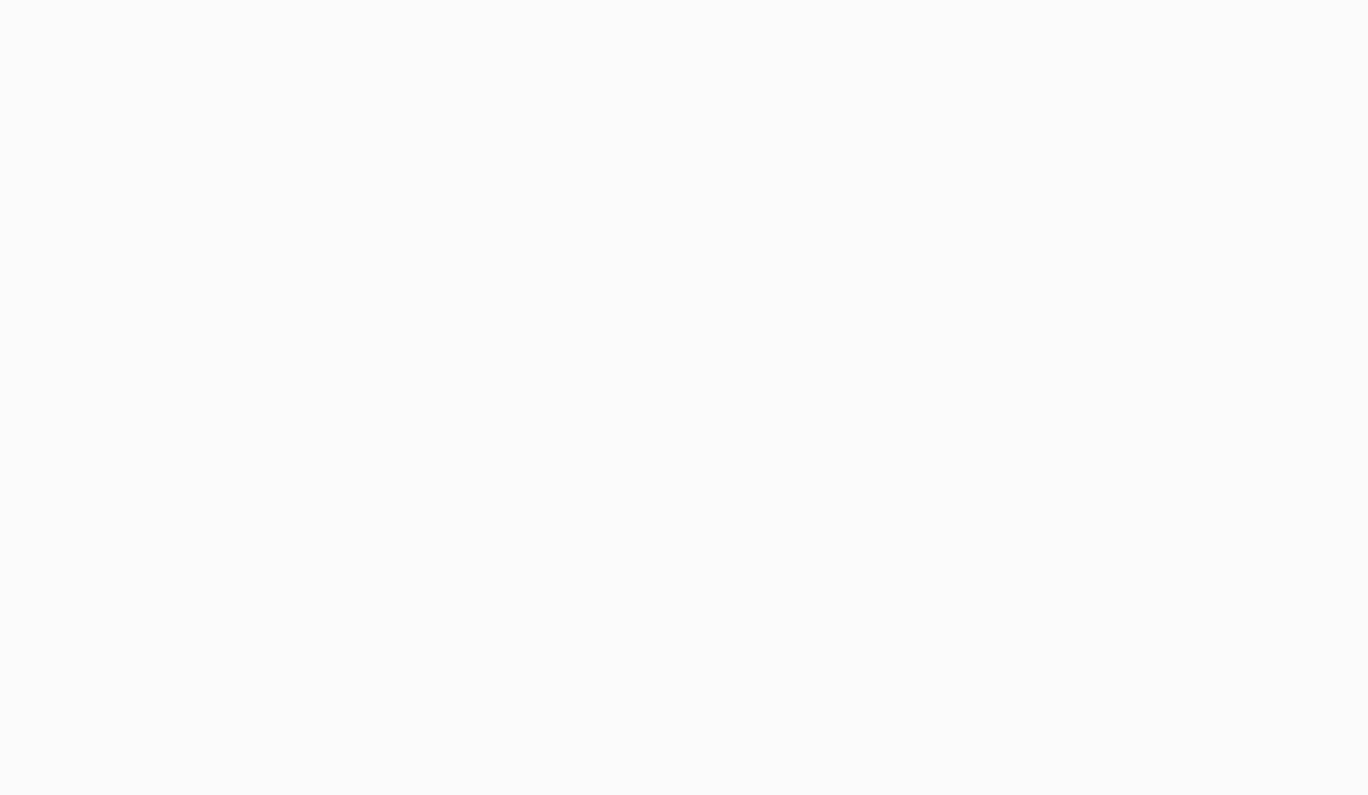 scroll, scrollTop: 0, scrollLeft: 0, axis: both 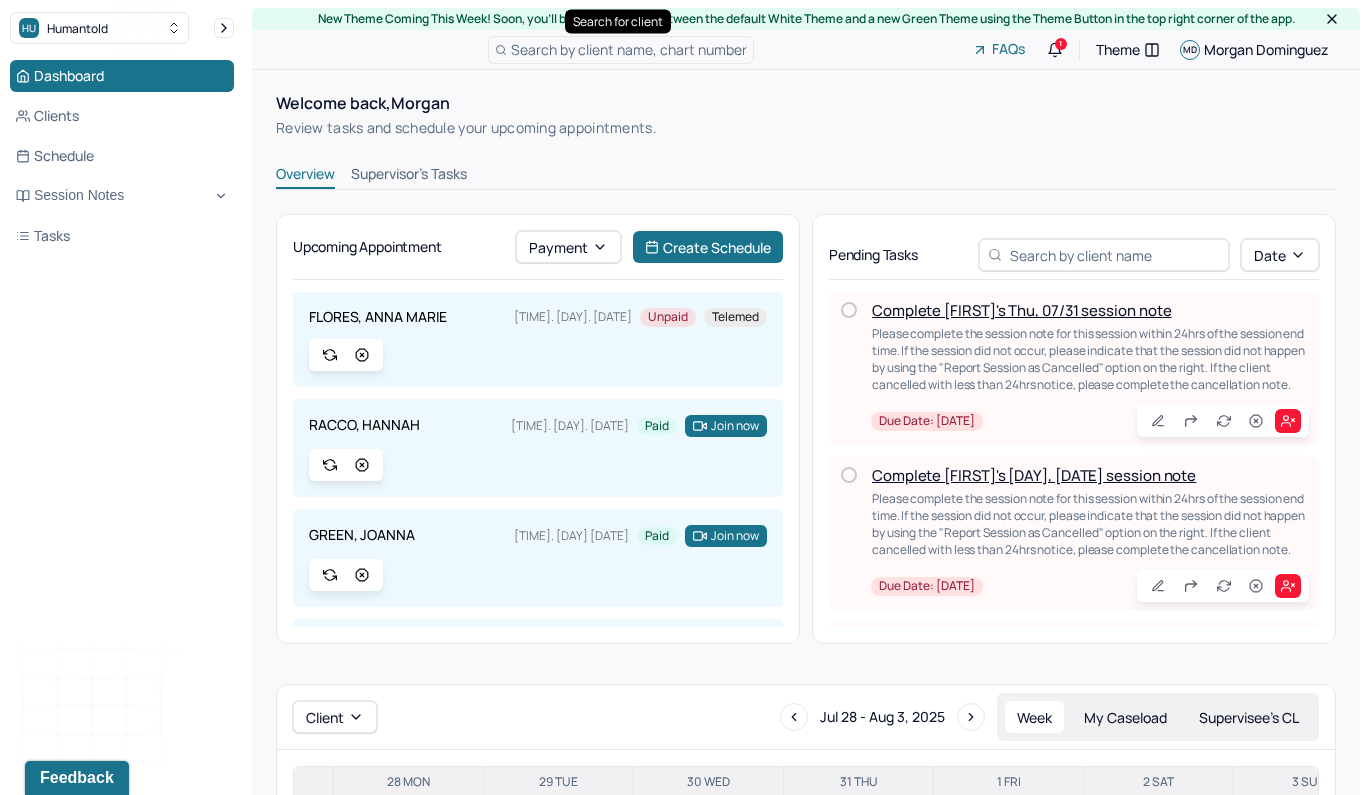 click on "Search by client name, chart number" at bounding box center (629, 49) 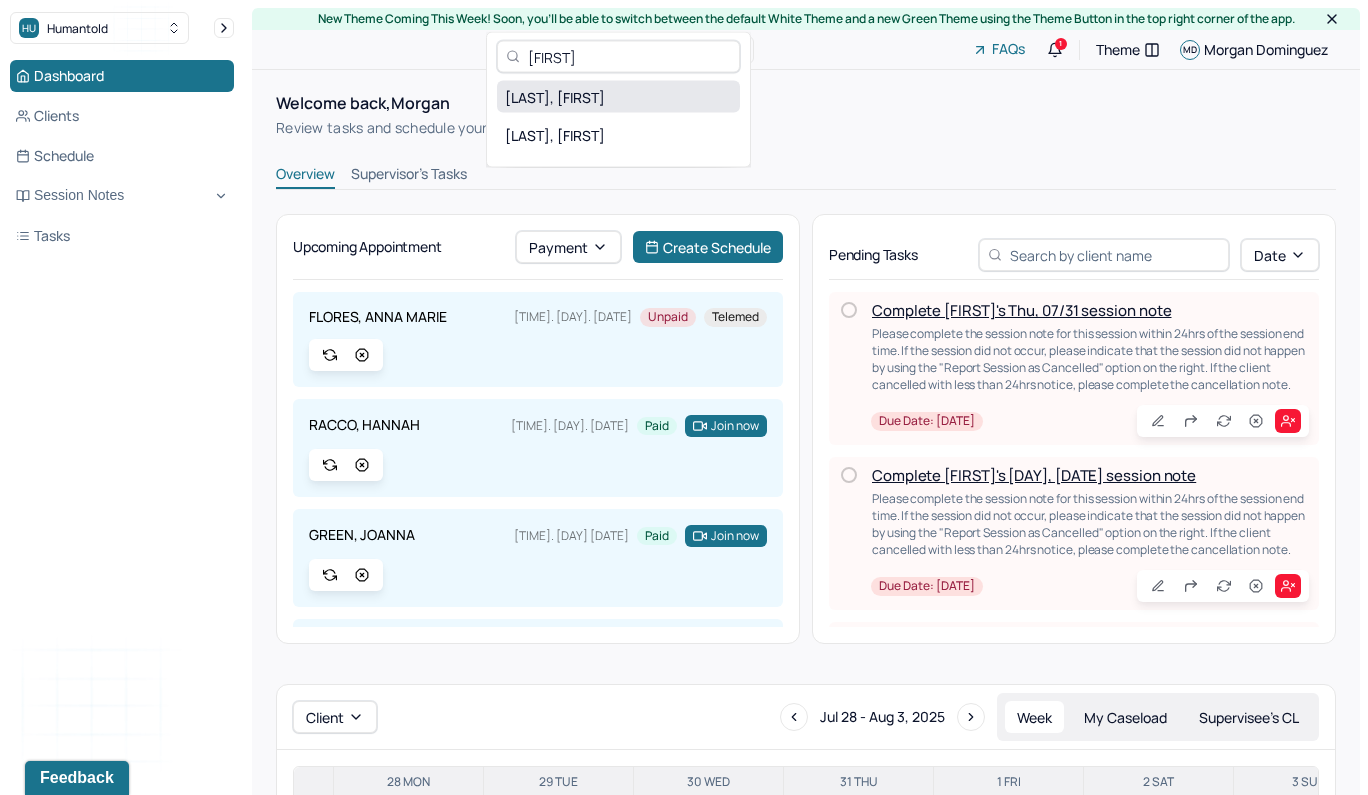 type on "[FIRST]" 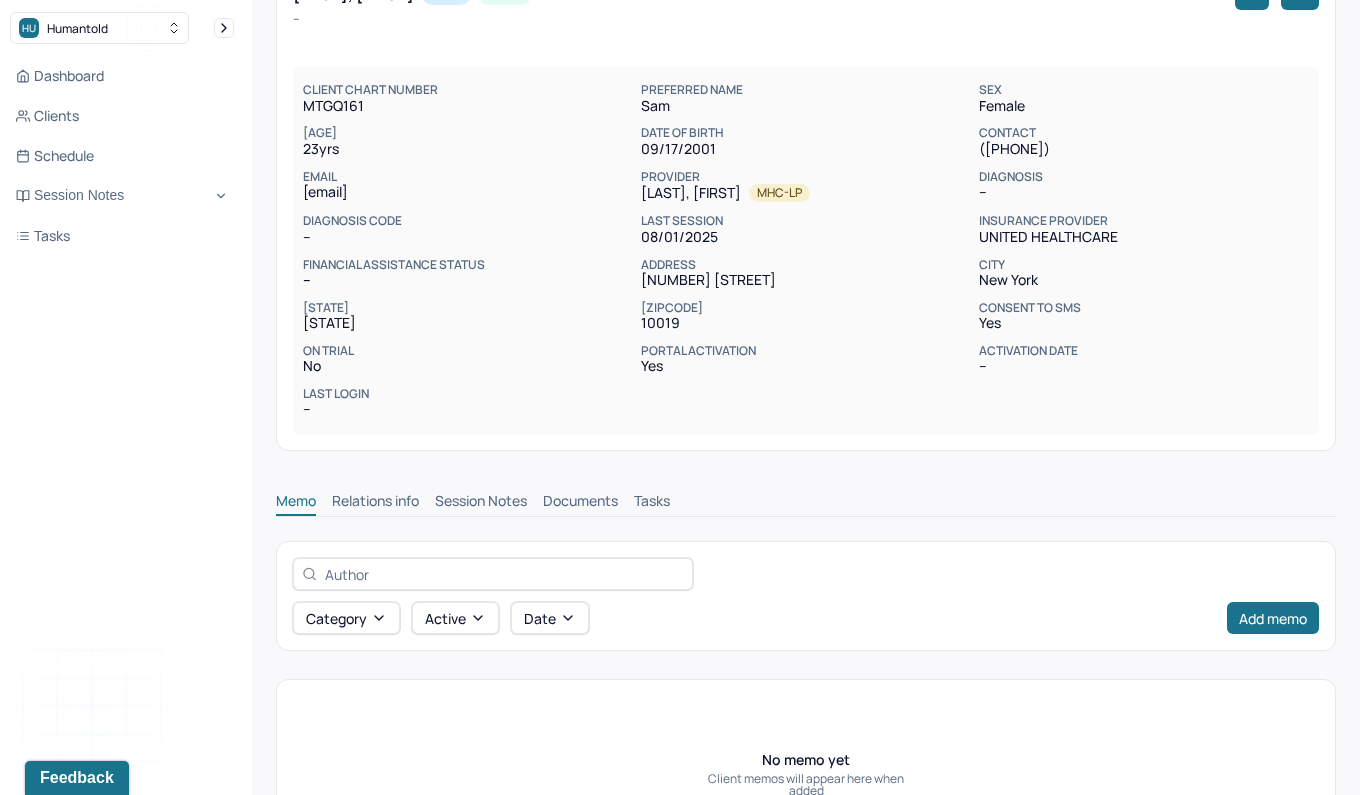 scroll, scrollTop: 252, scrollLeft: 0, axis: vertical 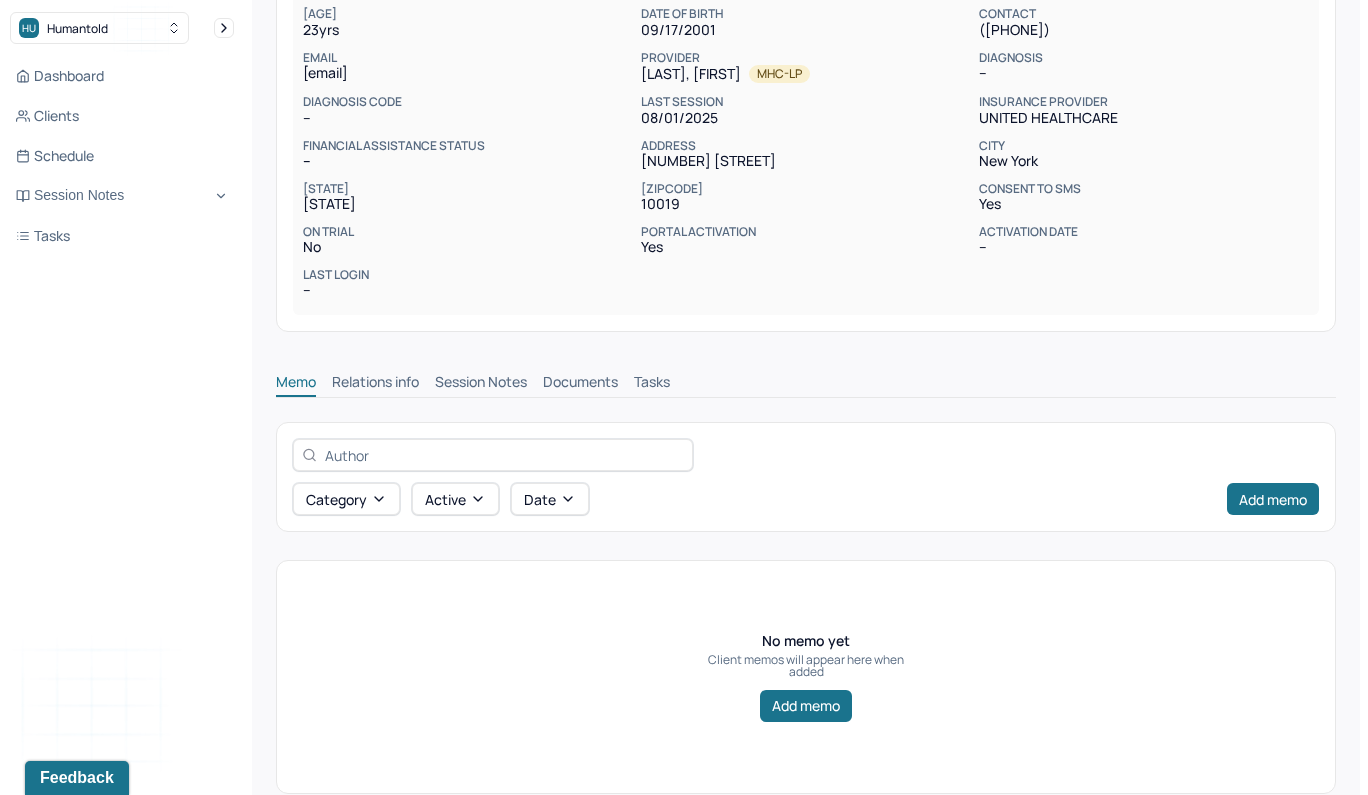click on "Session Notes" at bounding box center (481, 384) 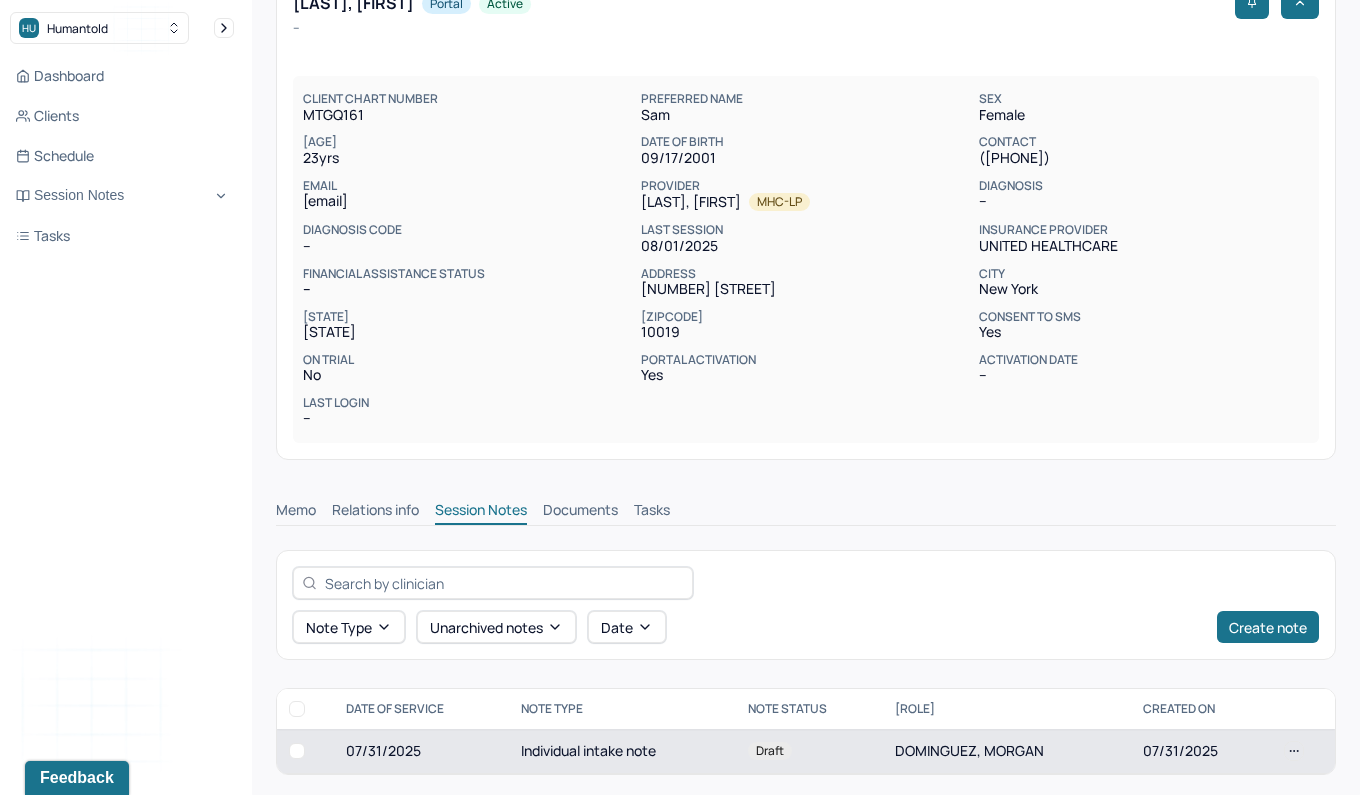 scroll, scrollTop: 123, scrollLeft: 0, axis: vertical 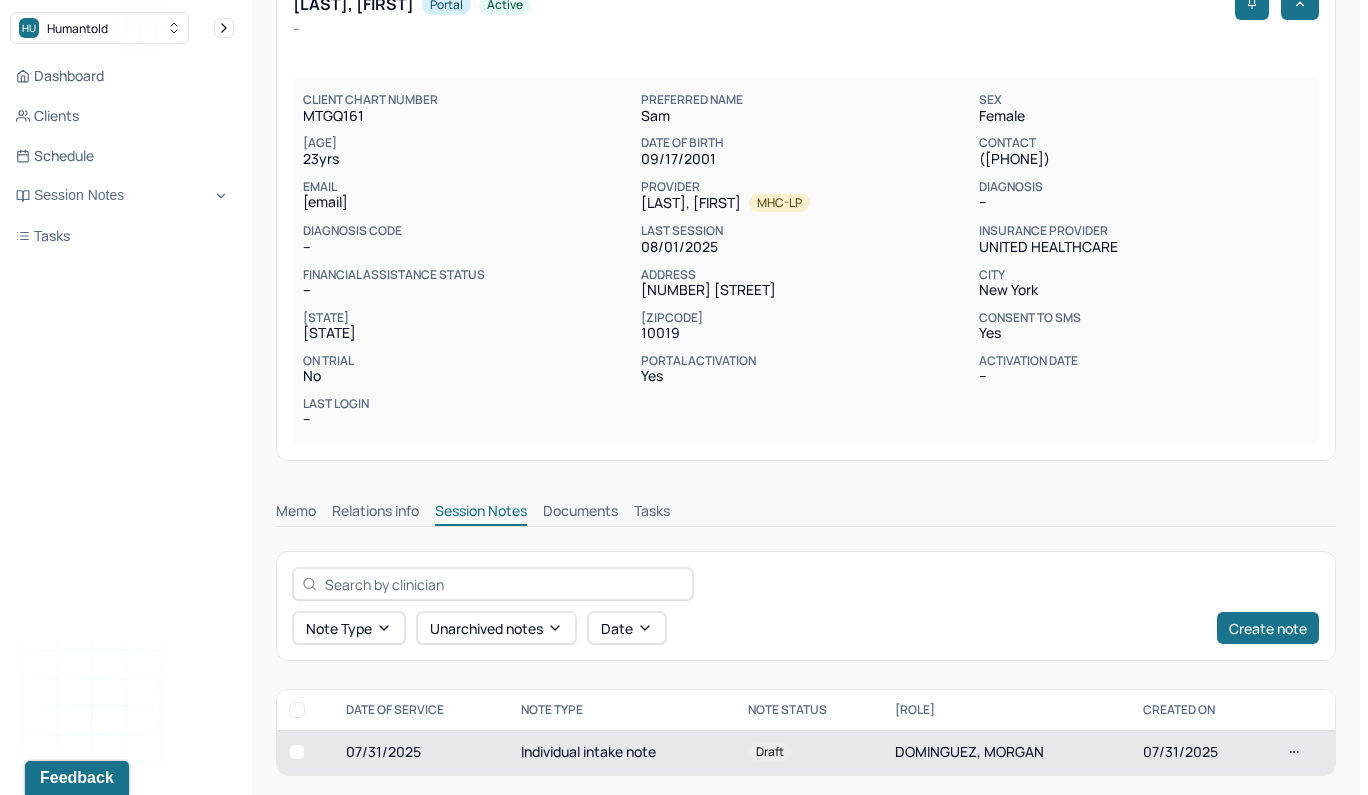 click on "Individual intake note" at bounding box center [622, 752] 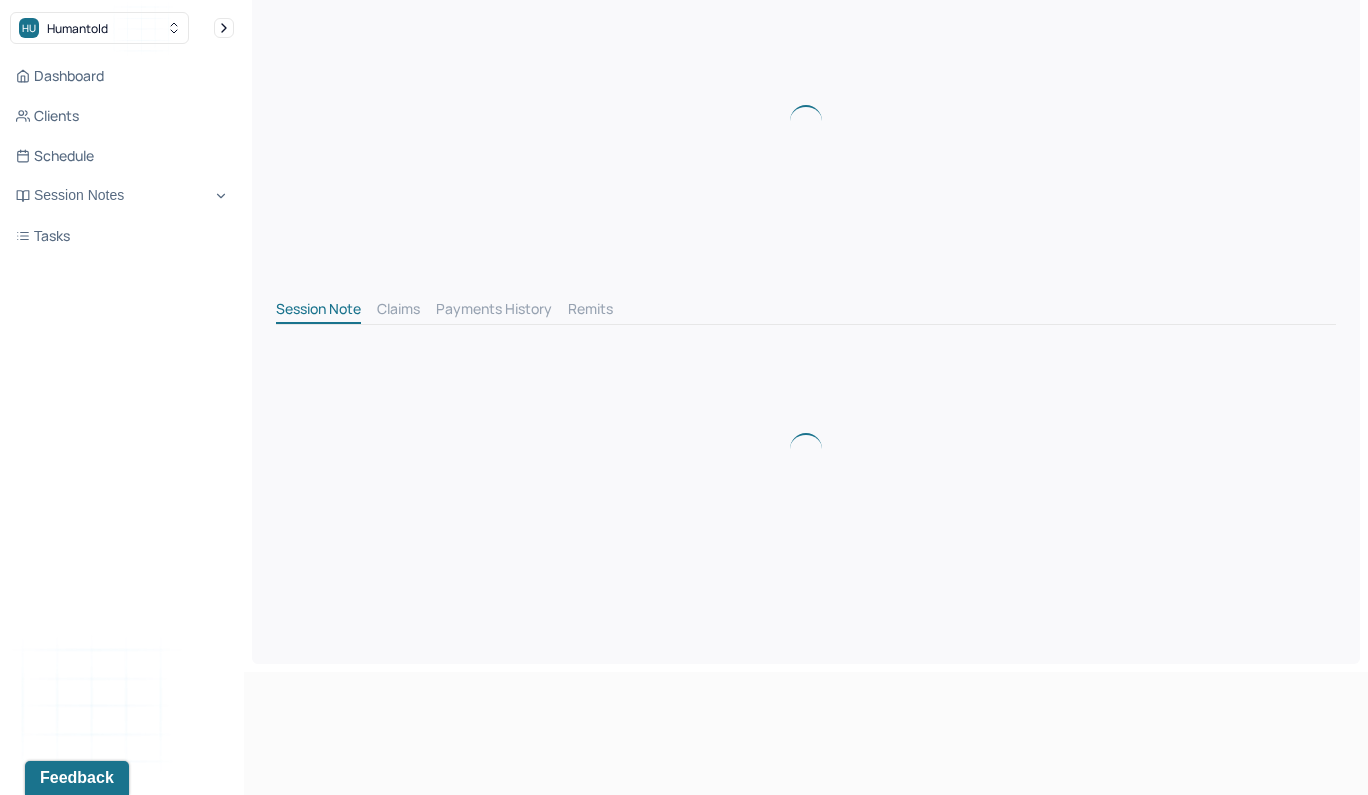 scroll, scrollTop: 0, scrollLeft: 0, axis: both 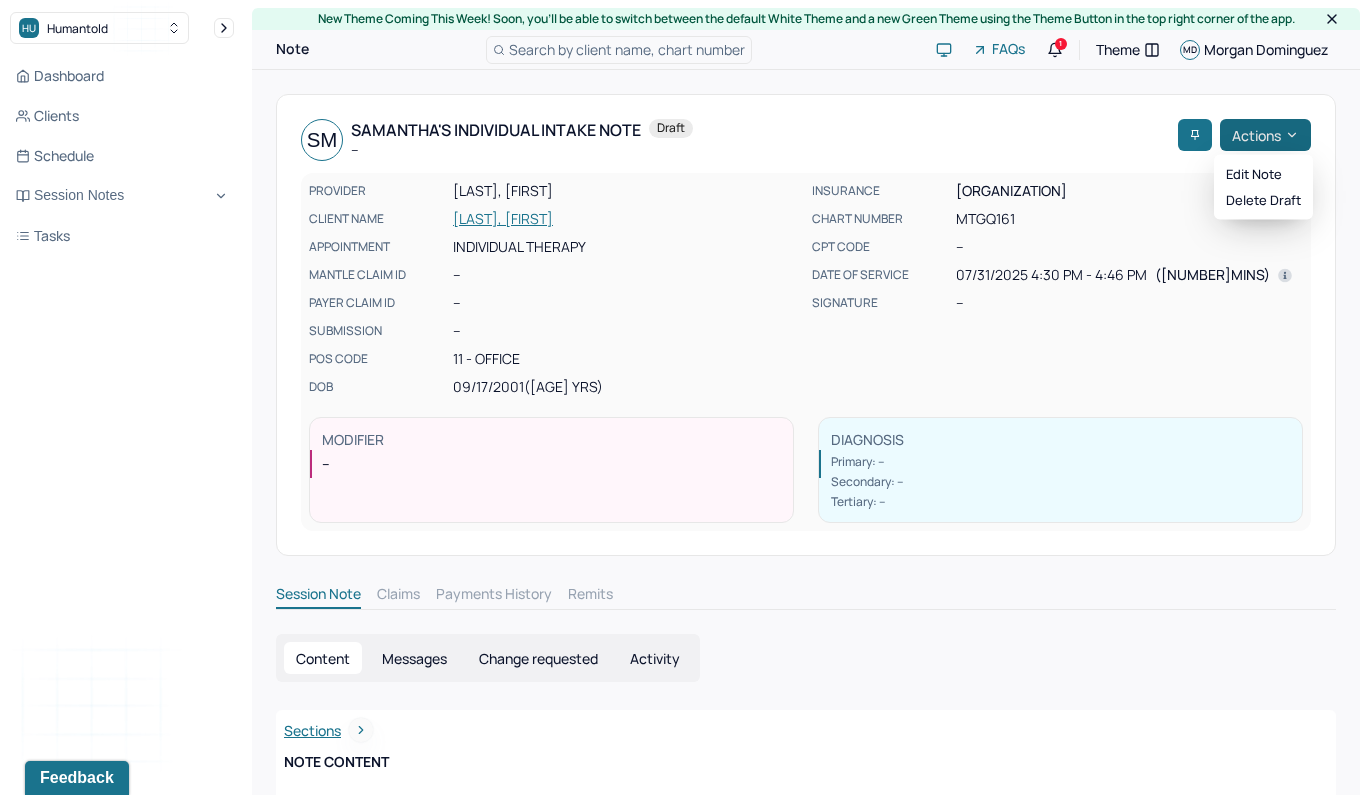 click on "Actions" at bounding box center [1265, 135] 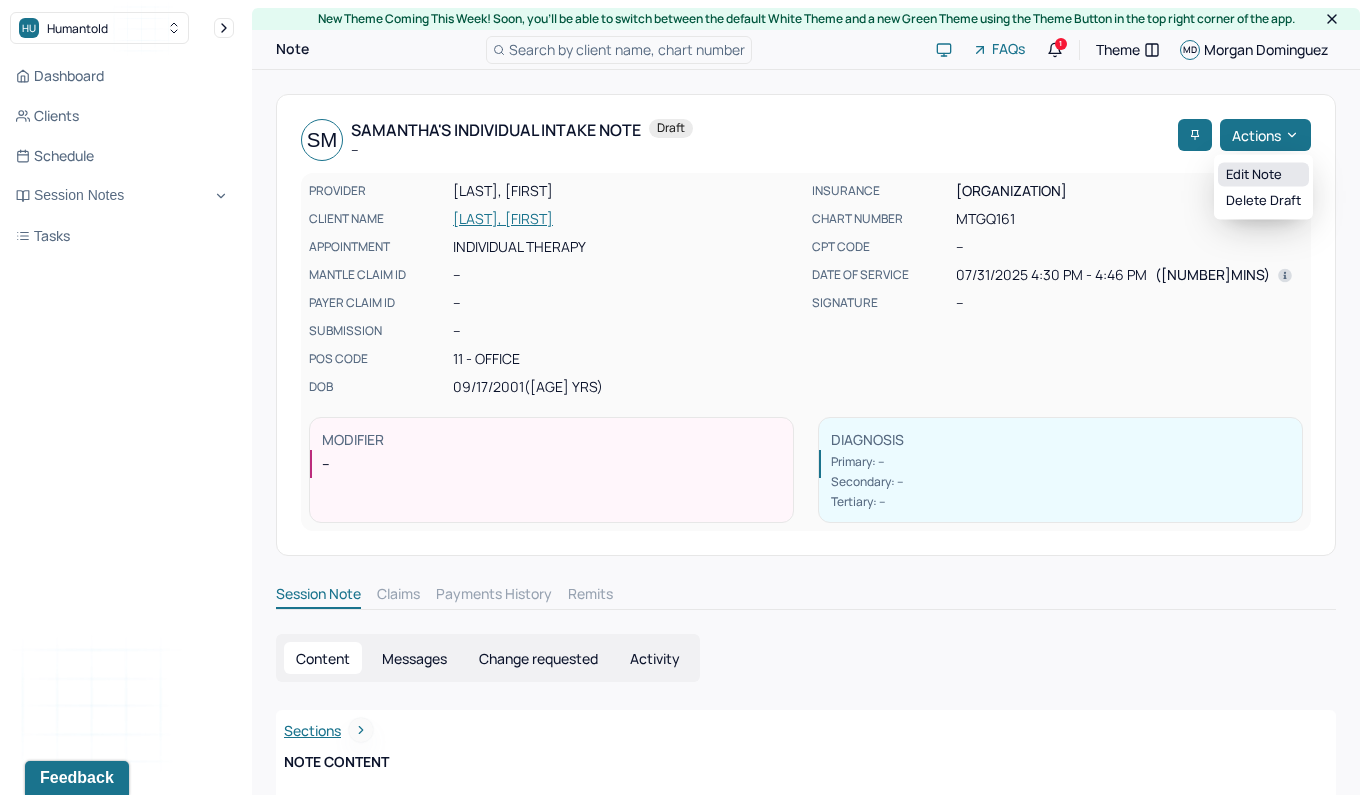 click on "Edit note" at bounding box center [1263, 175] 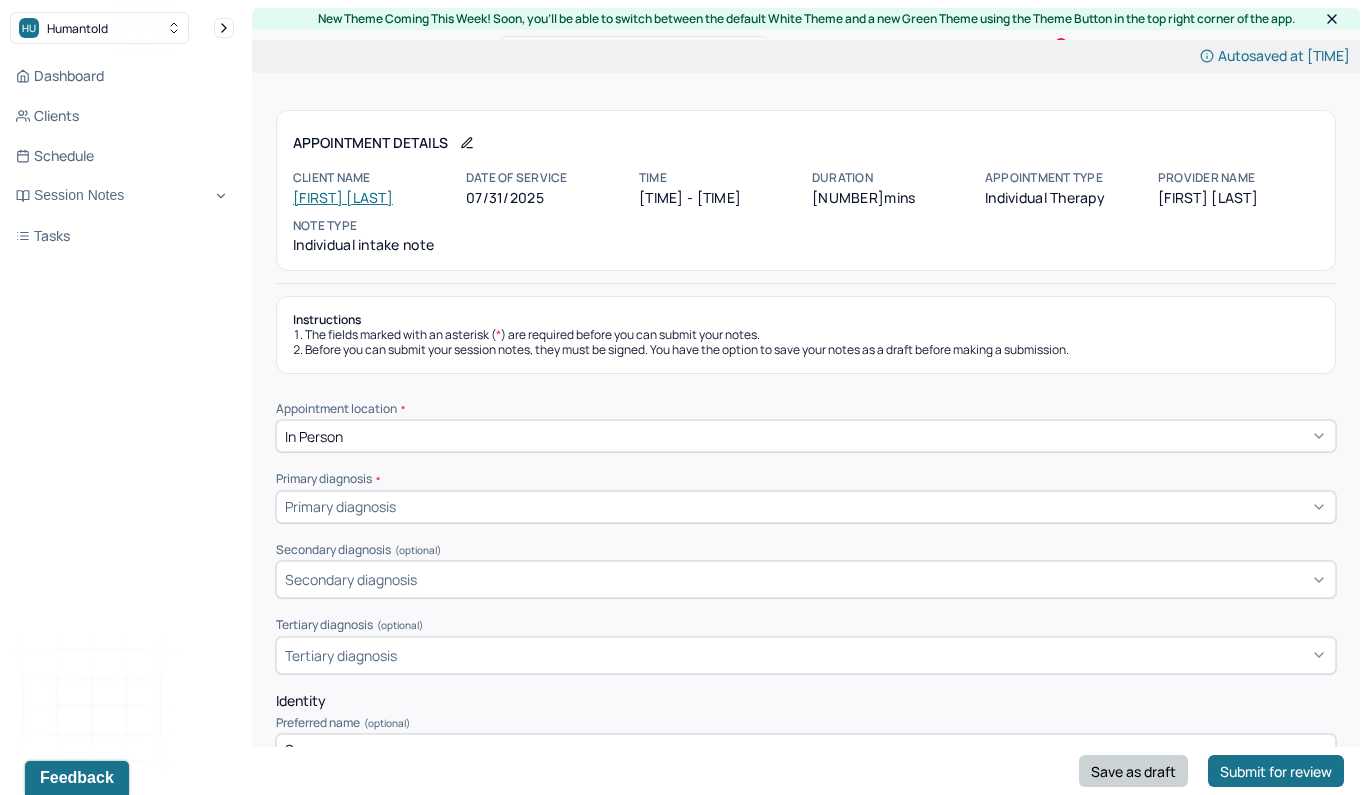 click on "Save as draft" at bounding box center [1133, 771] 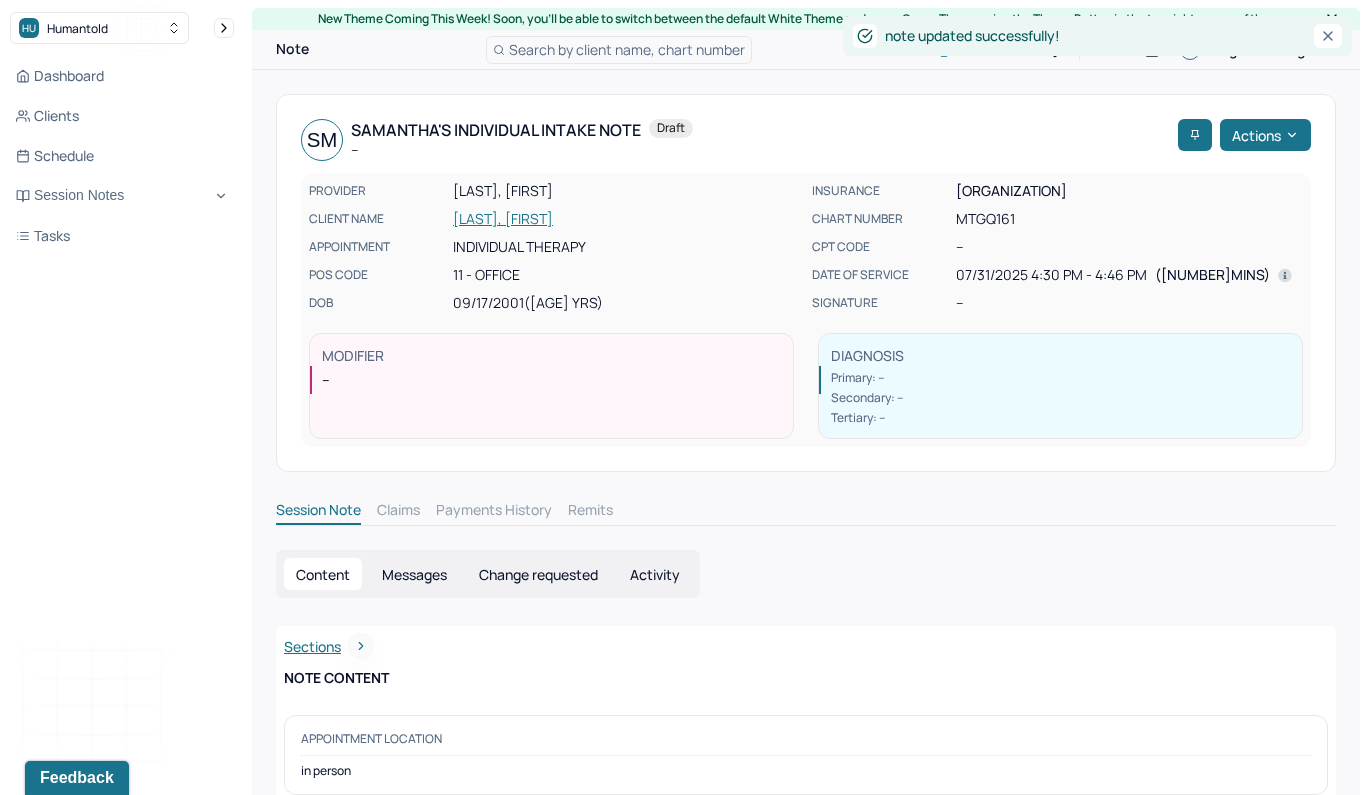 scroll, scrollTop: 0, scrollLeft: 0, axis: both 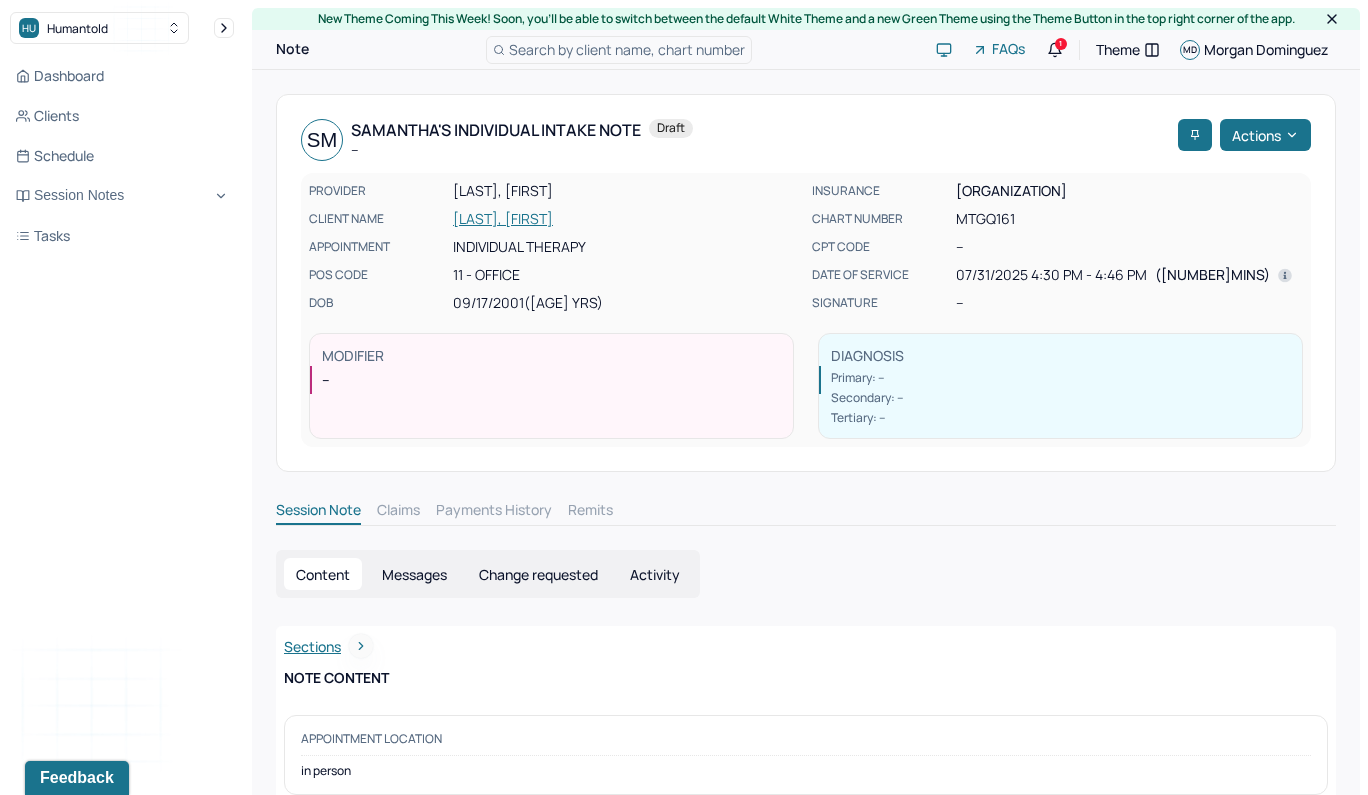 click on "[LAST], [FIRST]" at bounding box center [626, 219] 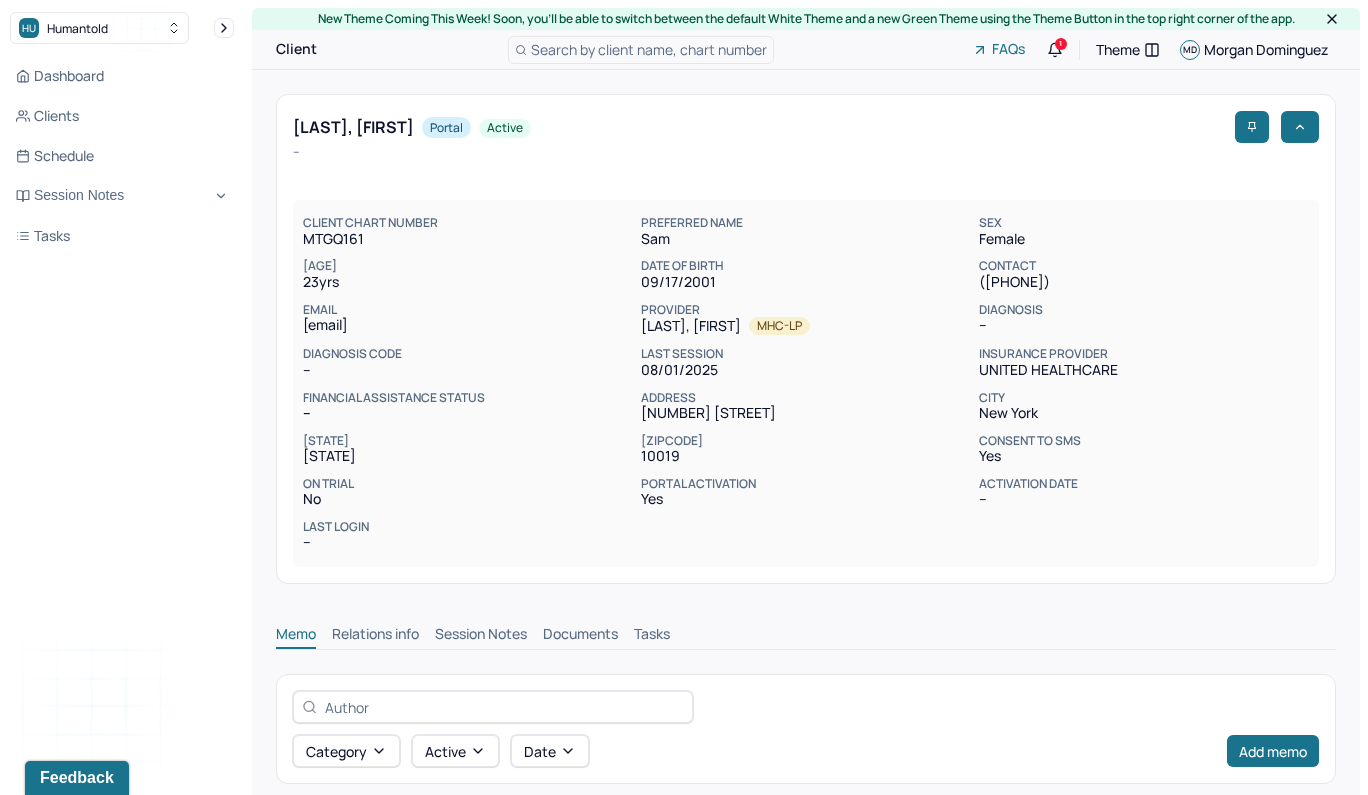 scroll, scrollTop: 121, scrollLeft: 0, axis: vertical 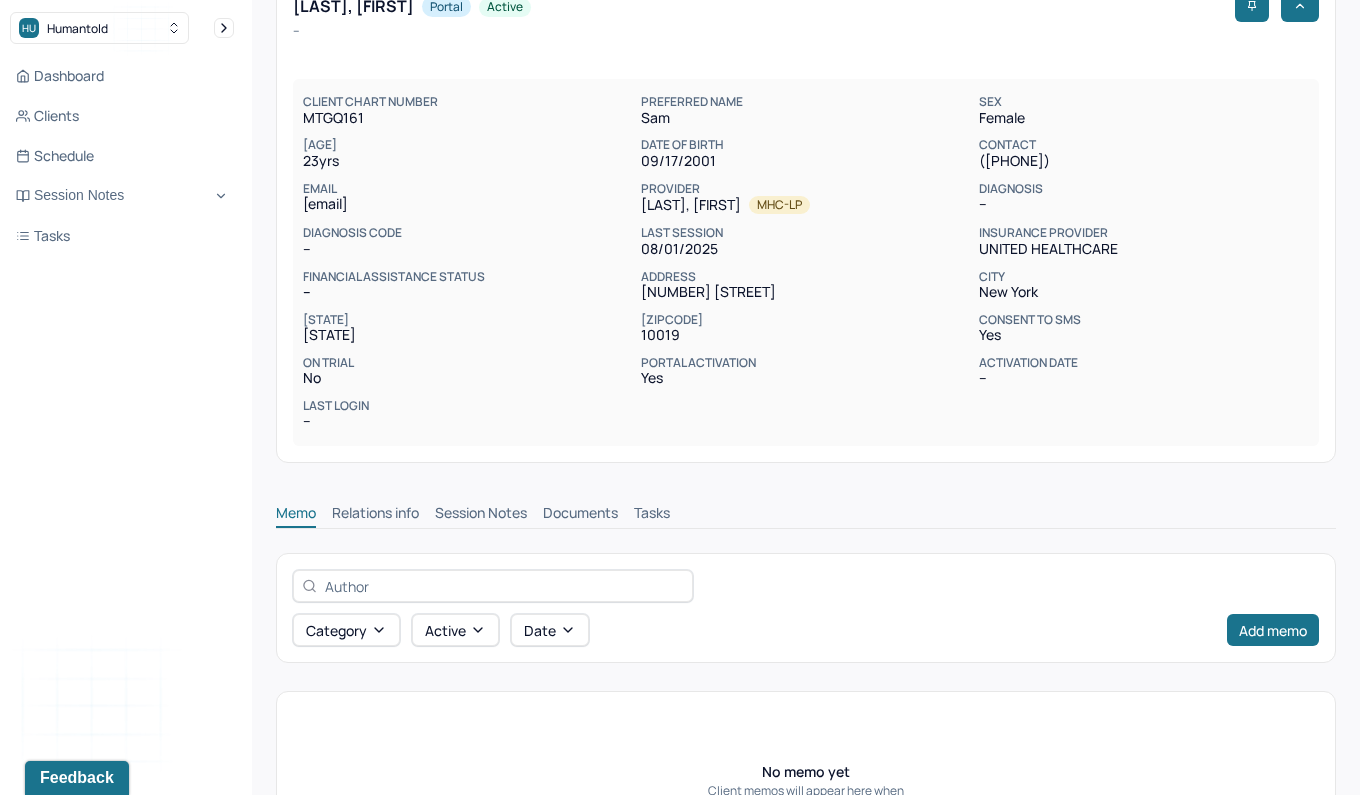 click on "Session Notes" at bounding box center (481, 515) 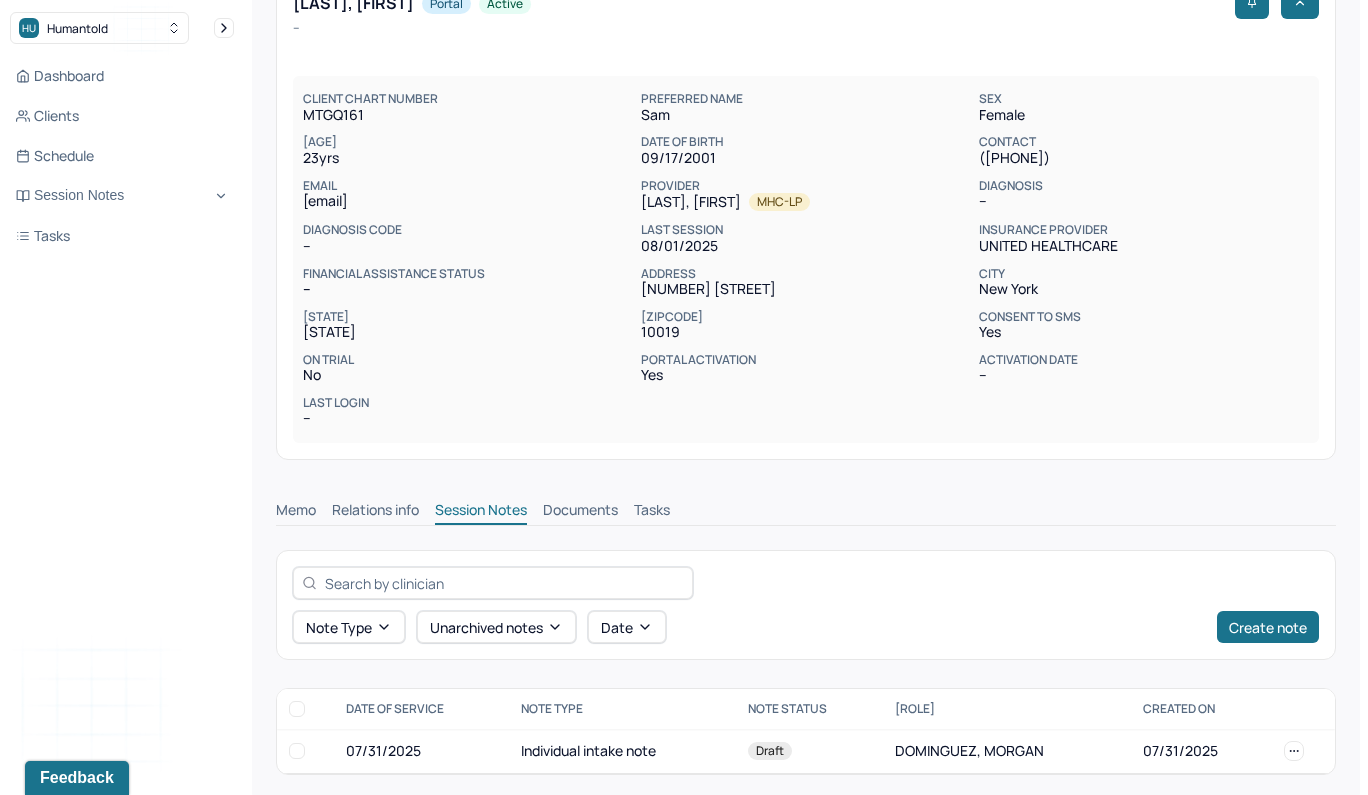 scroll, scrollTop: 123, scrollLeft: 0, axis: vertical 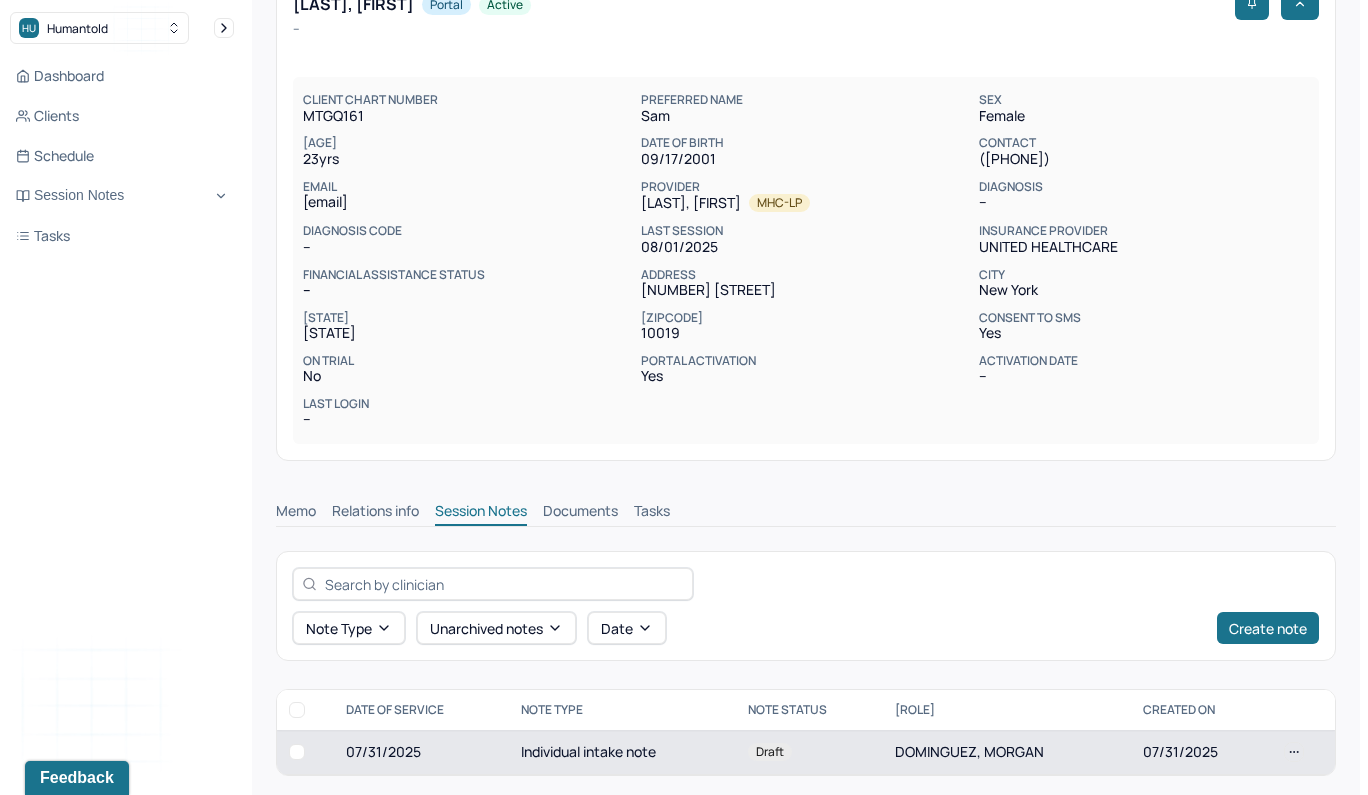 click on "Individual intake note" at bounding box center (622, 752) 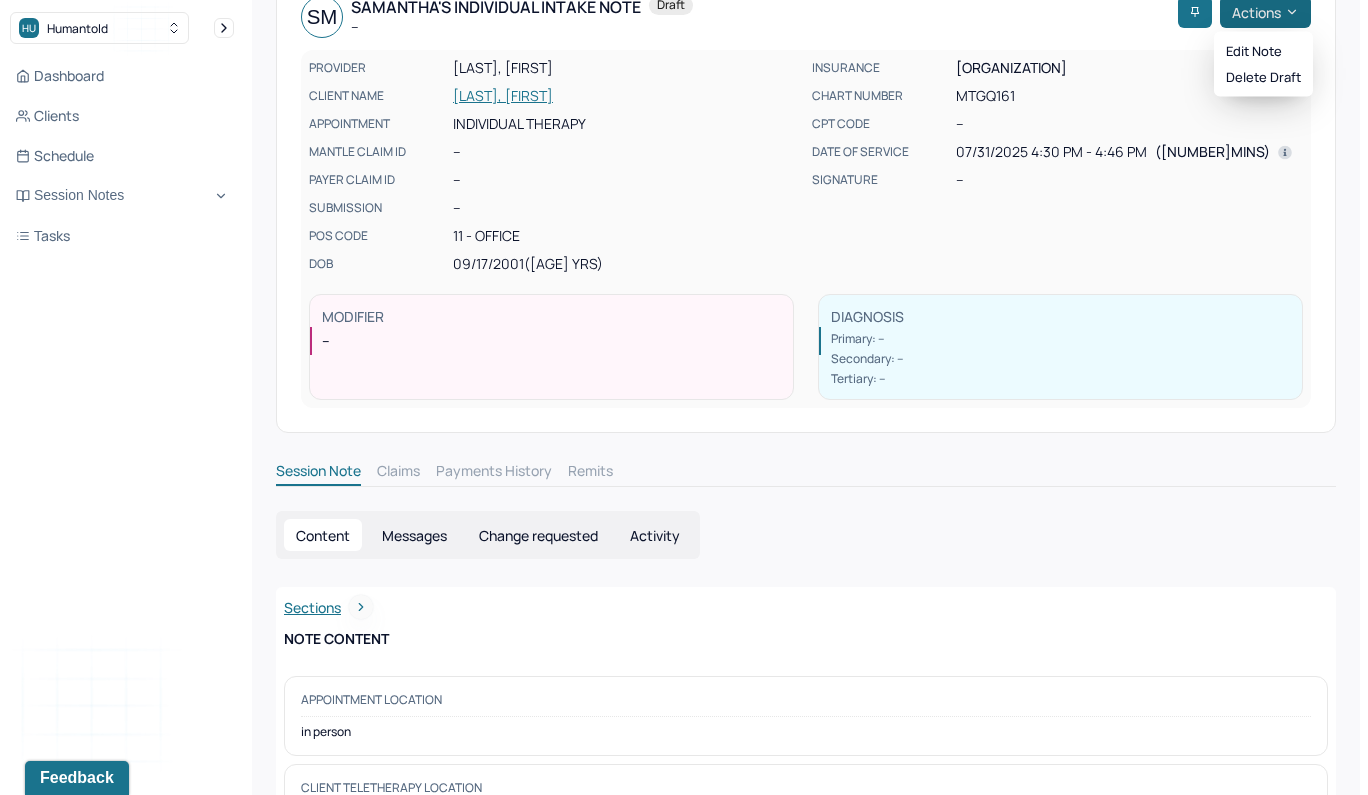 click on "Actions" at bounding box center (1265, 12) 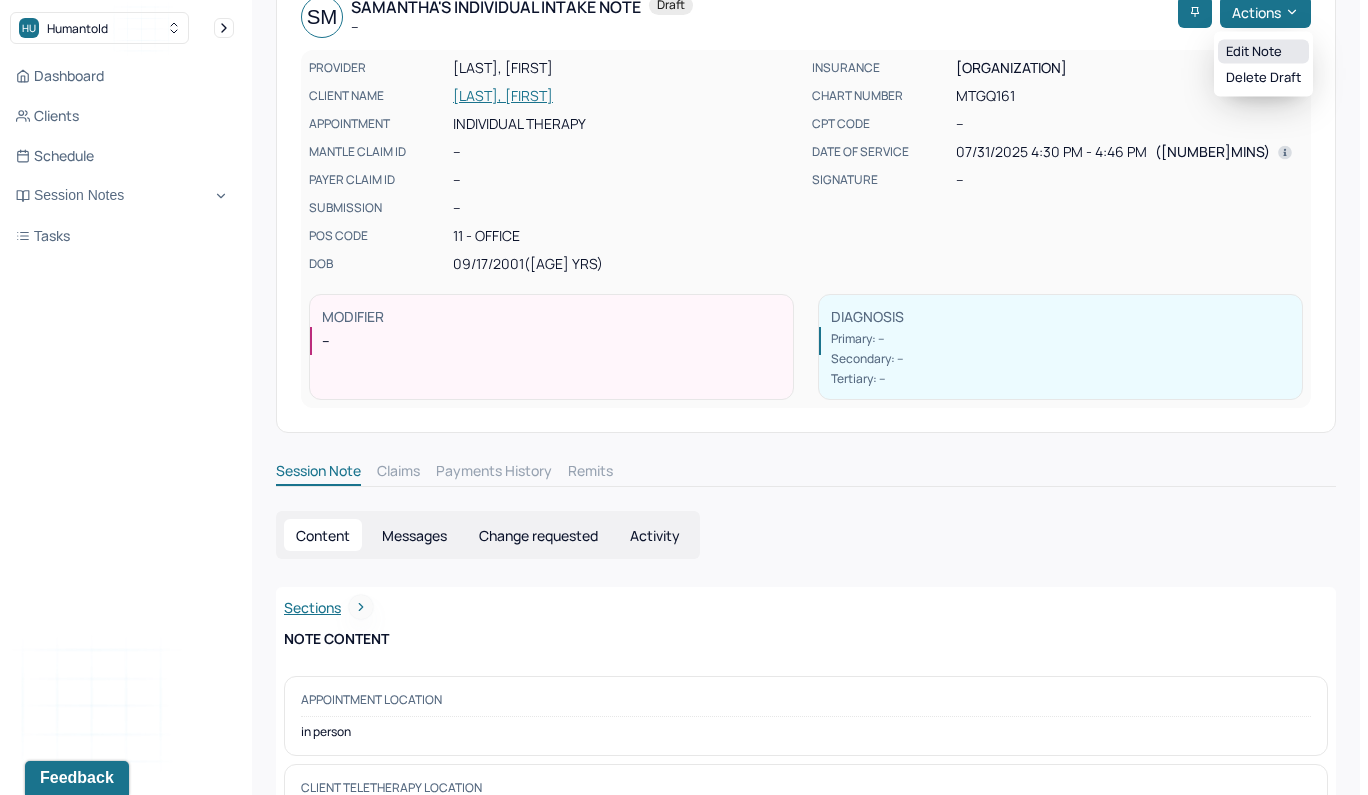 click on "Edit note" at bounding box center (1263, 52) 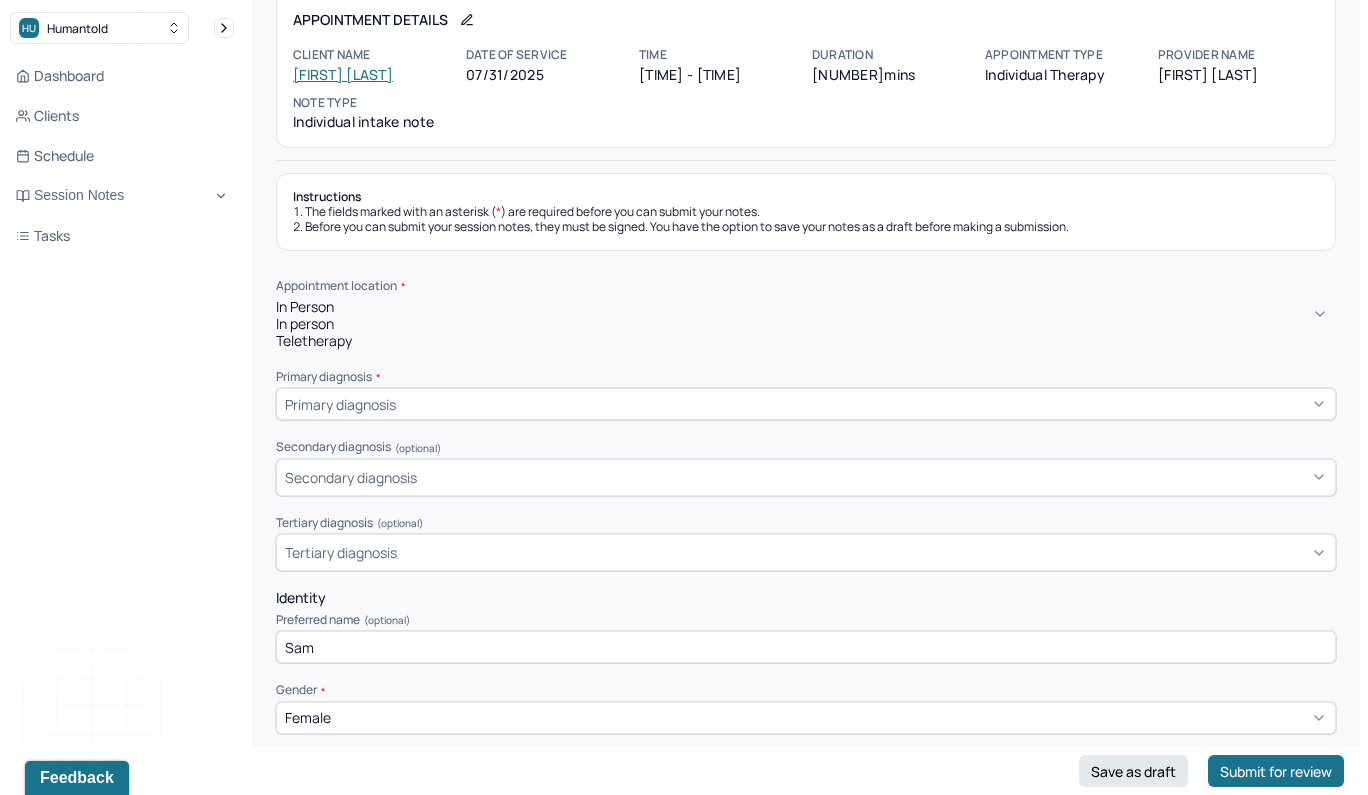 click on "In person" at bounding box center (806, 306) 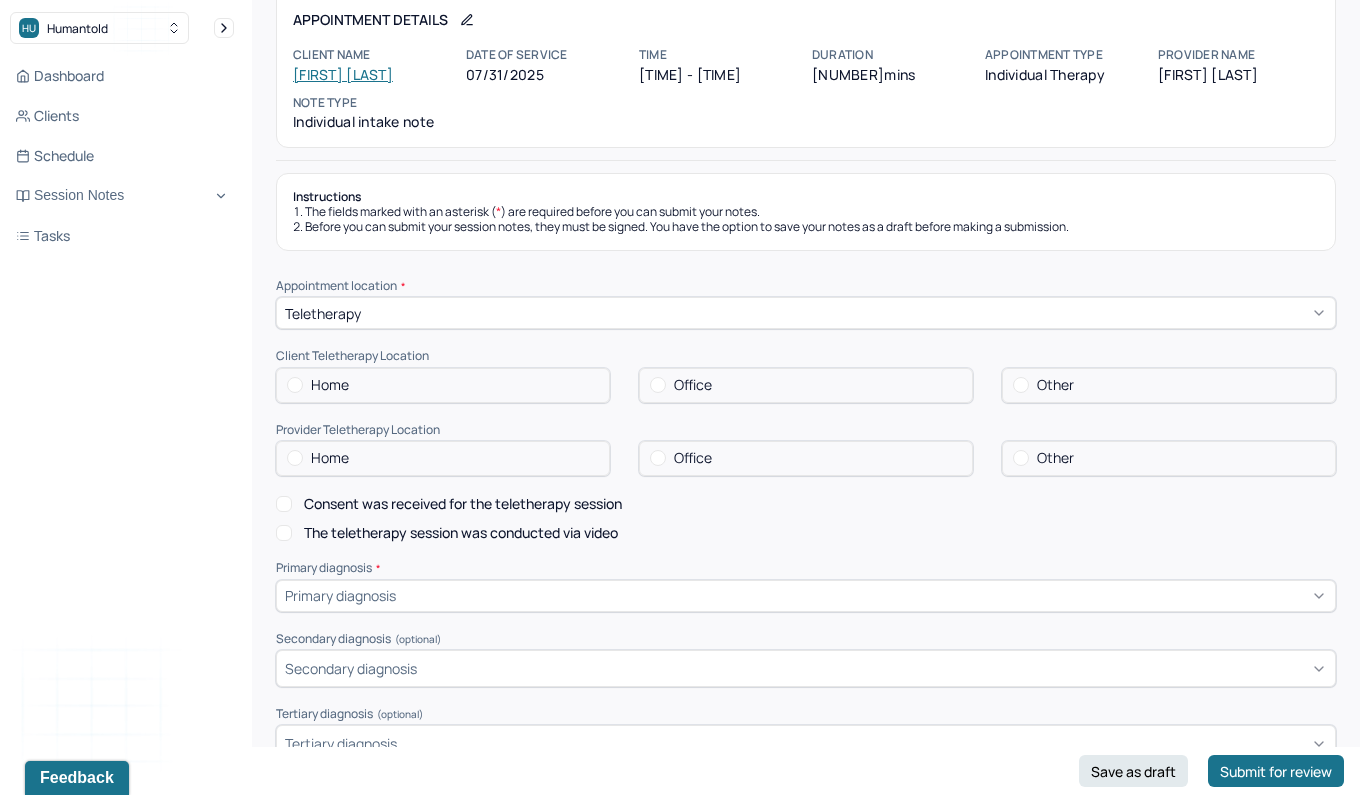 drag, startPoint x: 314, startPoint y: 379, endPoint x: 296, endPoint y: 435, distance: 58.821766 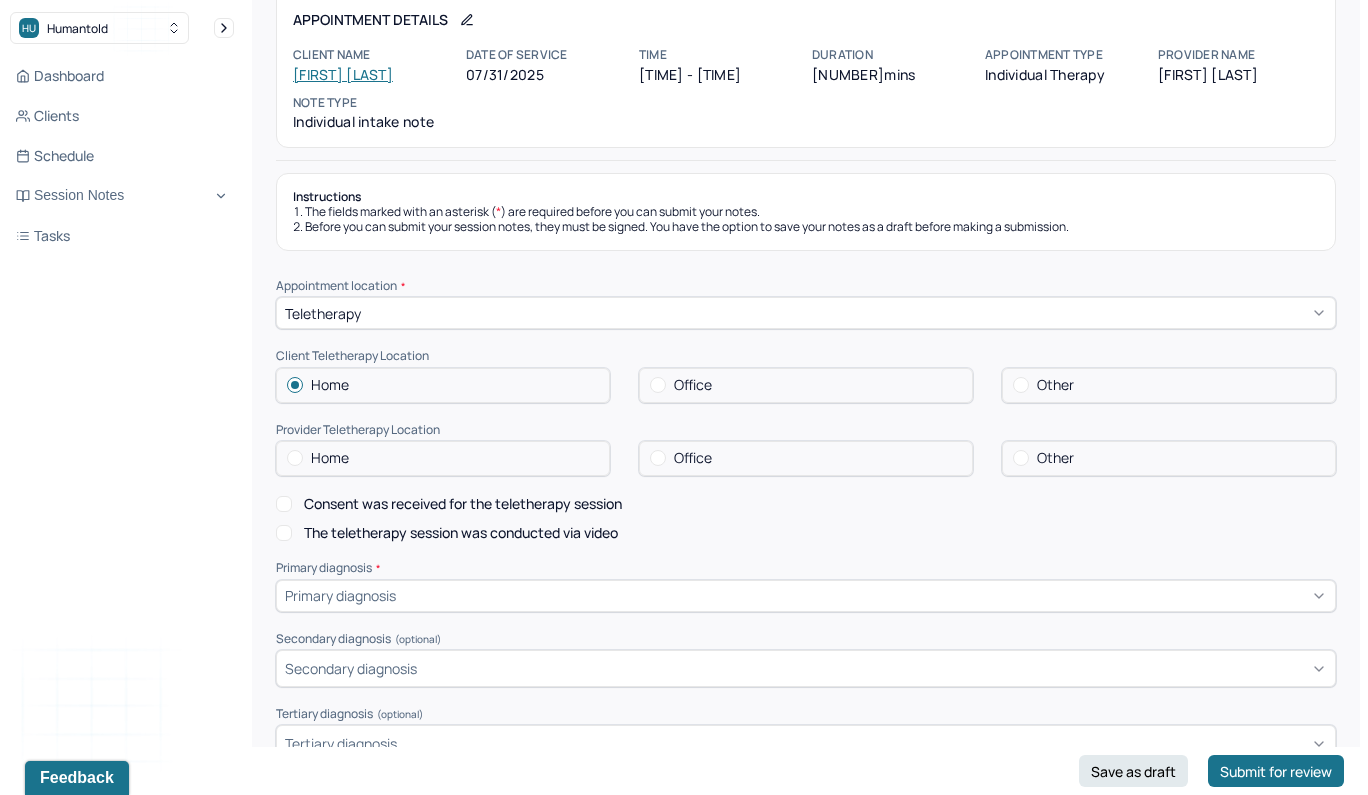 drag, startPoint x: 296, startPoint y: 450, endPoint x: 290, endPoint y: 483, distance: 33.54102 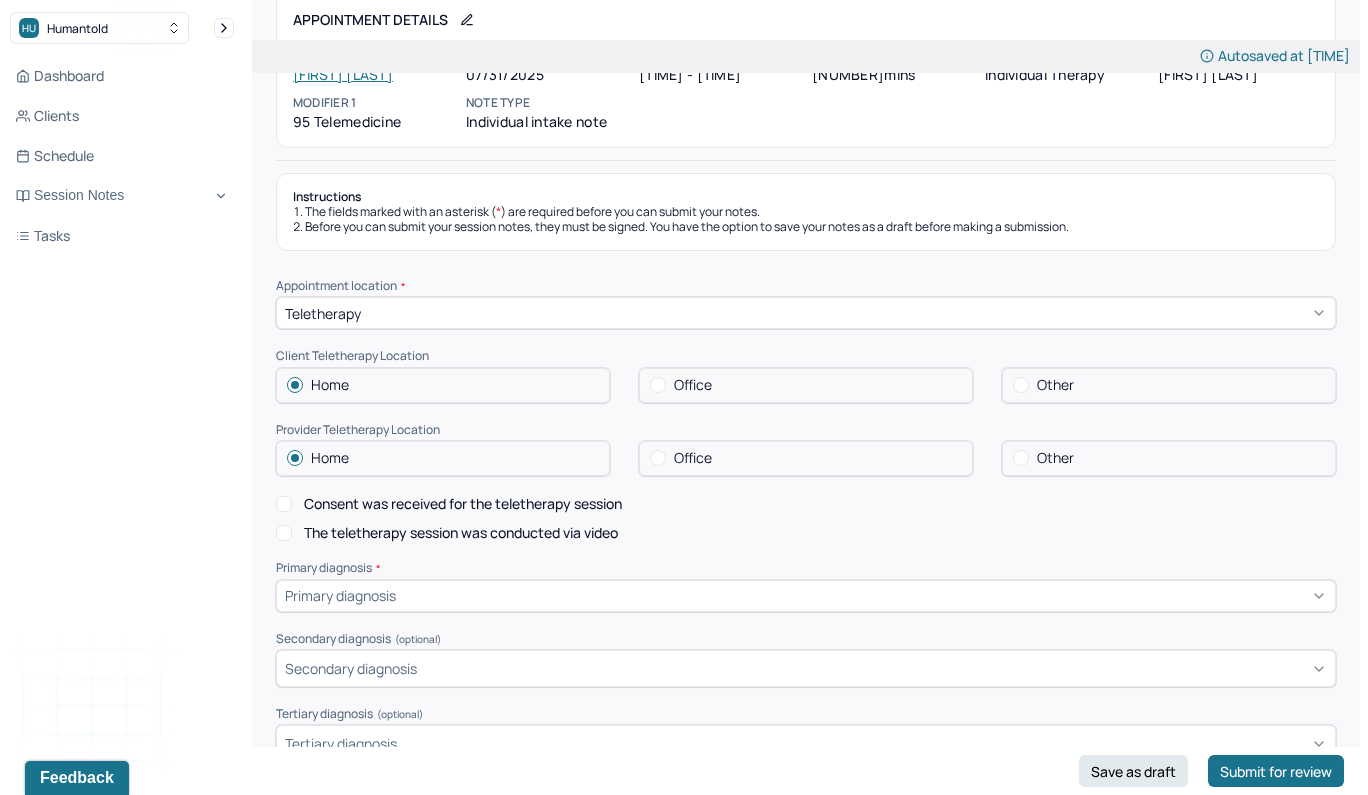 click on "Consent was received for the teletherapy session" at bounding box center (284, 504) 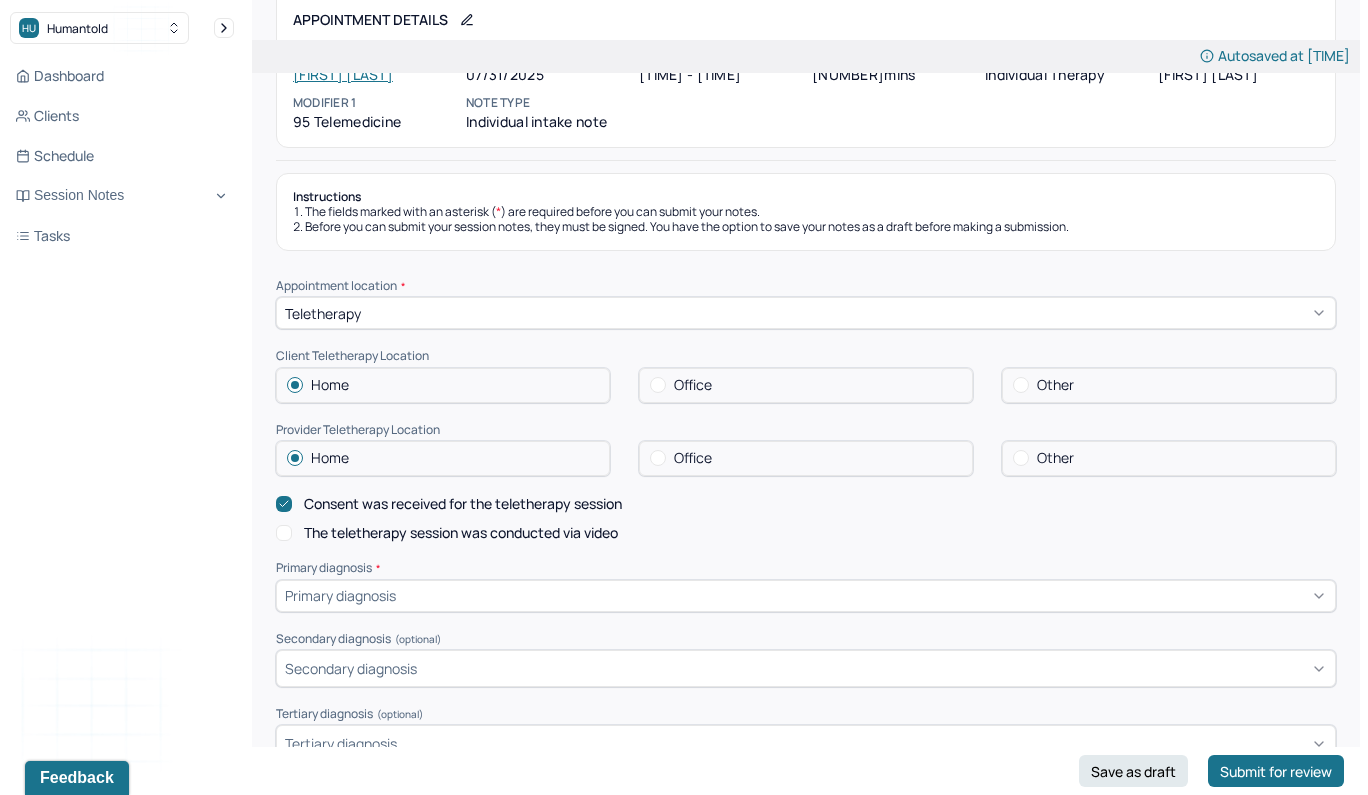 click on "The teletherapy session was conducted via video" at bounding box center [284, 533] 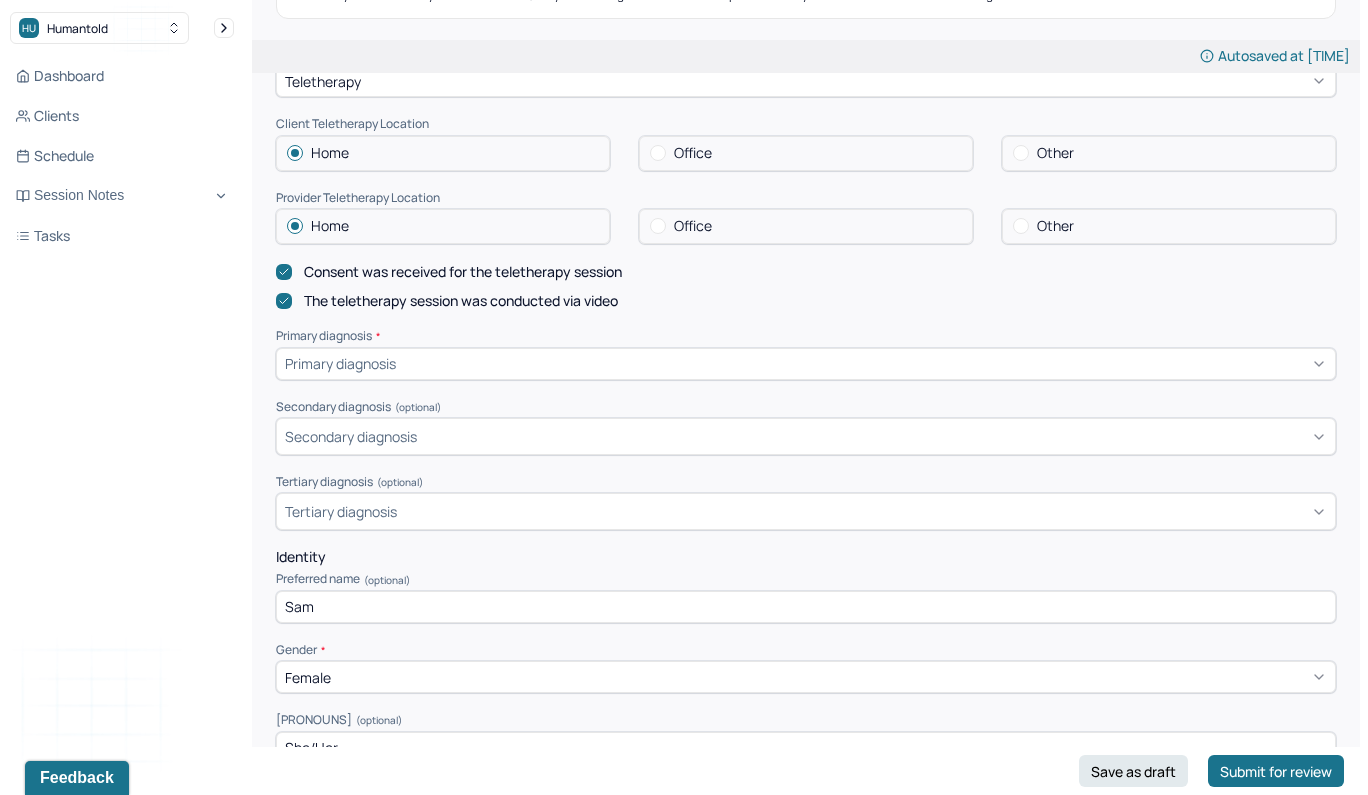 scroll, scrollTop: 319, scrollLeft: 0, axis: vertical 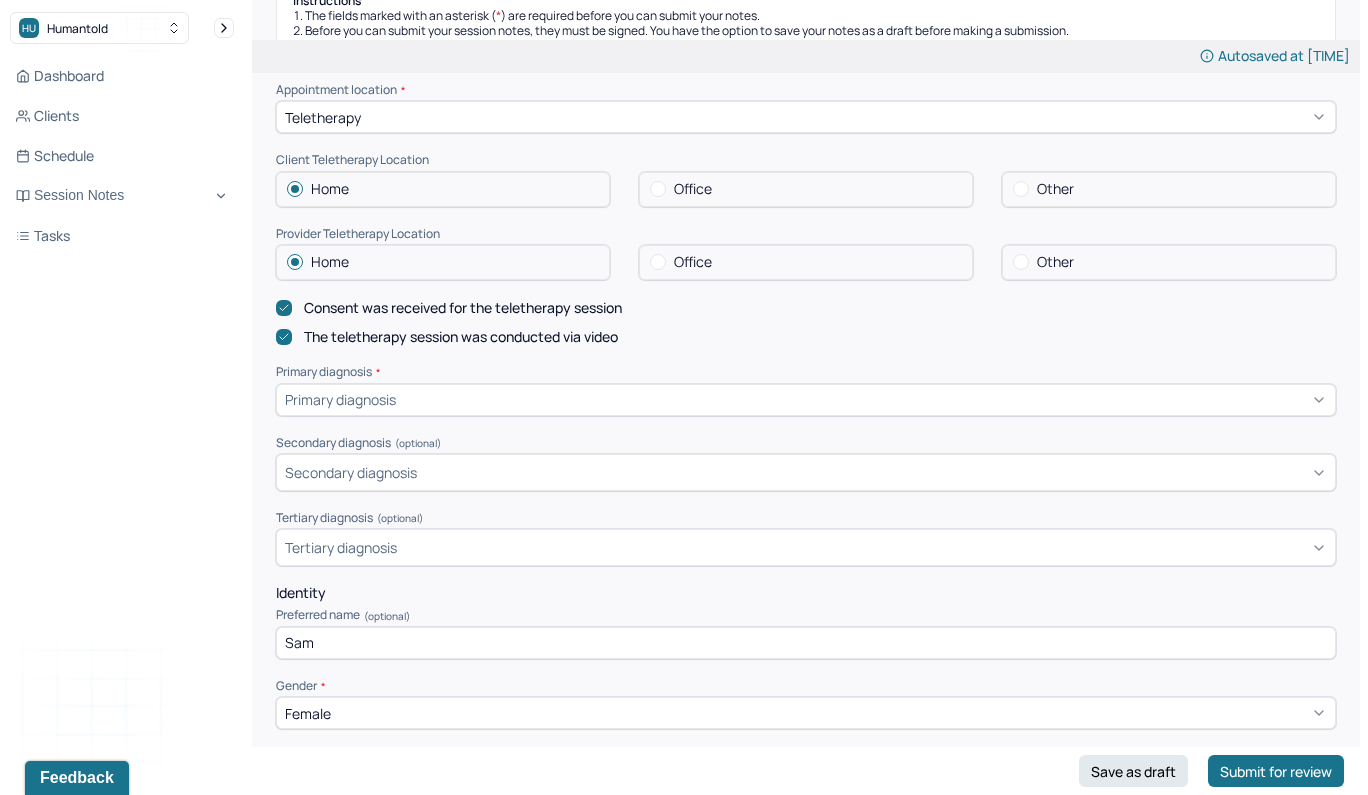 click on "Primary diagnosis" at bounding box center (340, 399) 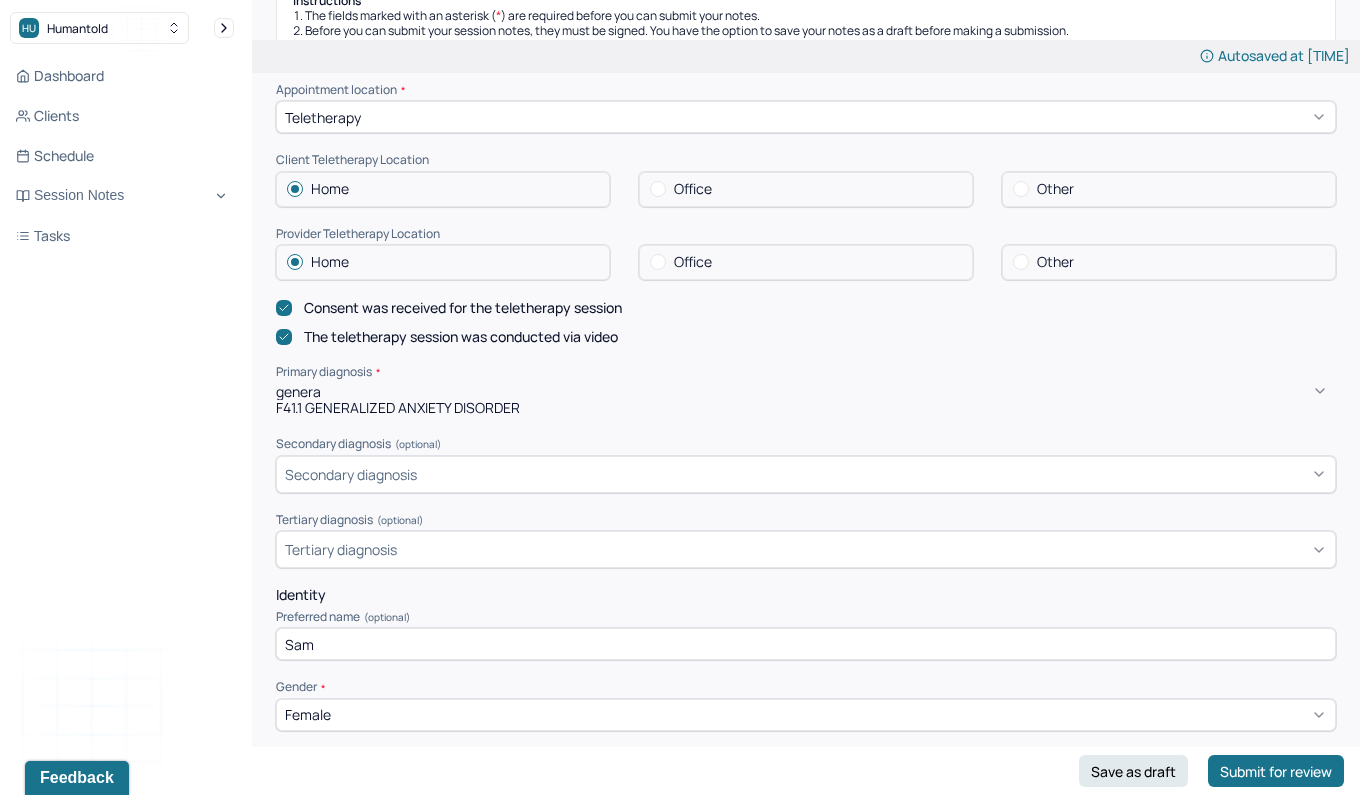 type on "general" 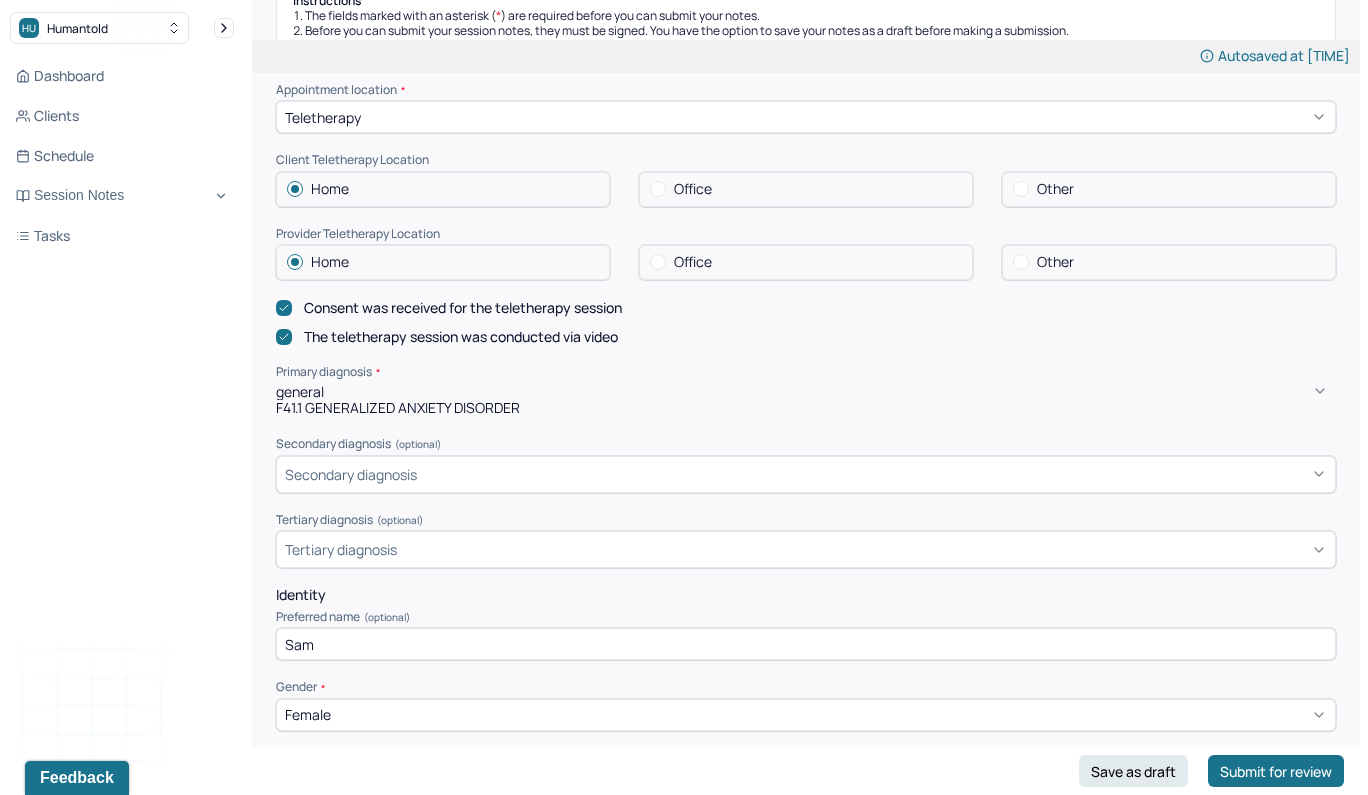 click on "F41.1 GENERALIZED ANXIETY DISORDER" at bounding box center [806, 408] 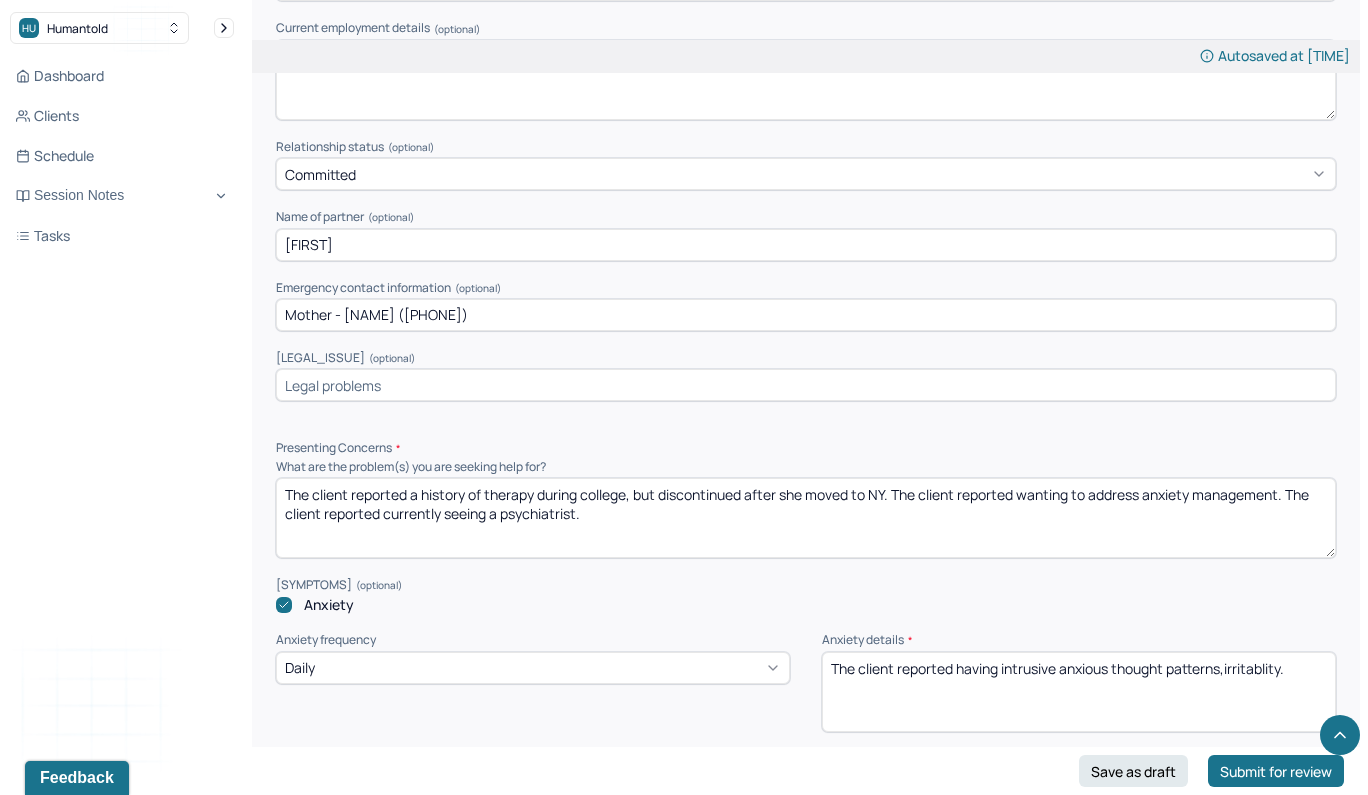 scroll, scrollTop: 1682, scrollLeft: 0, axis: vertical 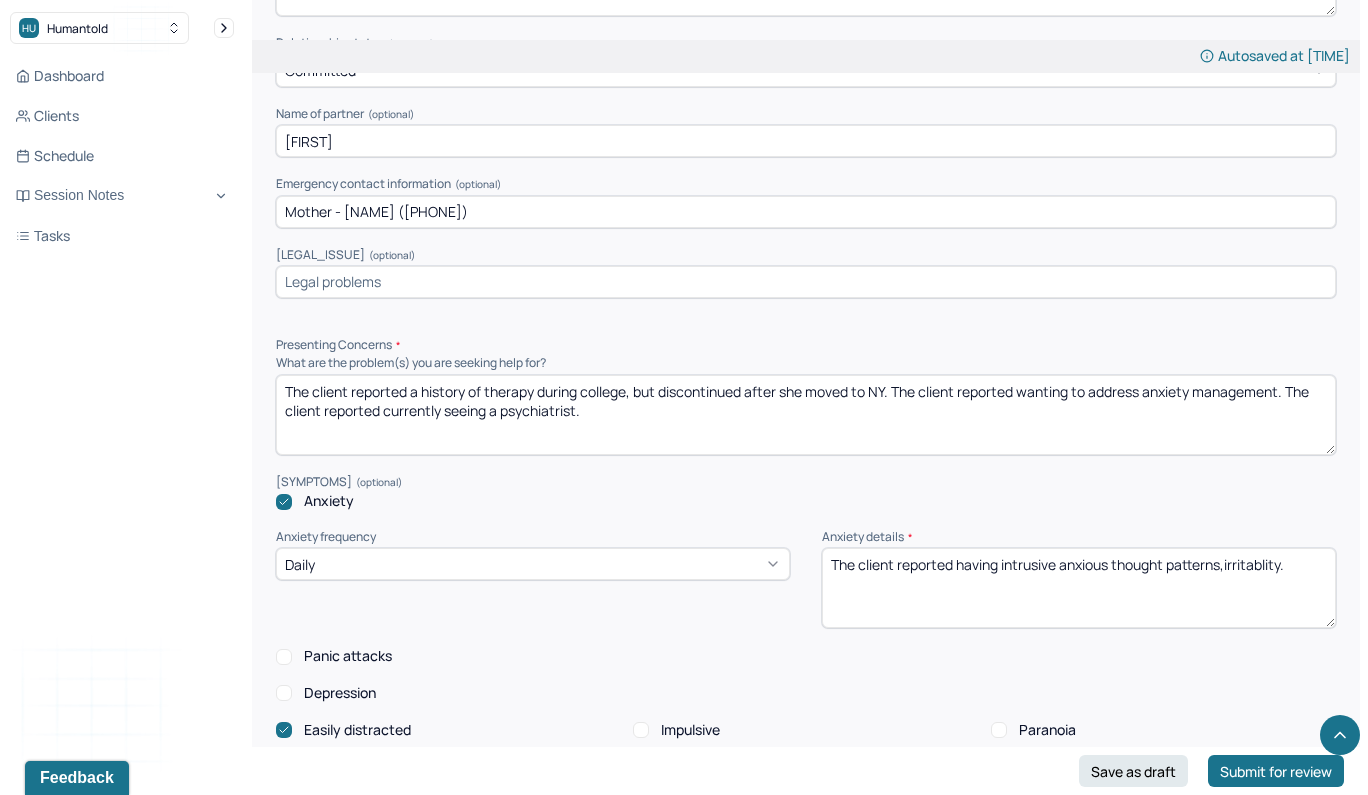 drag, startPoint x: 600, startPoint y: 364, endPoint x: 246, endPoint y: 321, distance: 356.60202 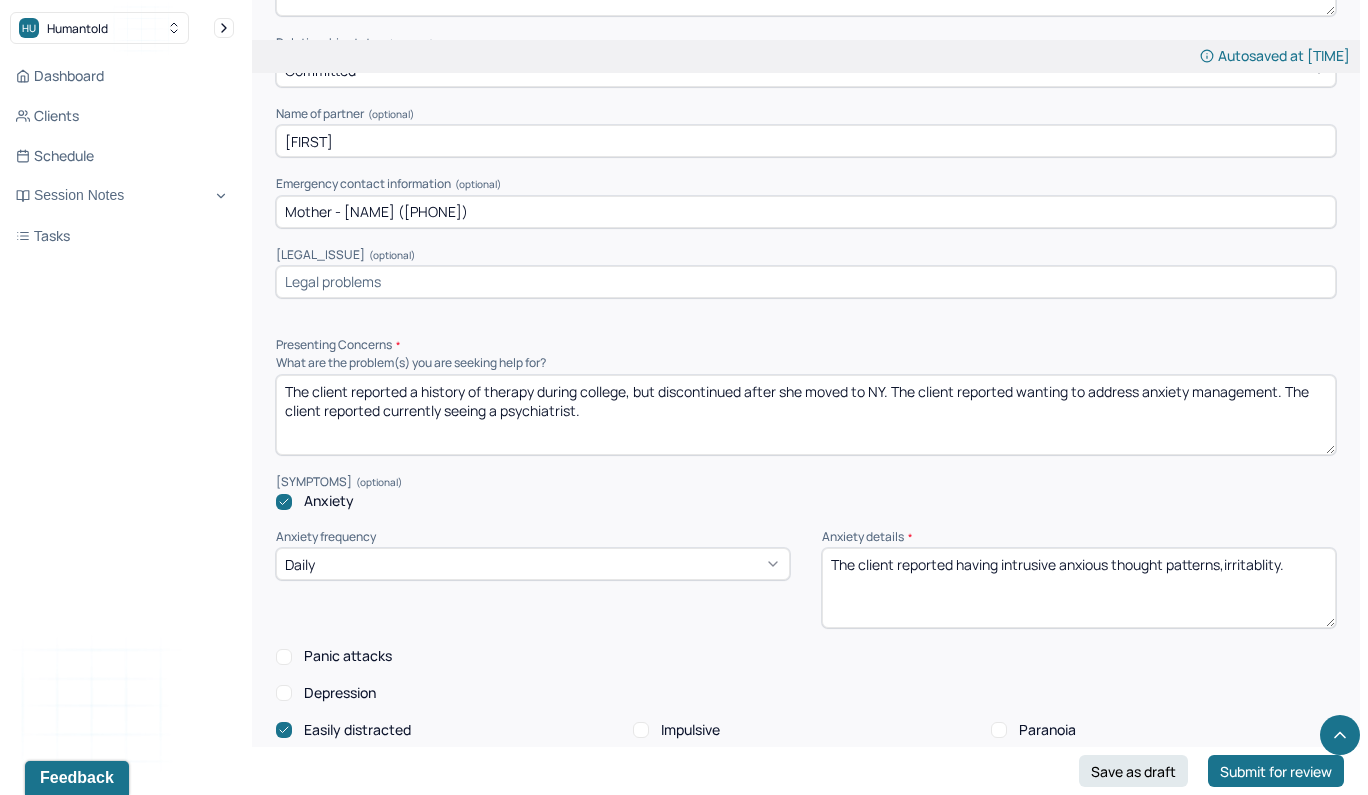 click on "New Theme Coming This Week! Soon, you’ll be able to switch between the default White Theme and a new Green Theme using the Theme Button in the top right corner of the app.  Edit Note Search by client name, chart number  FAQs 1 Theme MD [LAST]   Dominguez Autosaved at [TIME] Appointment Details Client name [FIRST] [LAST] Date of service [DATE] Time [TIME] - [TIME] Duration 16mins Appointment type individual therapy Provider name [FIRST] [LAST] Modifier 1 95 Telemedicine Note type Individual intake note Instructions The fields marked with an asterisk ( * ) are required before you can submit your notes. Before you can submit your session notes, they must be signed. You have the option to save your notes as a draft before making a submission. Appointment location * Teletherapy Client Teletherapy Location Home Office Other Provider Teletherapy Location Home Office Other Consent was received for the teletherapy session The teletherapy session was conducted via video Primary diagnosis * Secondary diagnosis *" at bounding box center [806, 2855] 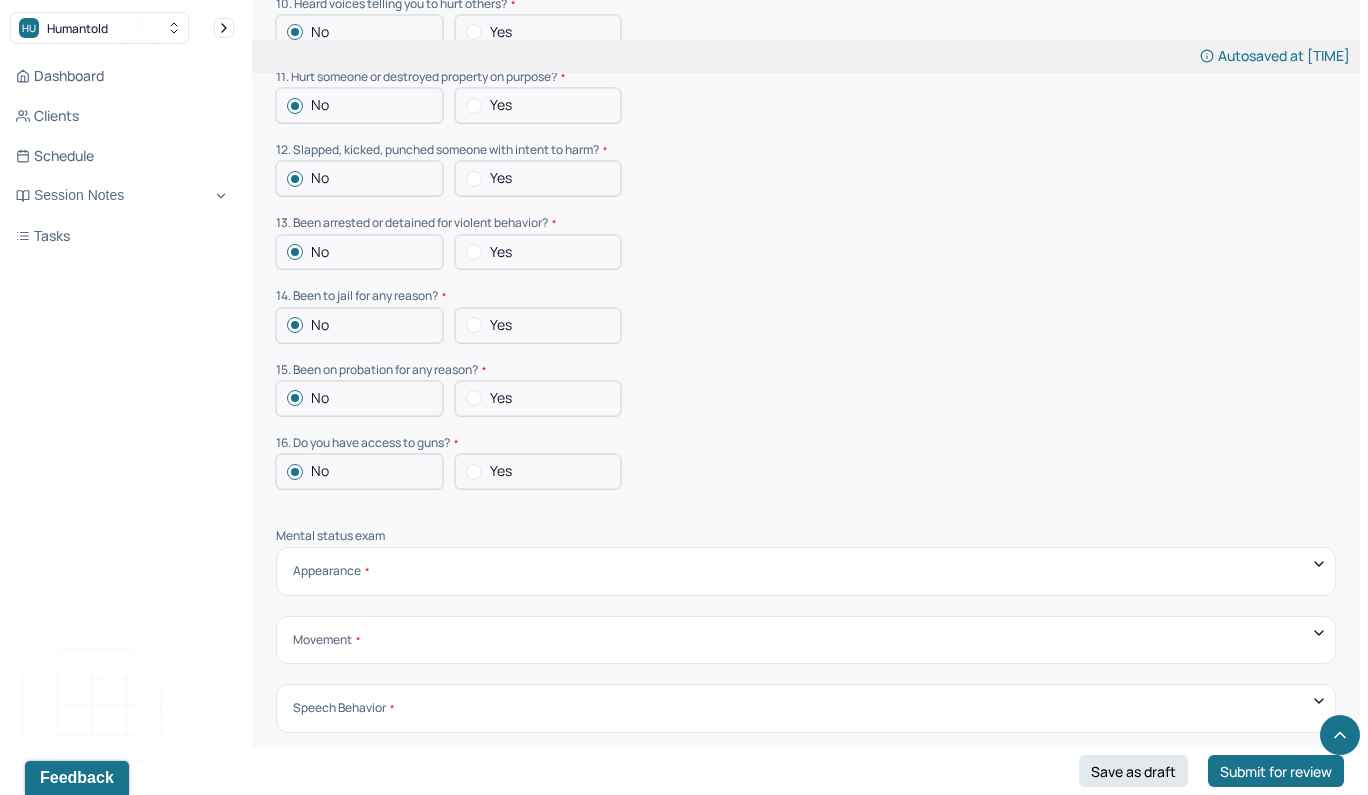 scroll, scrollTop: 6200, scrollLeft: 0, axis: vertical 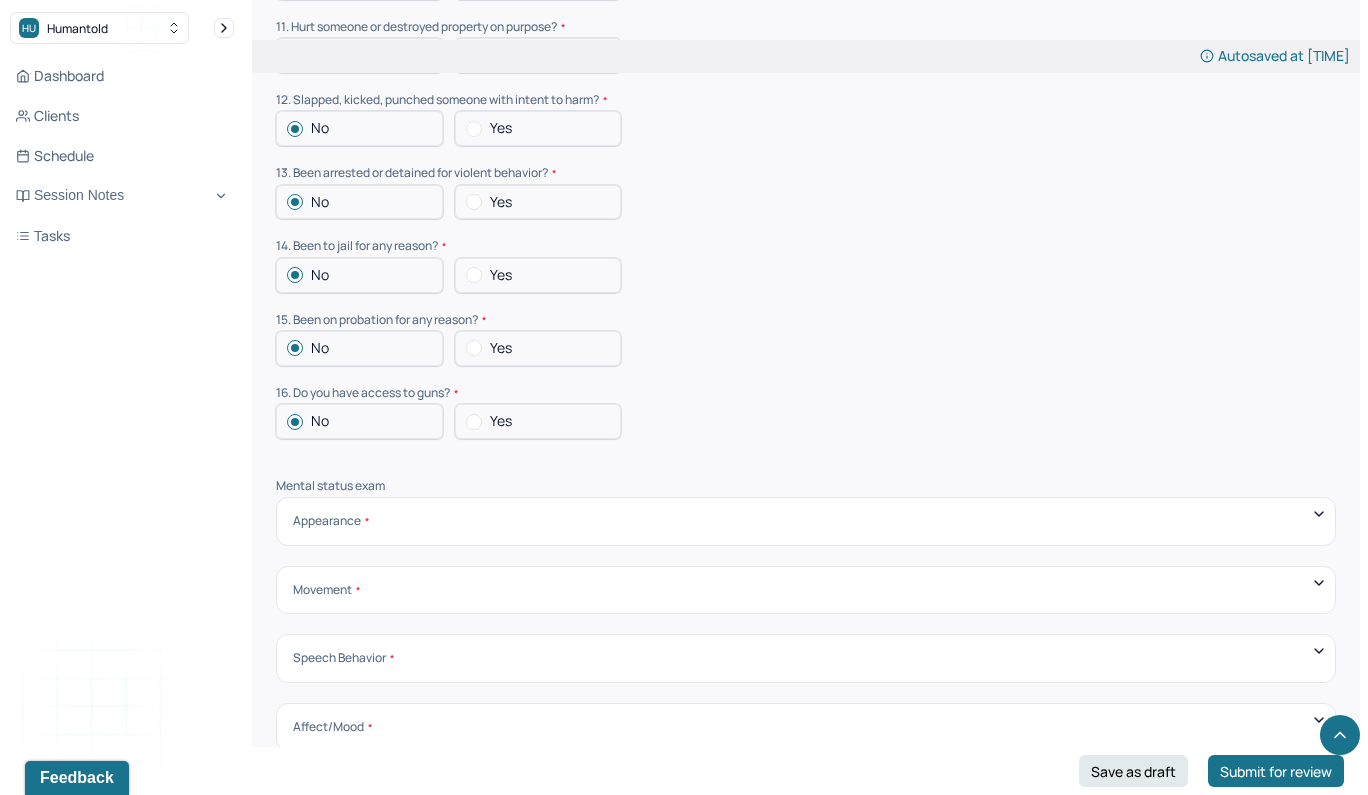 click on "Appearance" at bounding box center (331, 521) 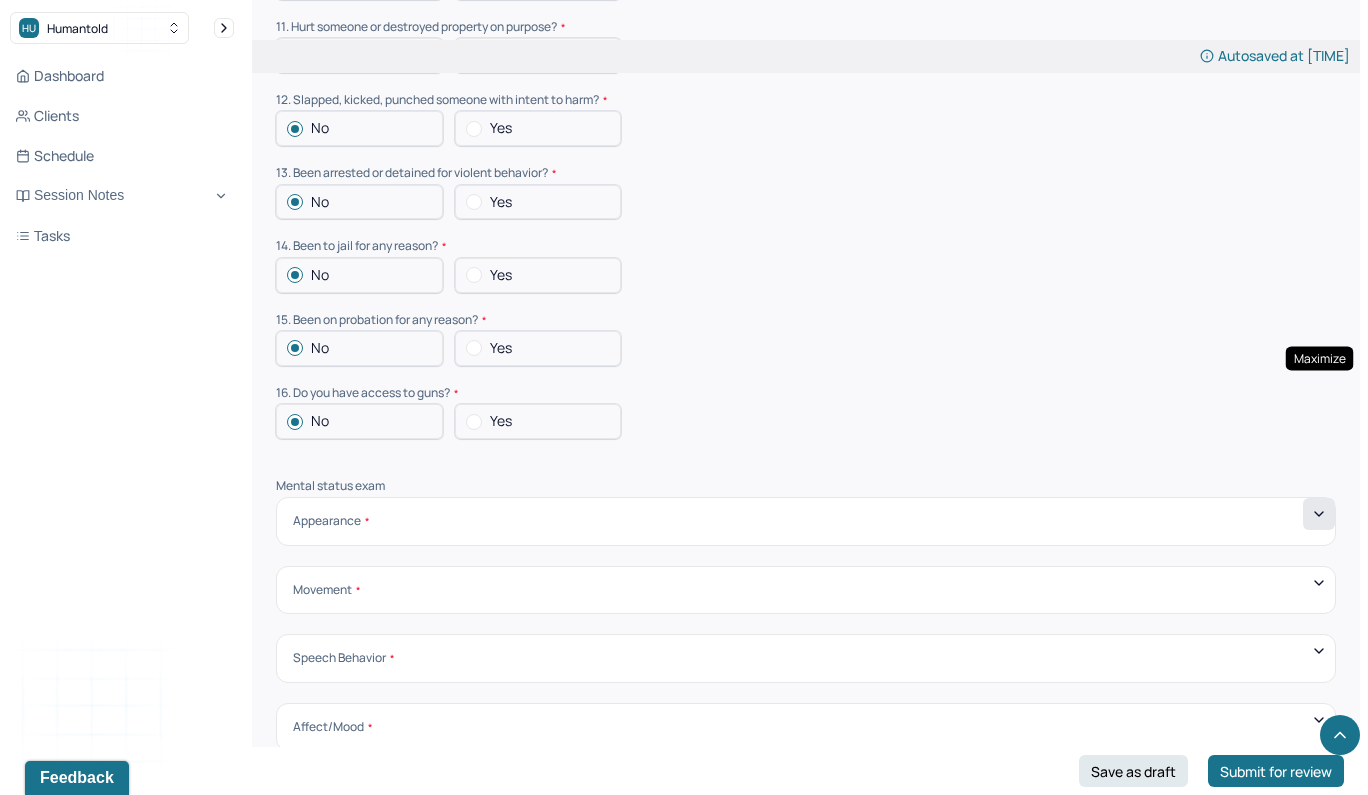 click 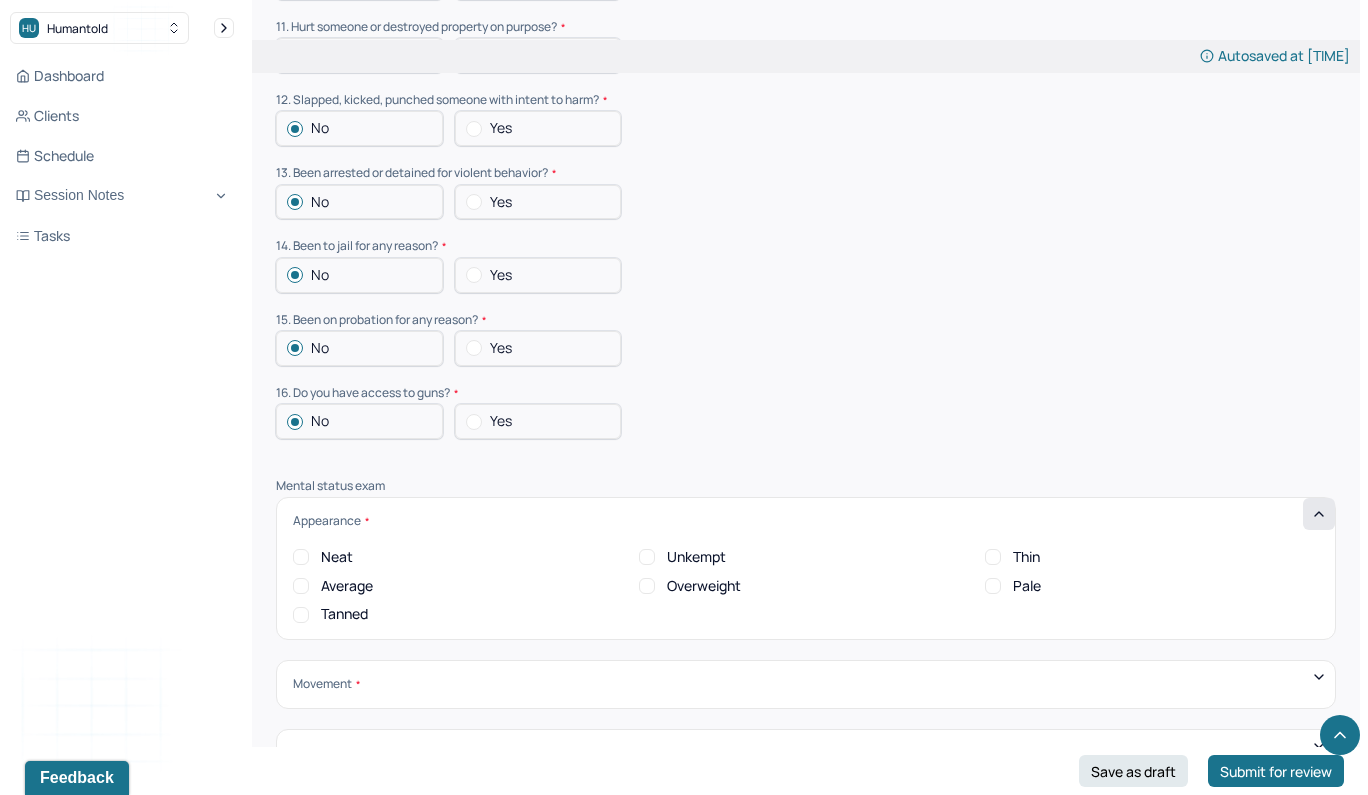 click on "Neat" at bounding box center [301, 557] 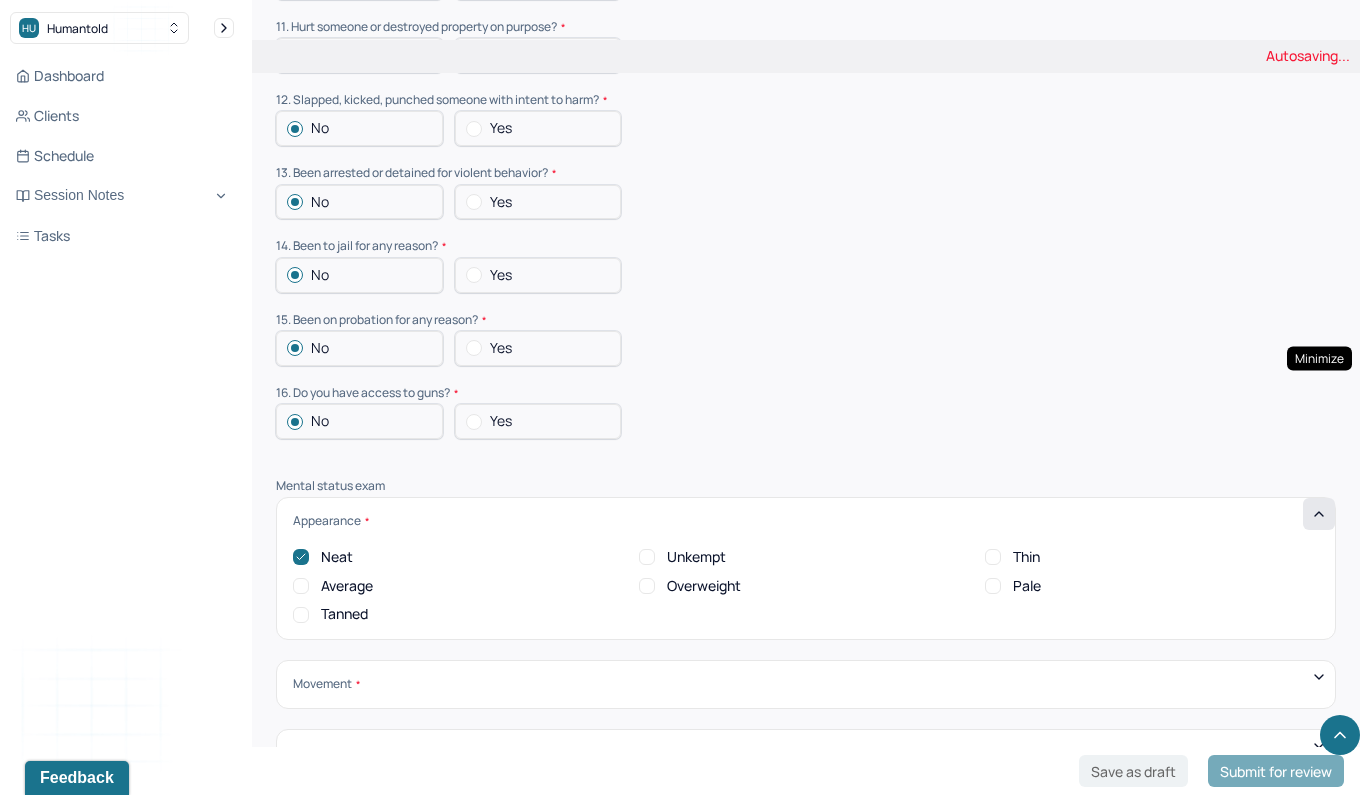 click 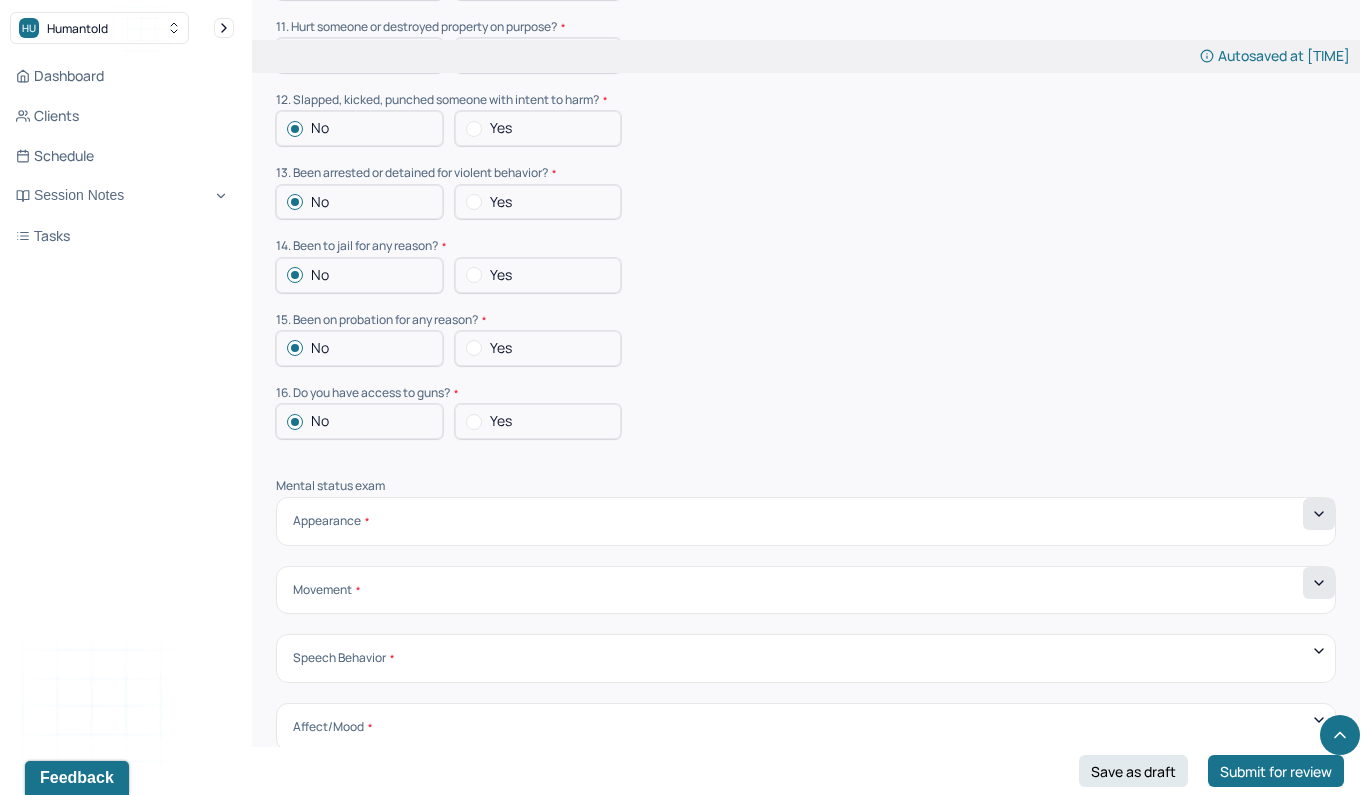 click 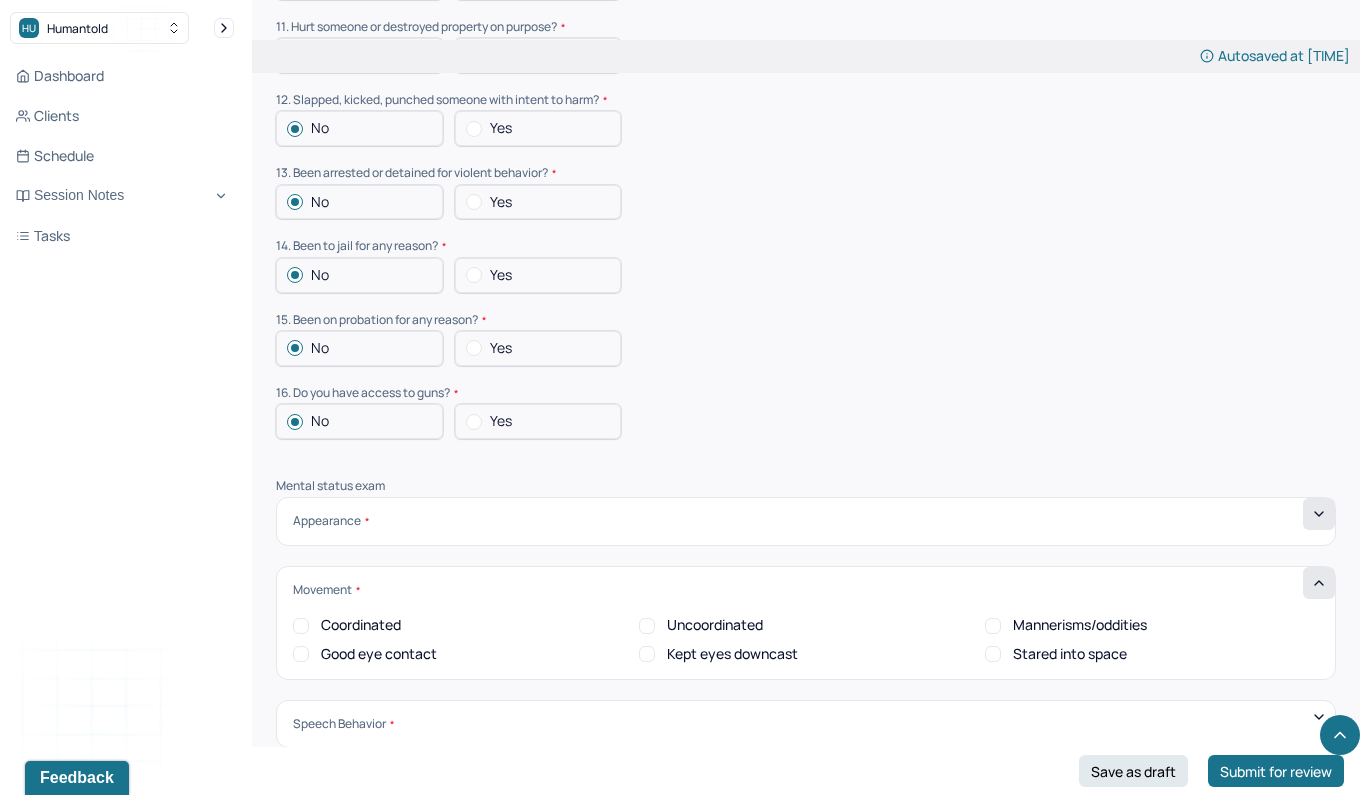 click on "Coordinated" at bounding box center [301, 626] 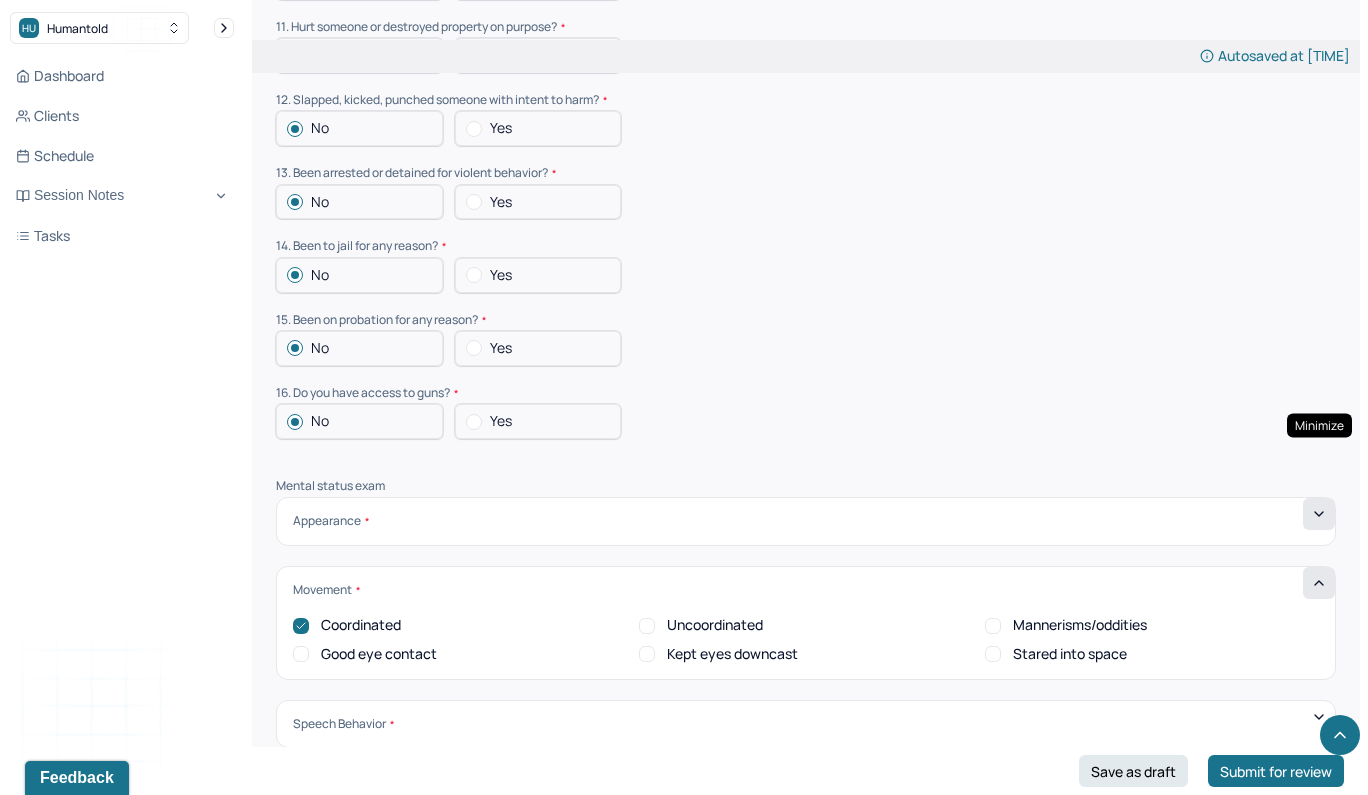 click 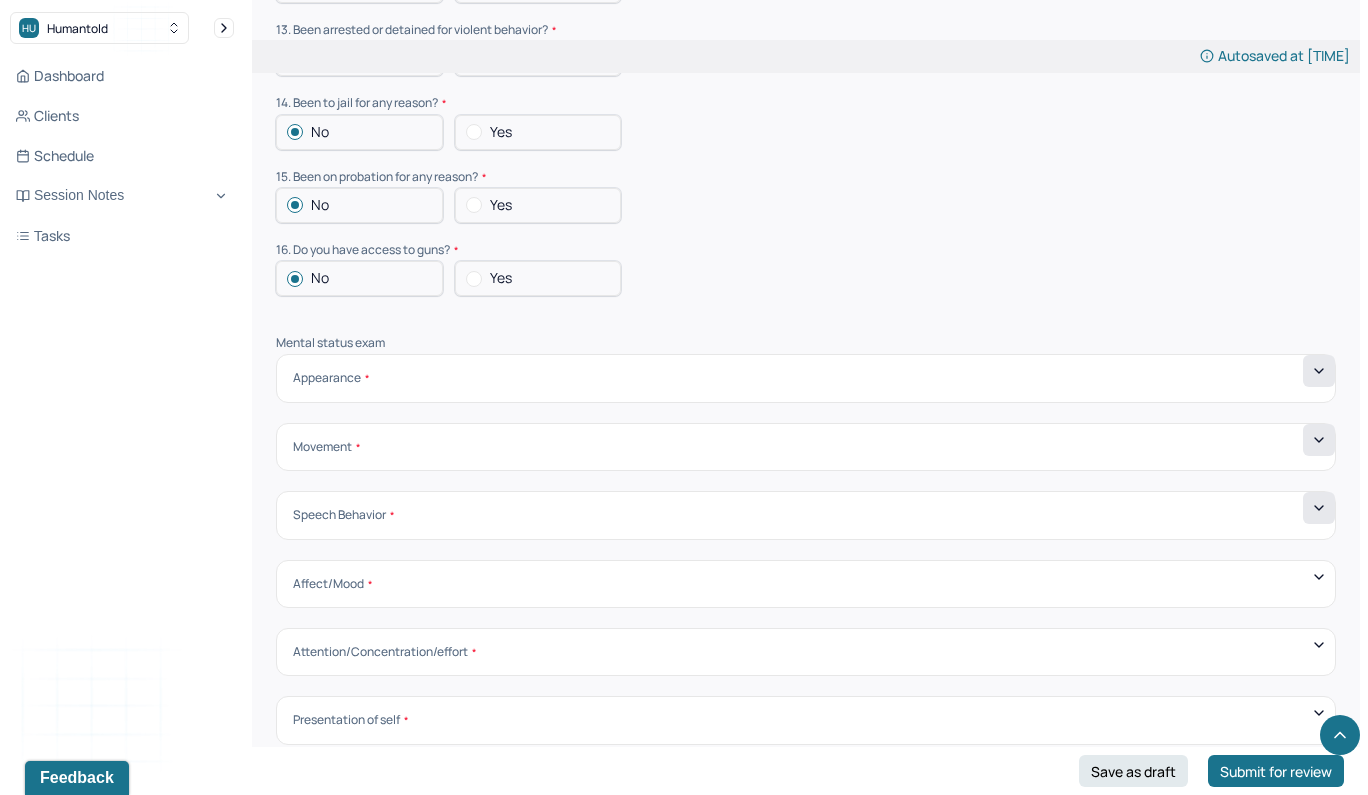 scroll, scrollTop: 6373, scrollLeft: 0, axis: vertical 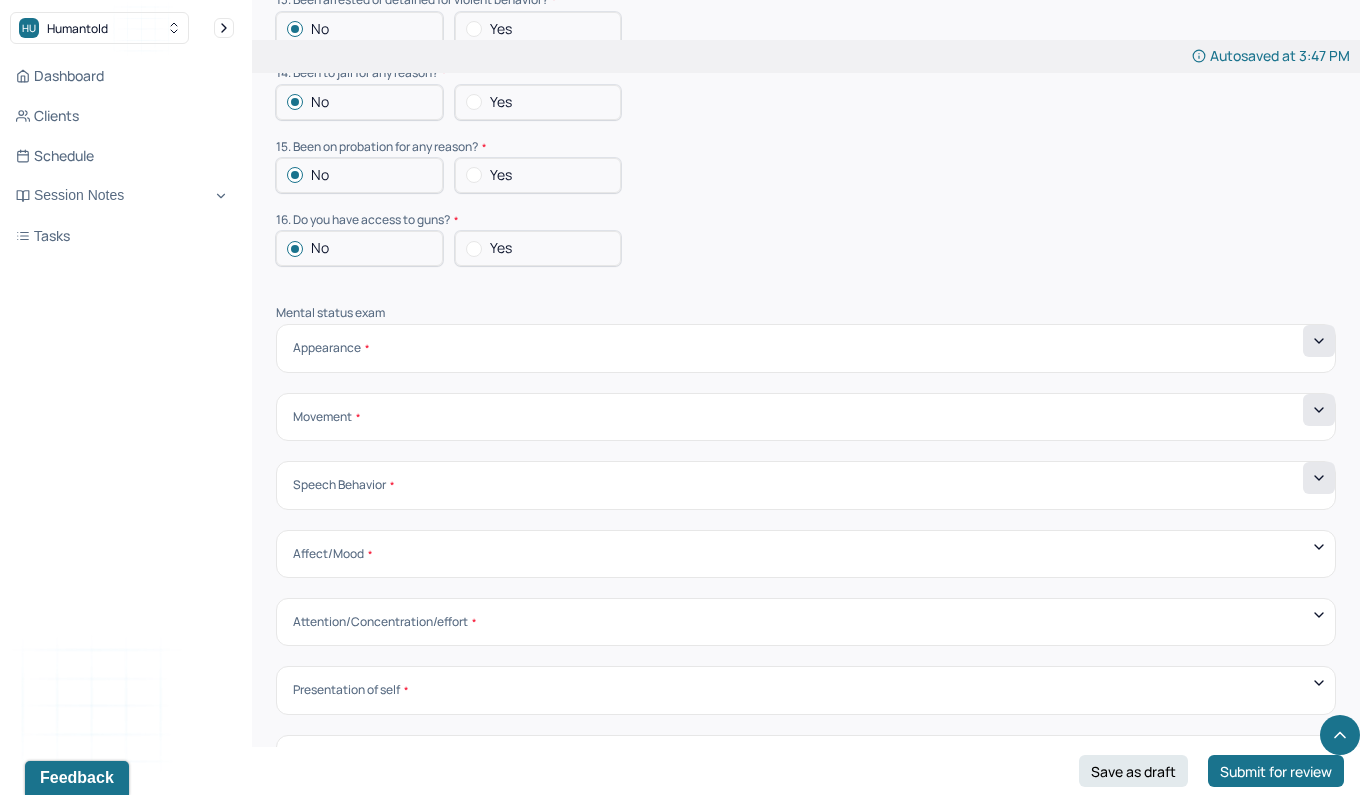 click 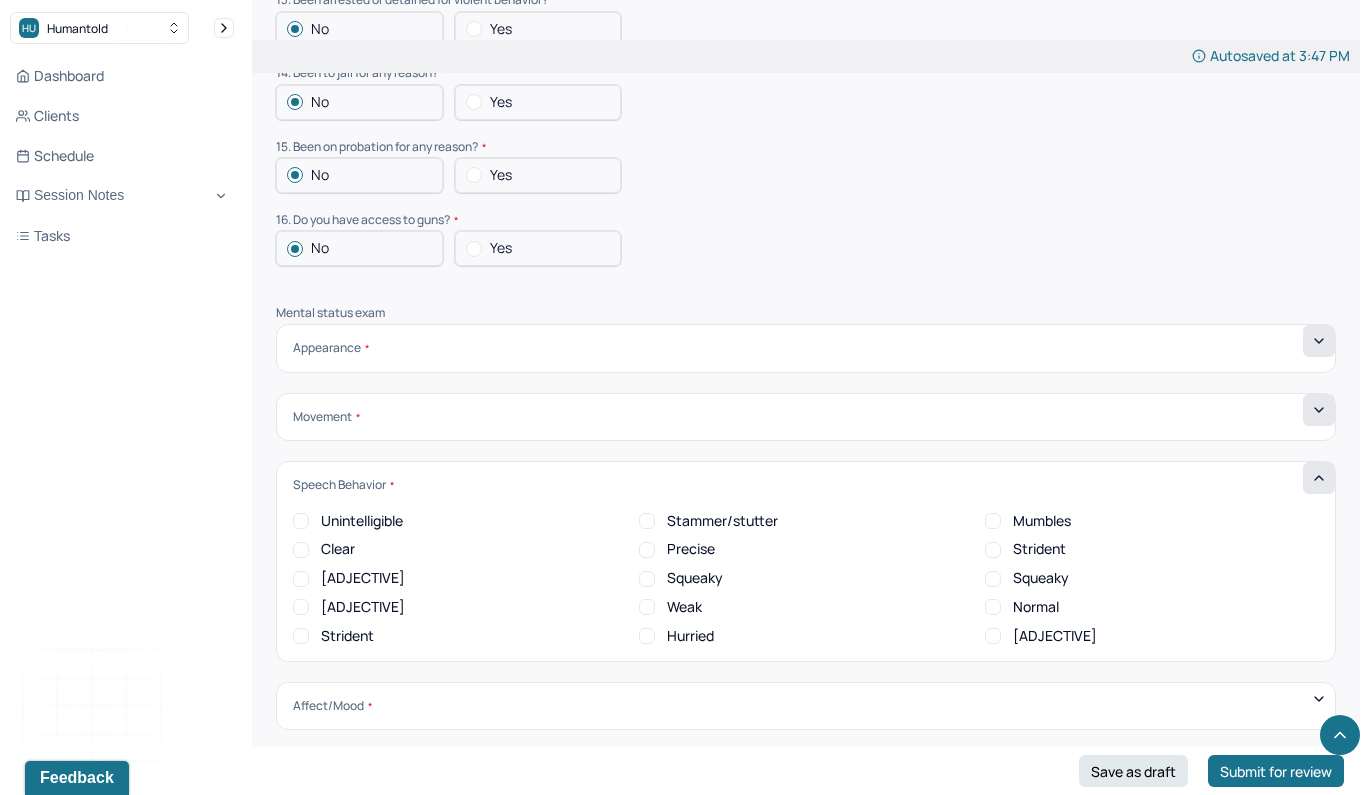 click on "Clear" at bounding box center (301, 550) 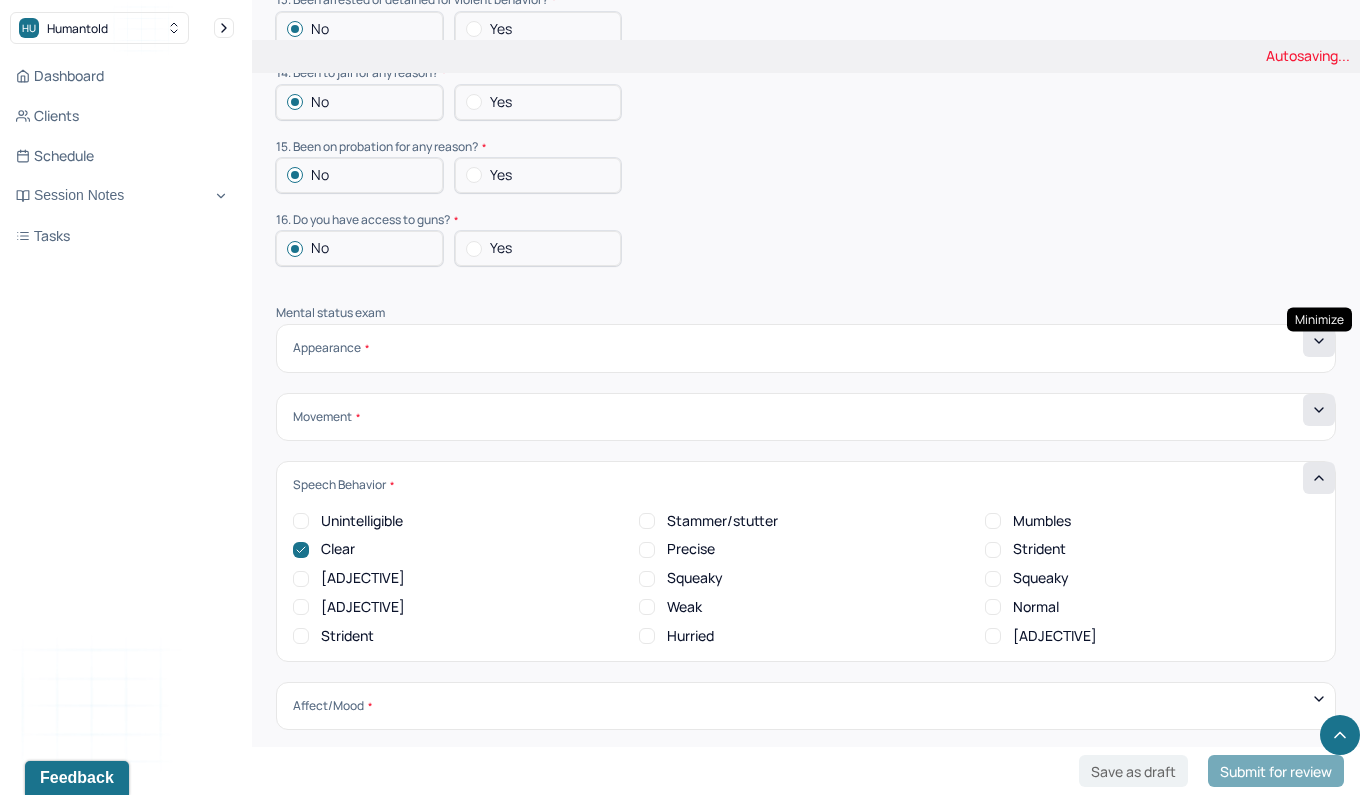click 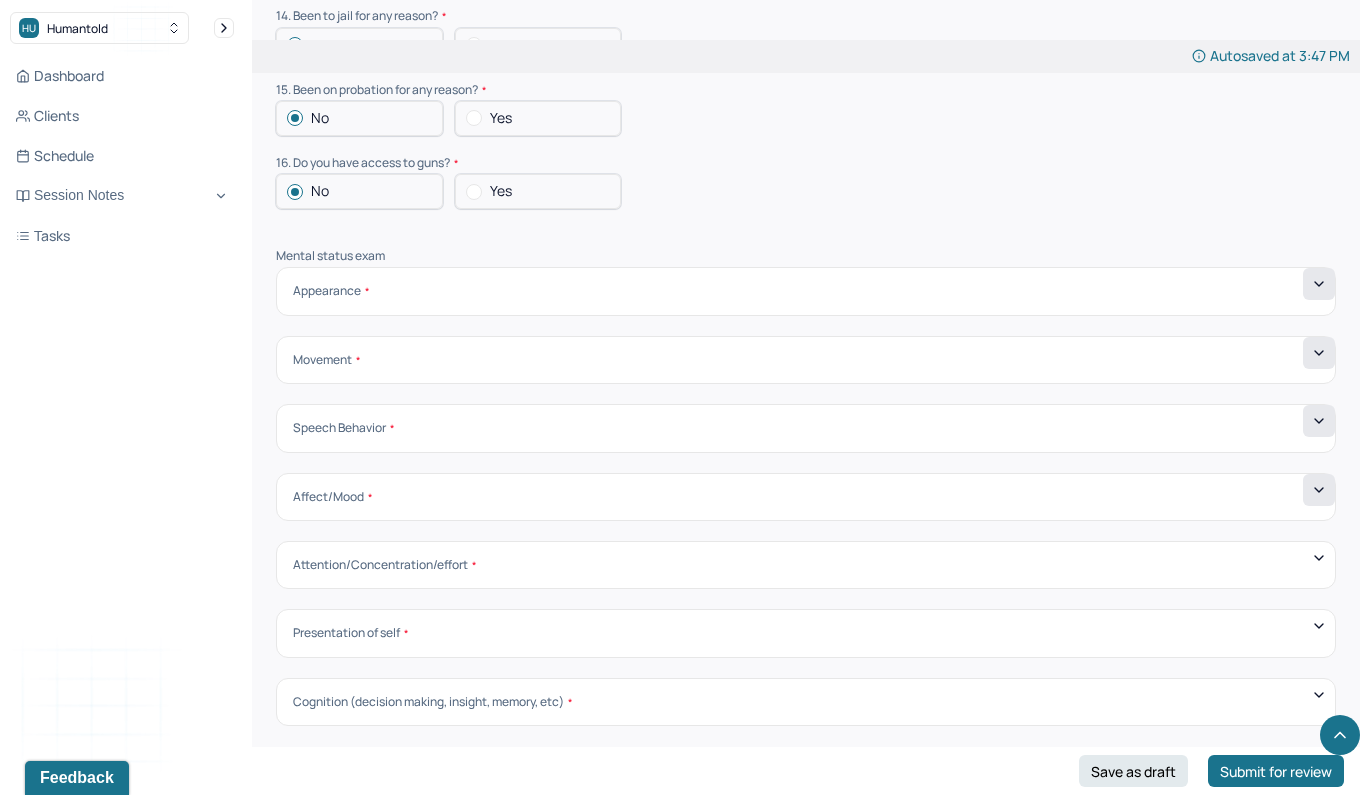 scroll, scrollTop: 6454, scrollLeft: 0, axis: vertical 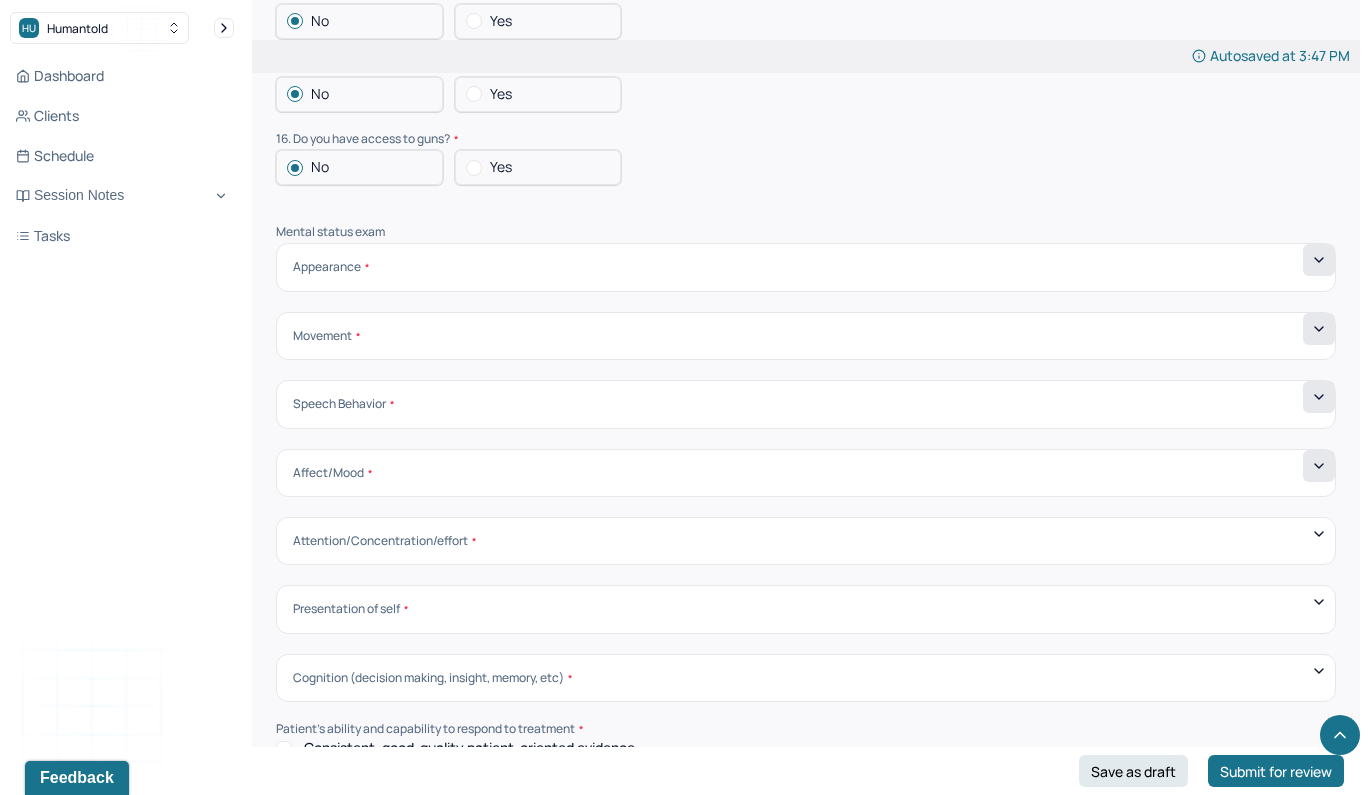 click 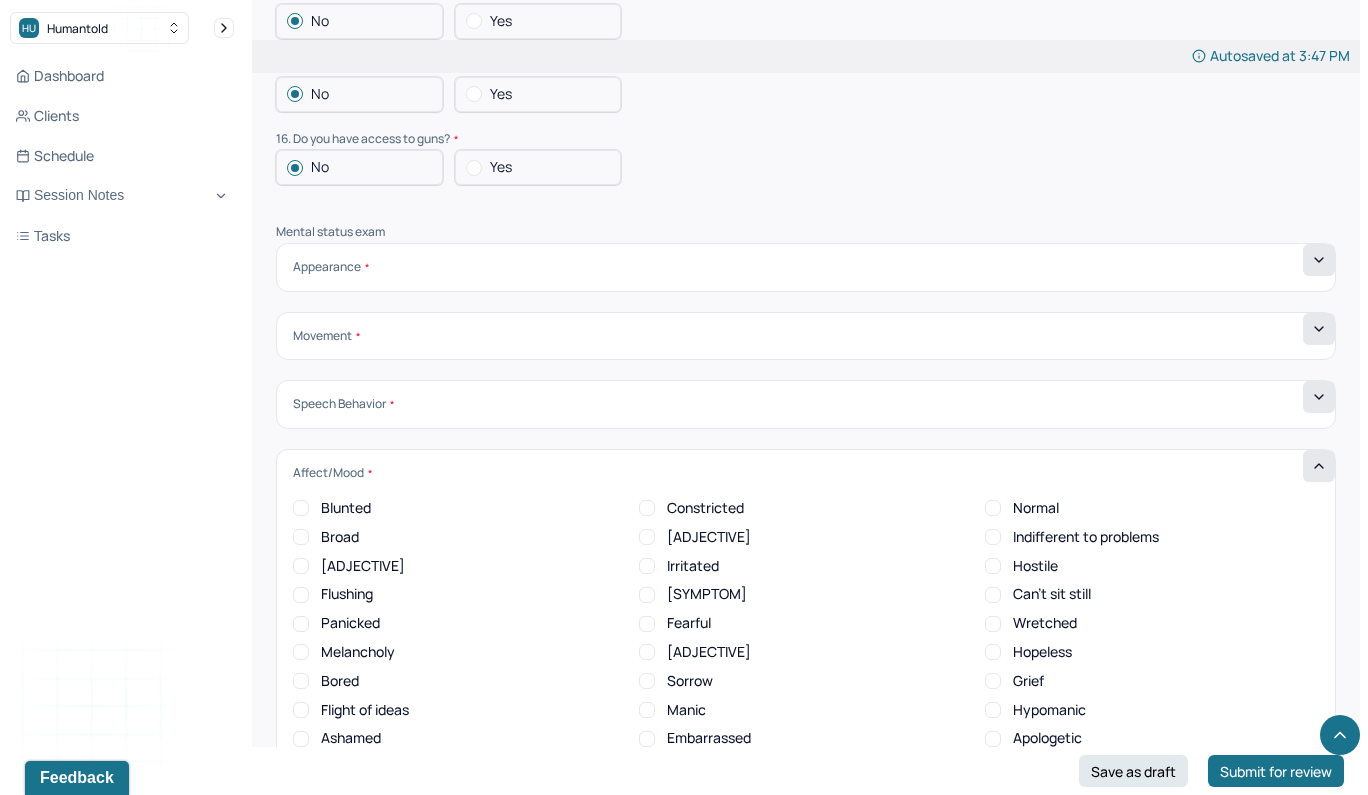 click on "Normal" at bounding box center (993, 508) 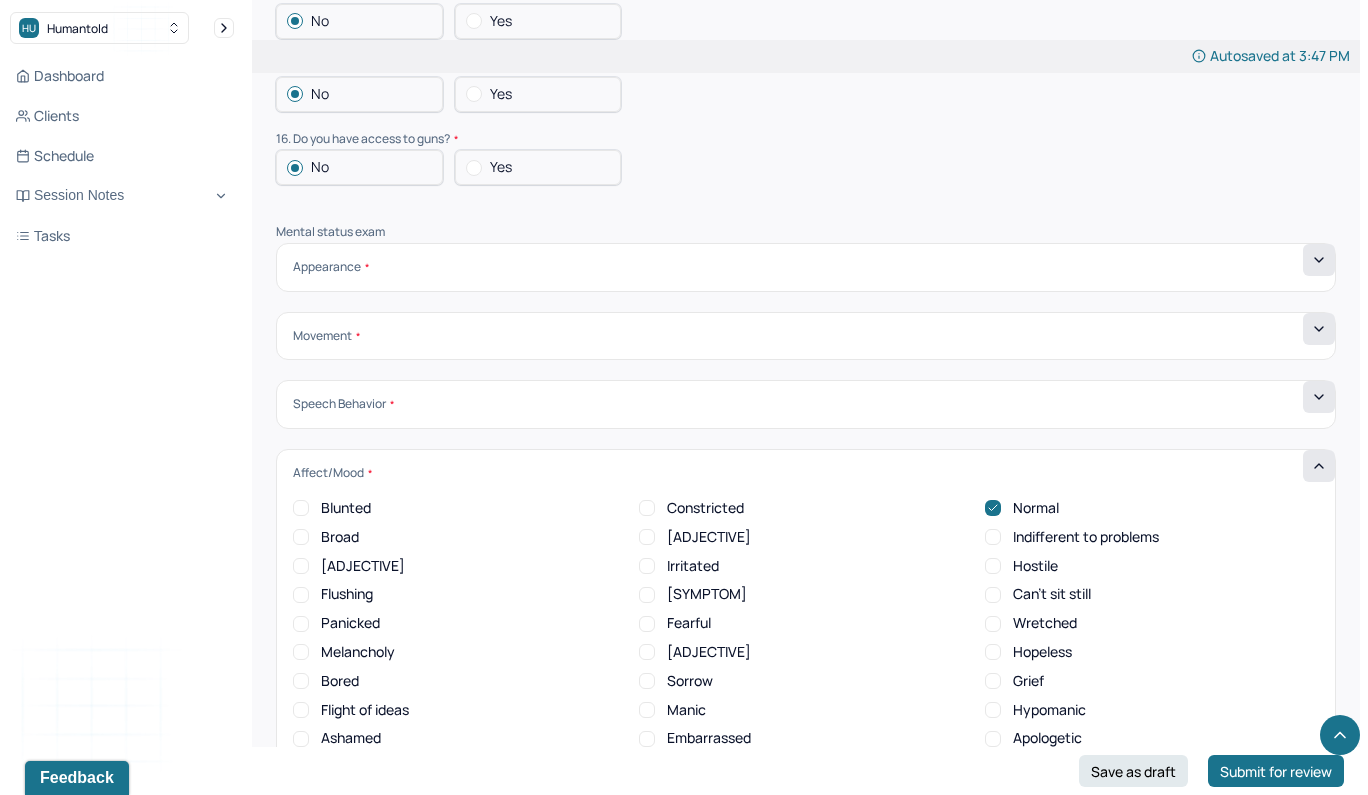 click 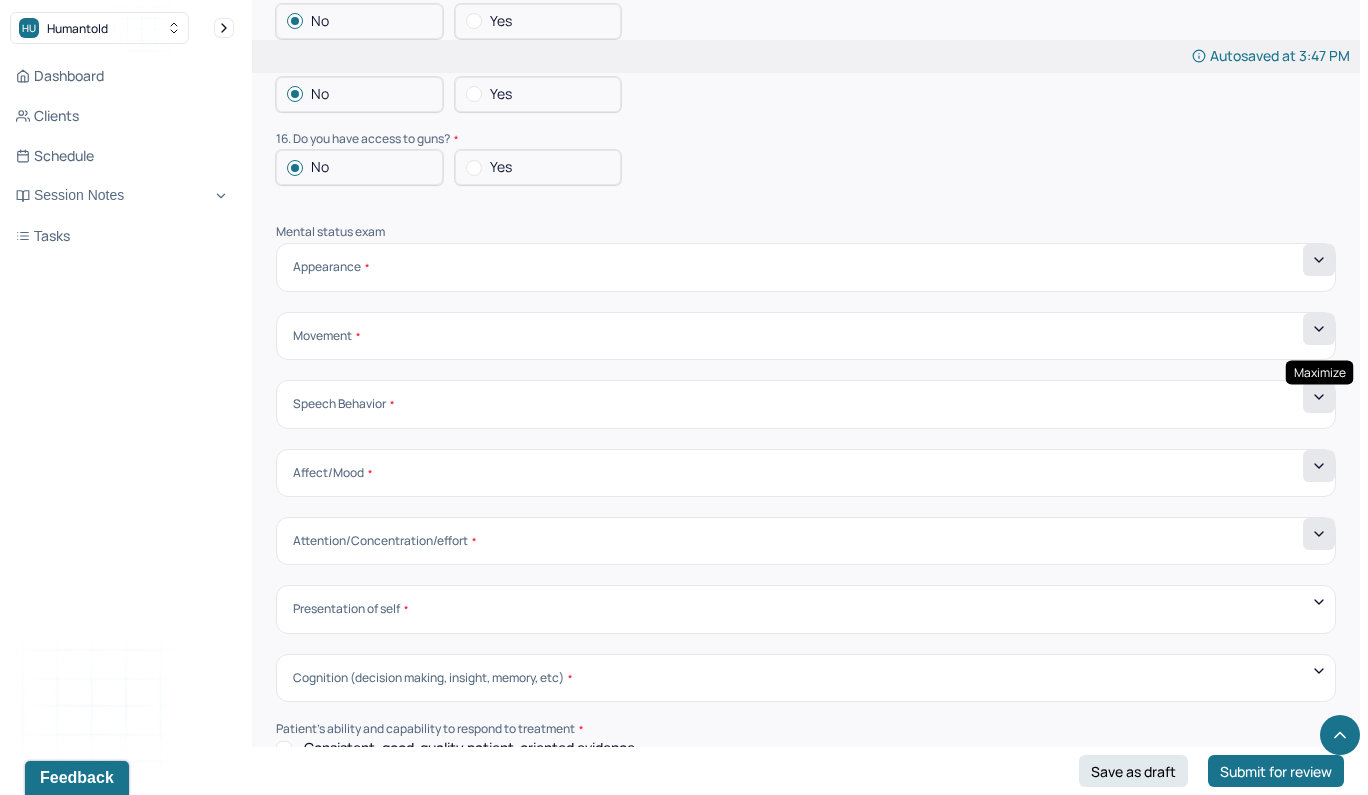 click 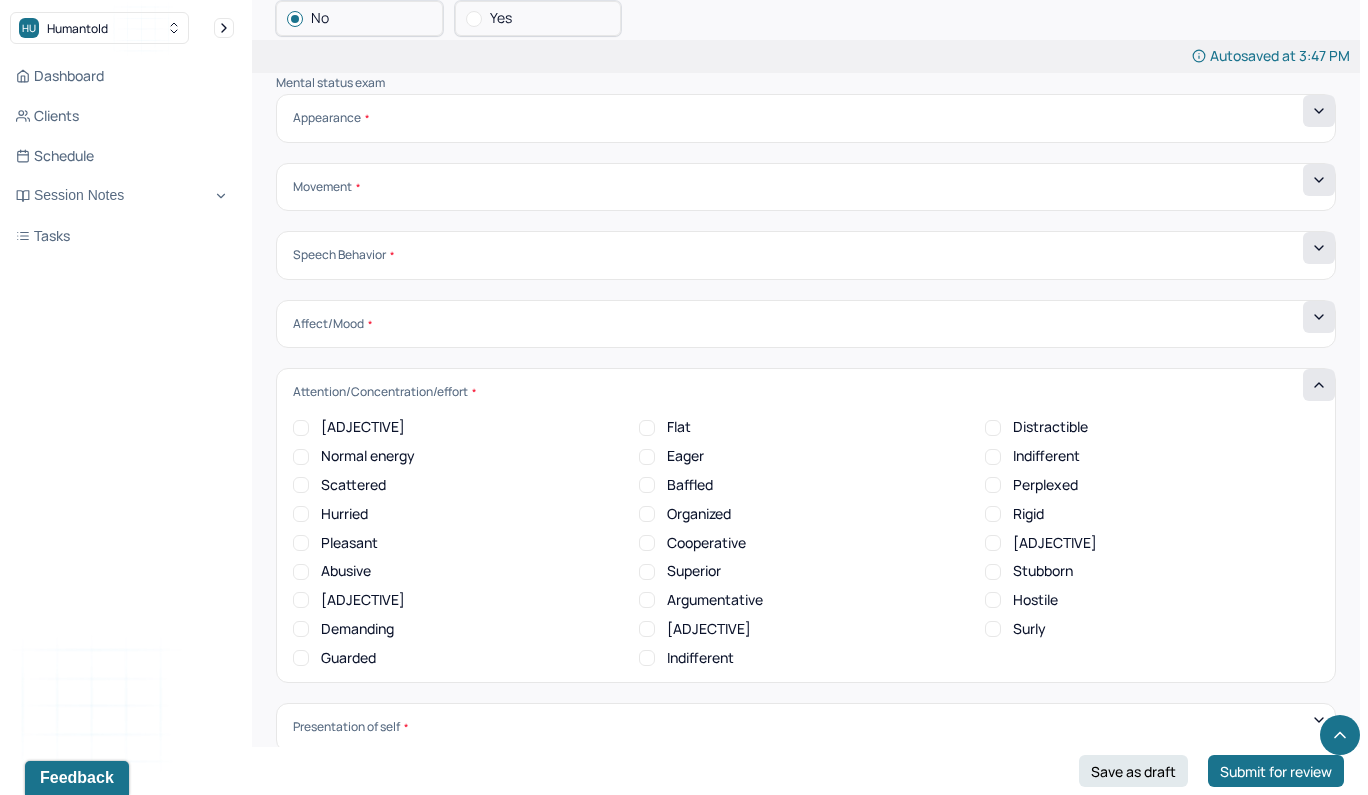 scroll, scrollTop: 6613, scrollLeft: 0, axis: vertical 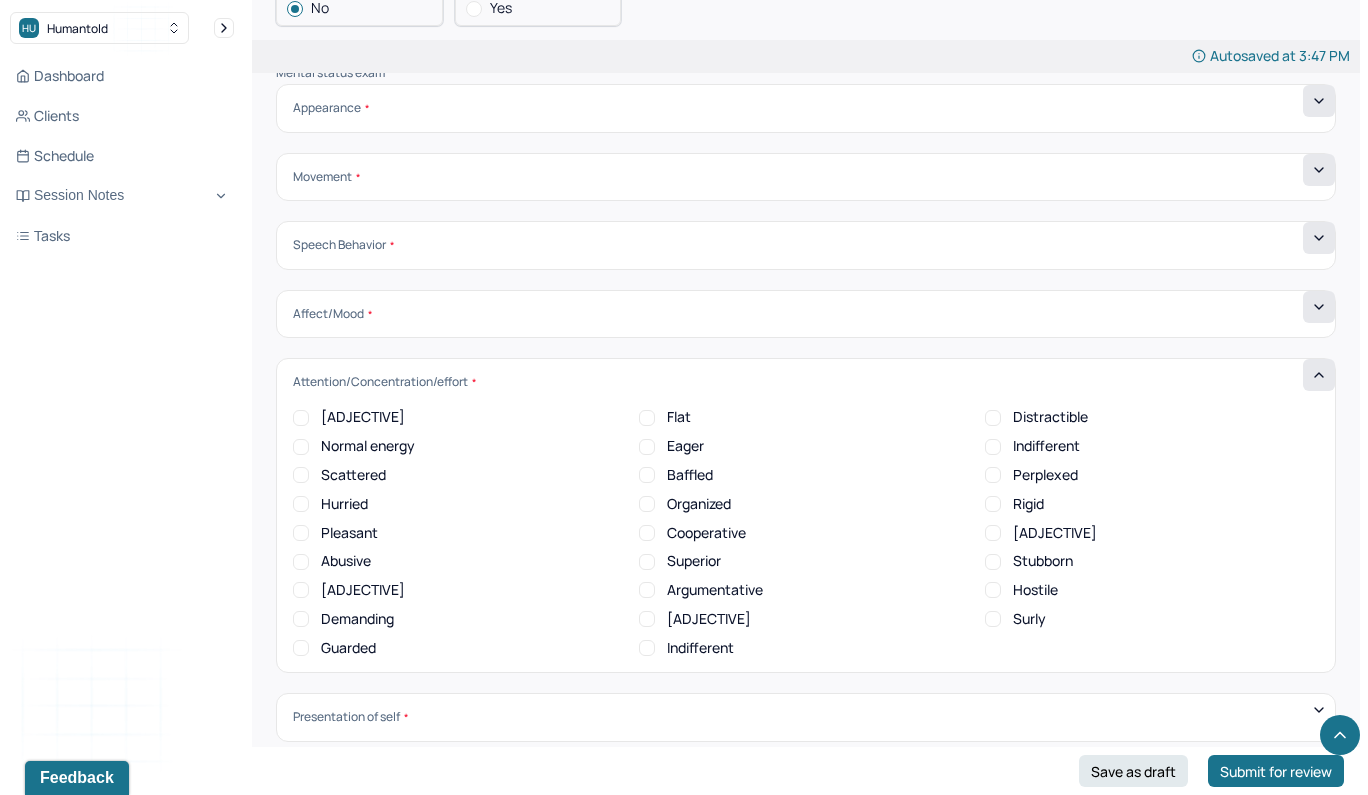 click on "Normal energy" at bounding box center [301, 447] 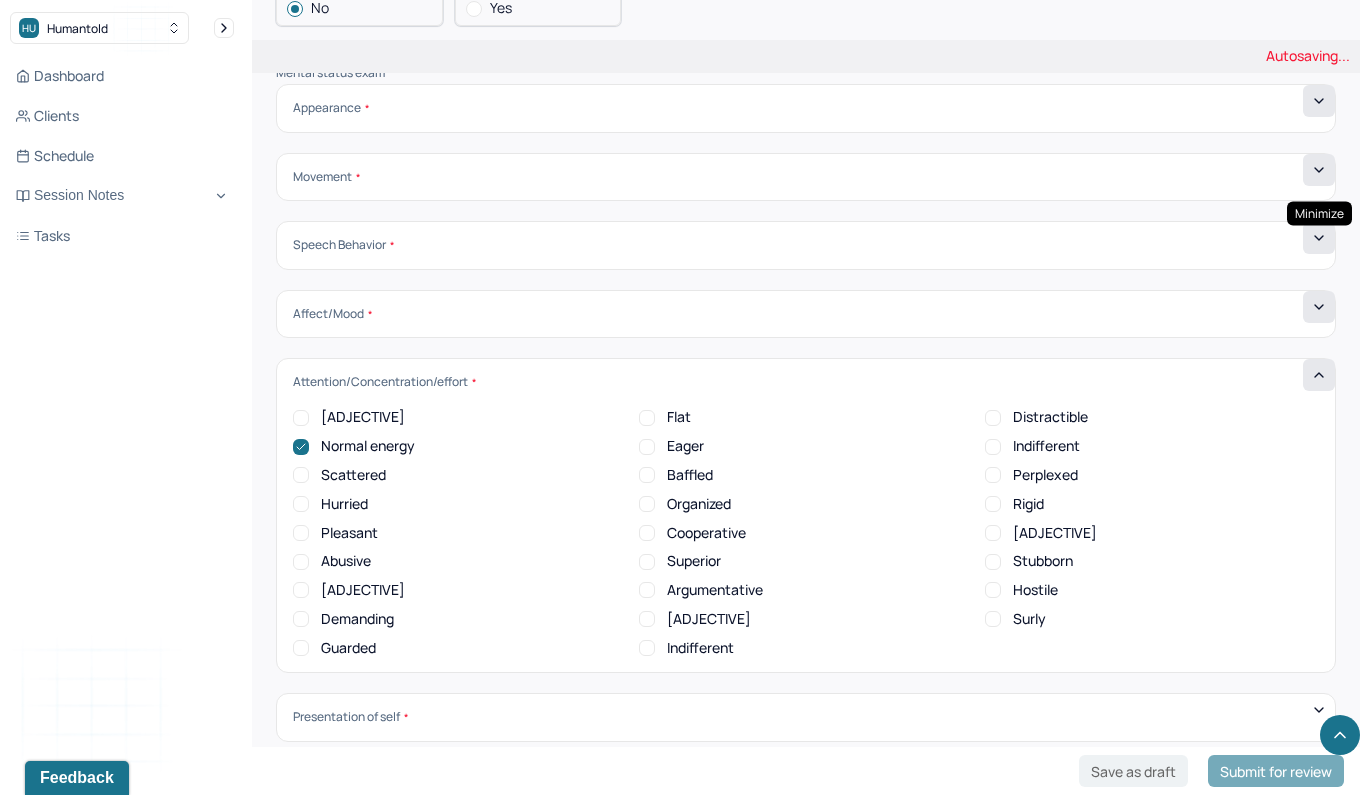 click 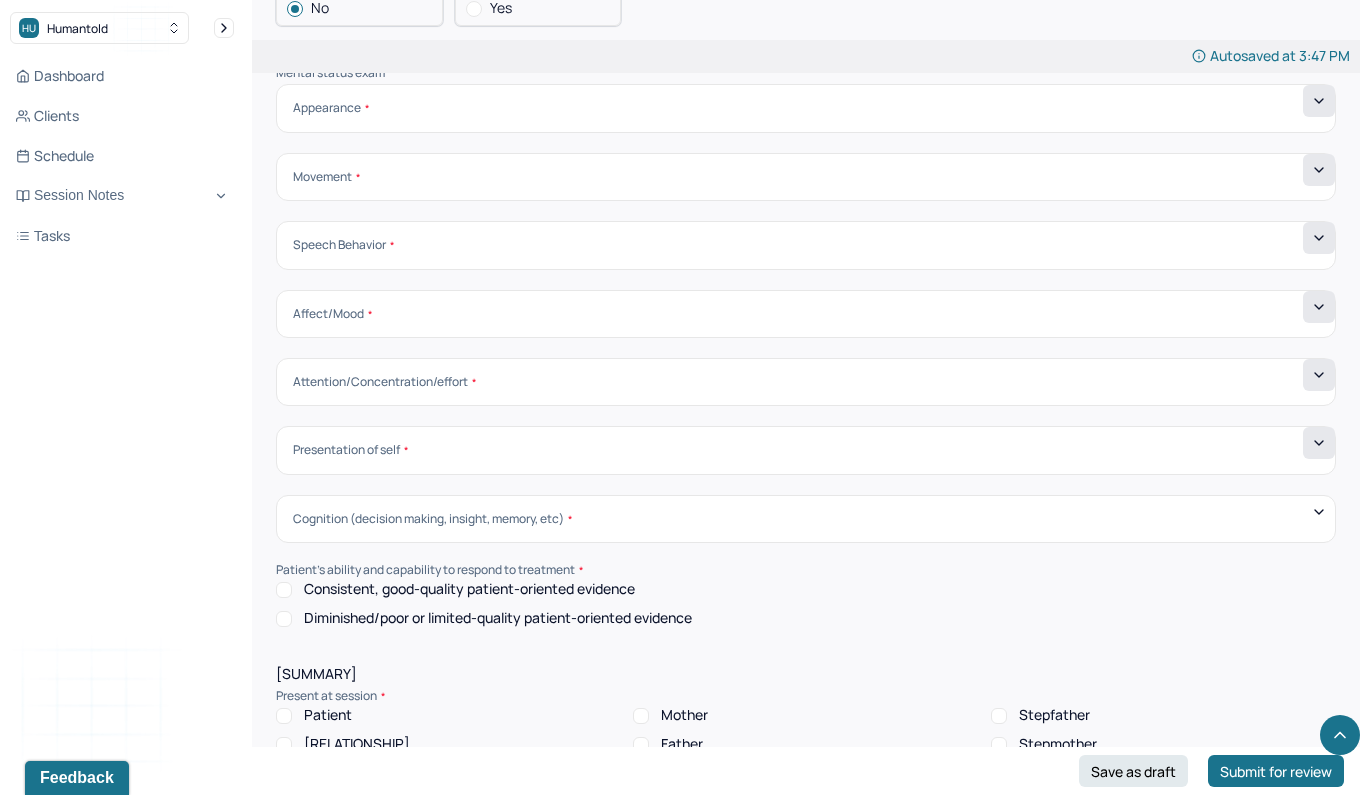 click 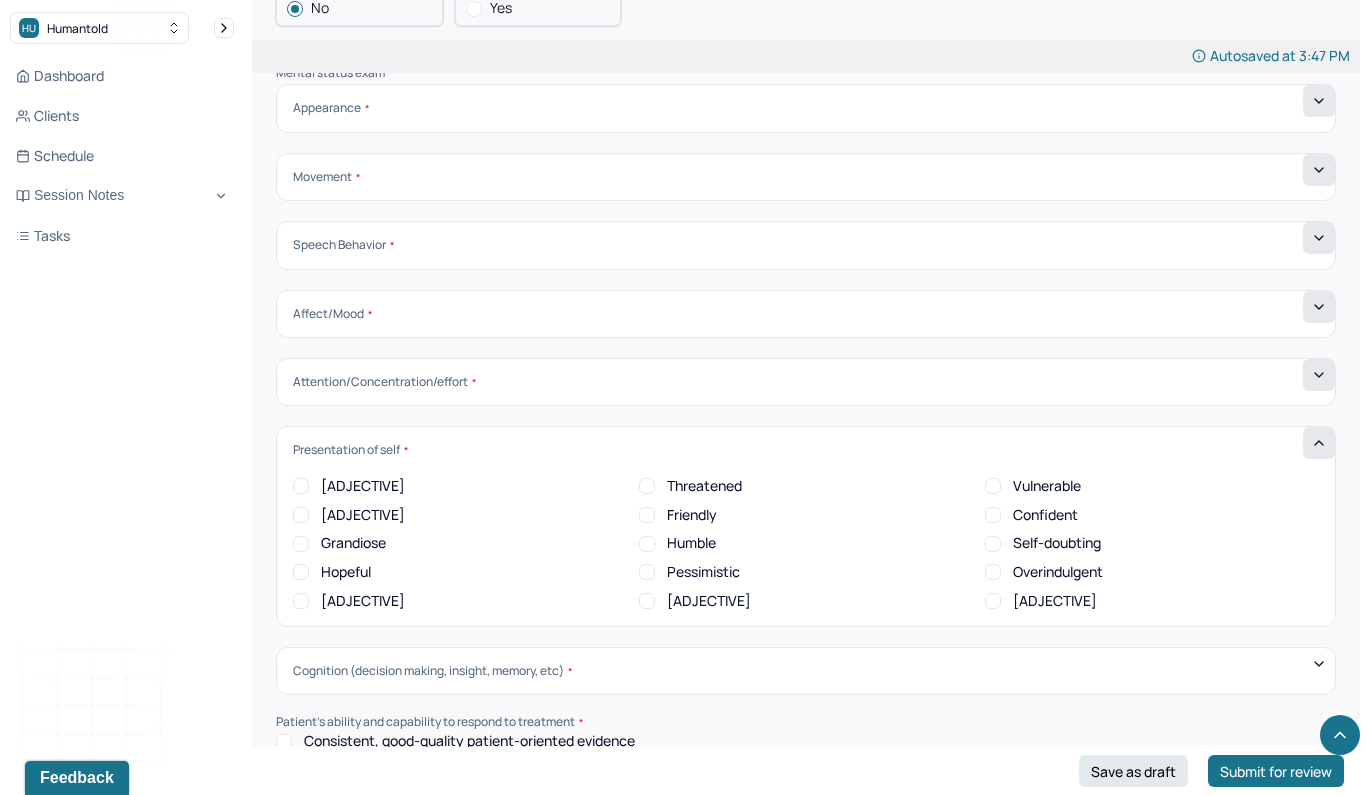 click on "[ADJECTIVE]" at bounding box center (301, 601) 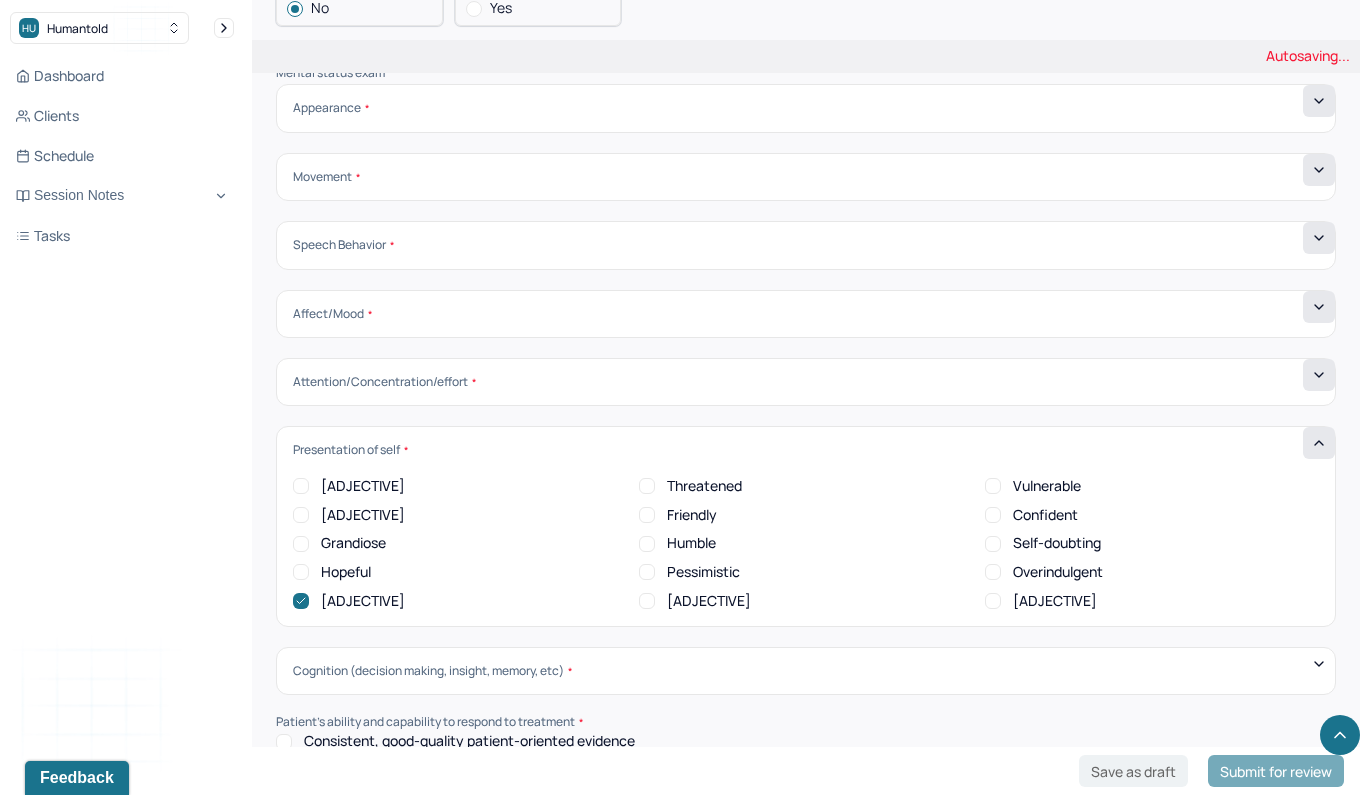 click 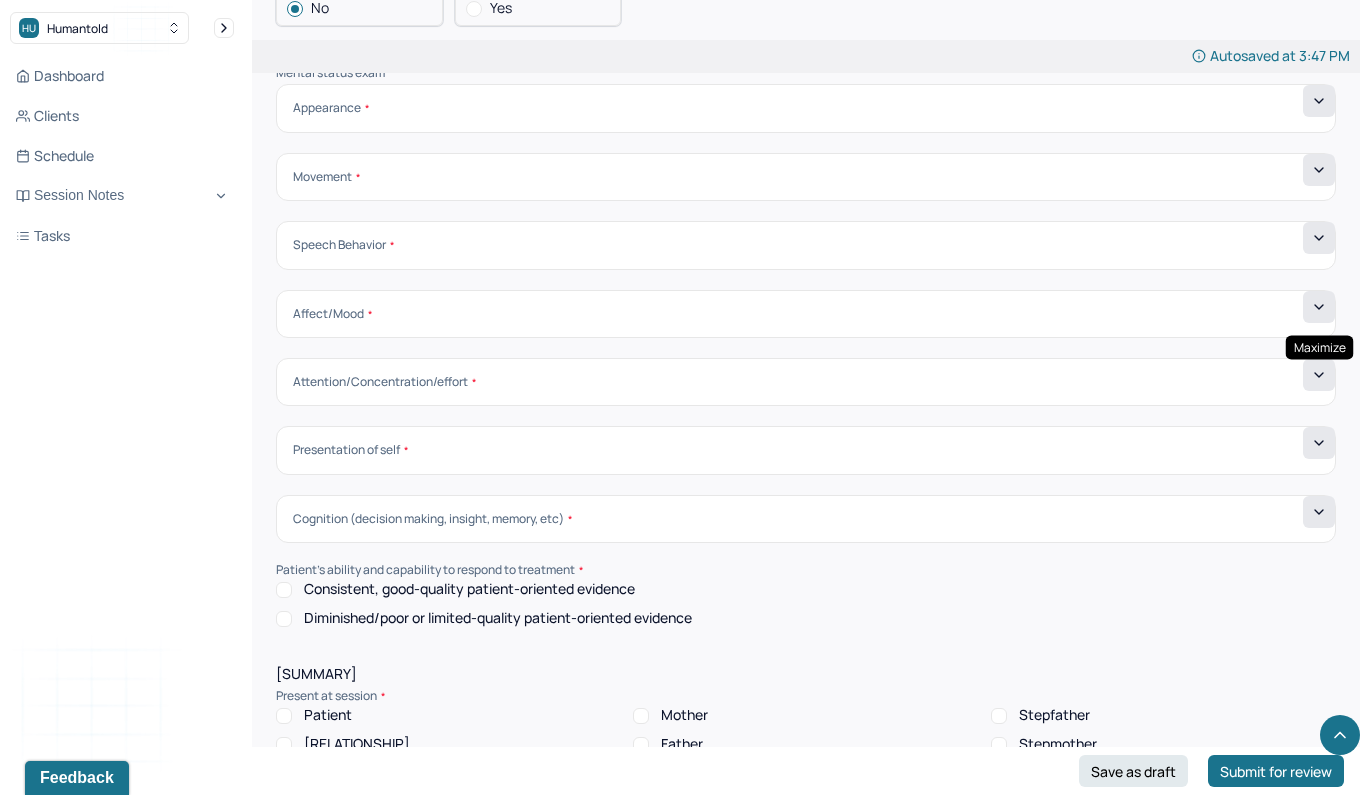 click 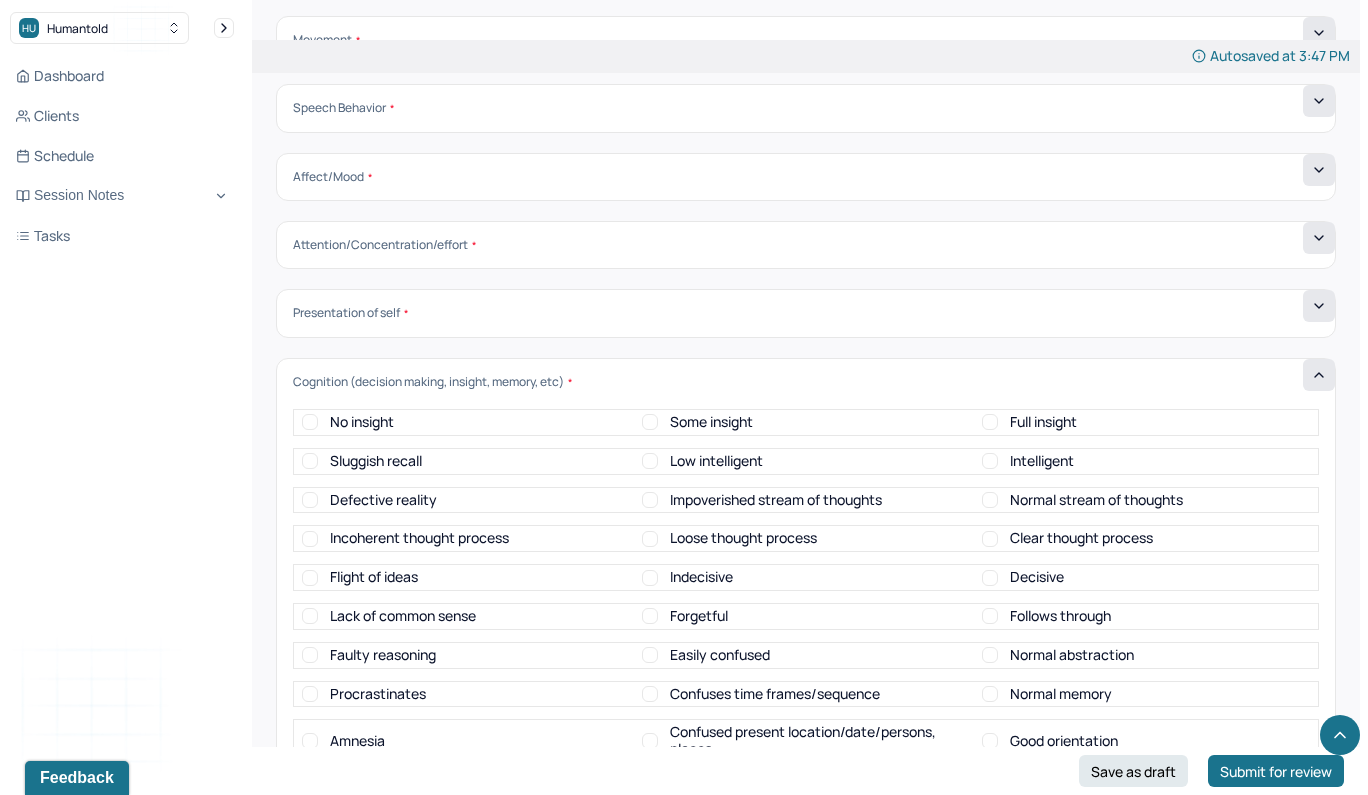 scroll, scrollTop: 6773, scrollLeft: 0, axis: vertical 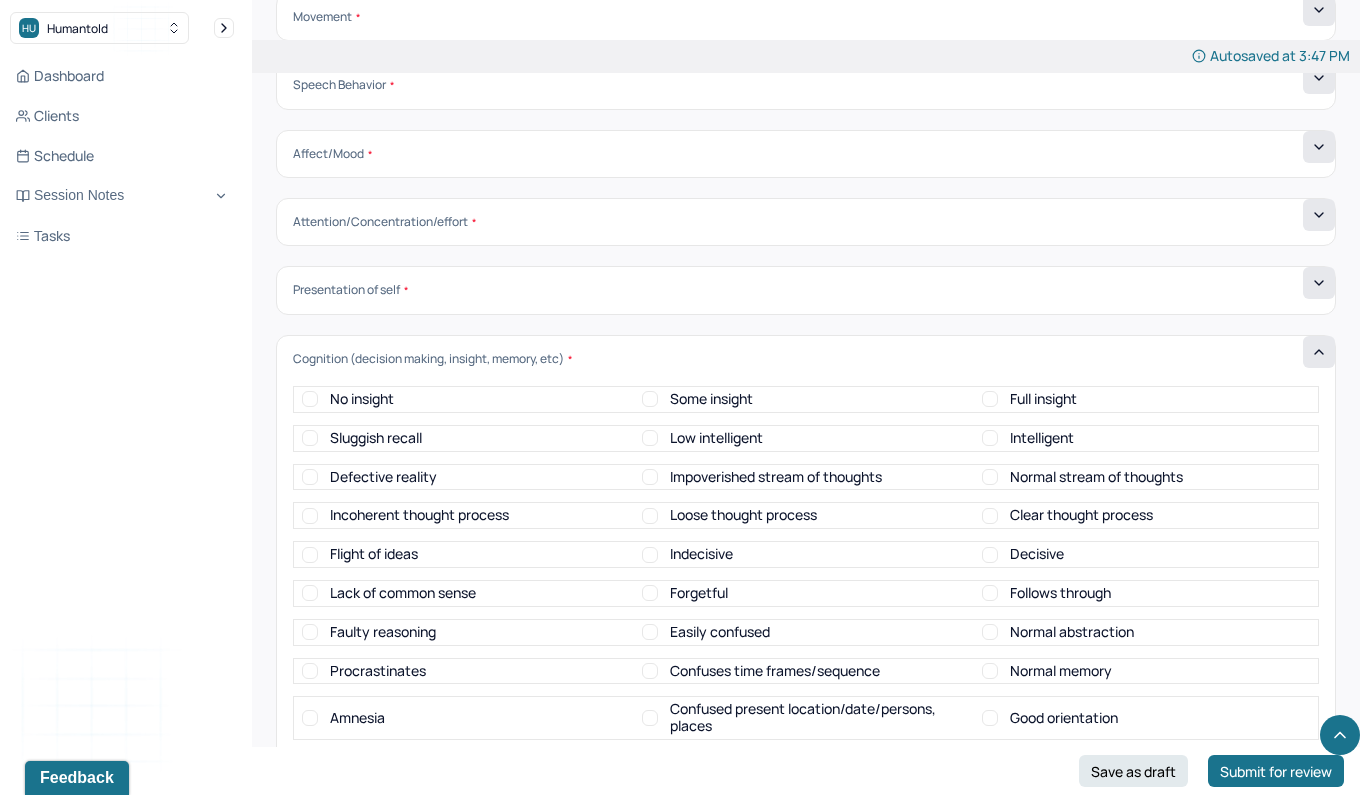 click on "Normal stream of thoughts" at bounding box center [990, 477] 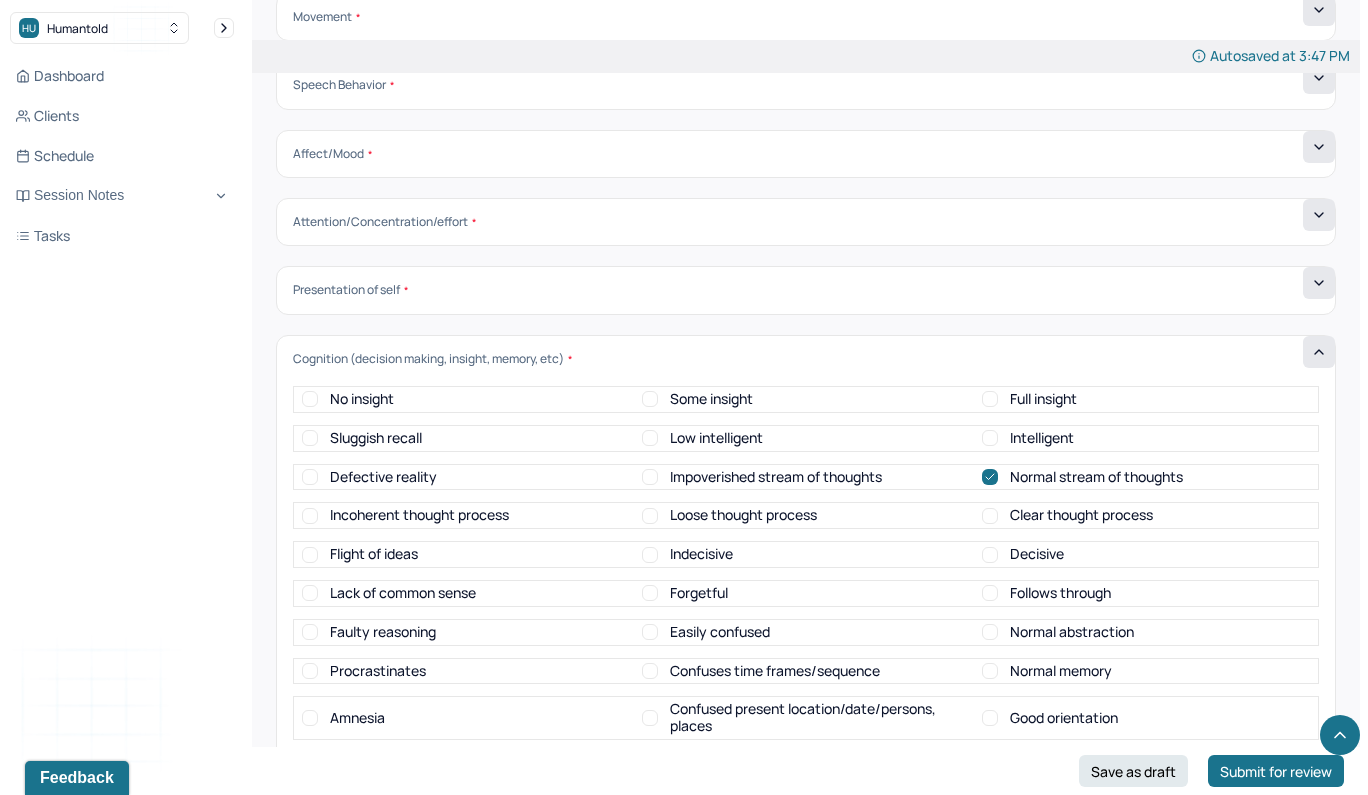 click on "Clear thought process" at bounding box center (990, 516) 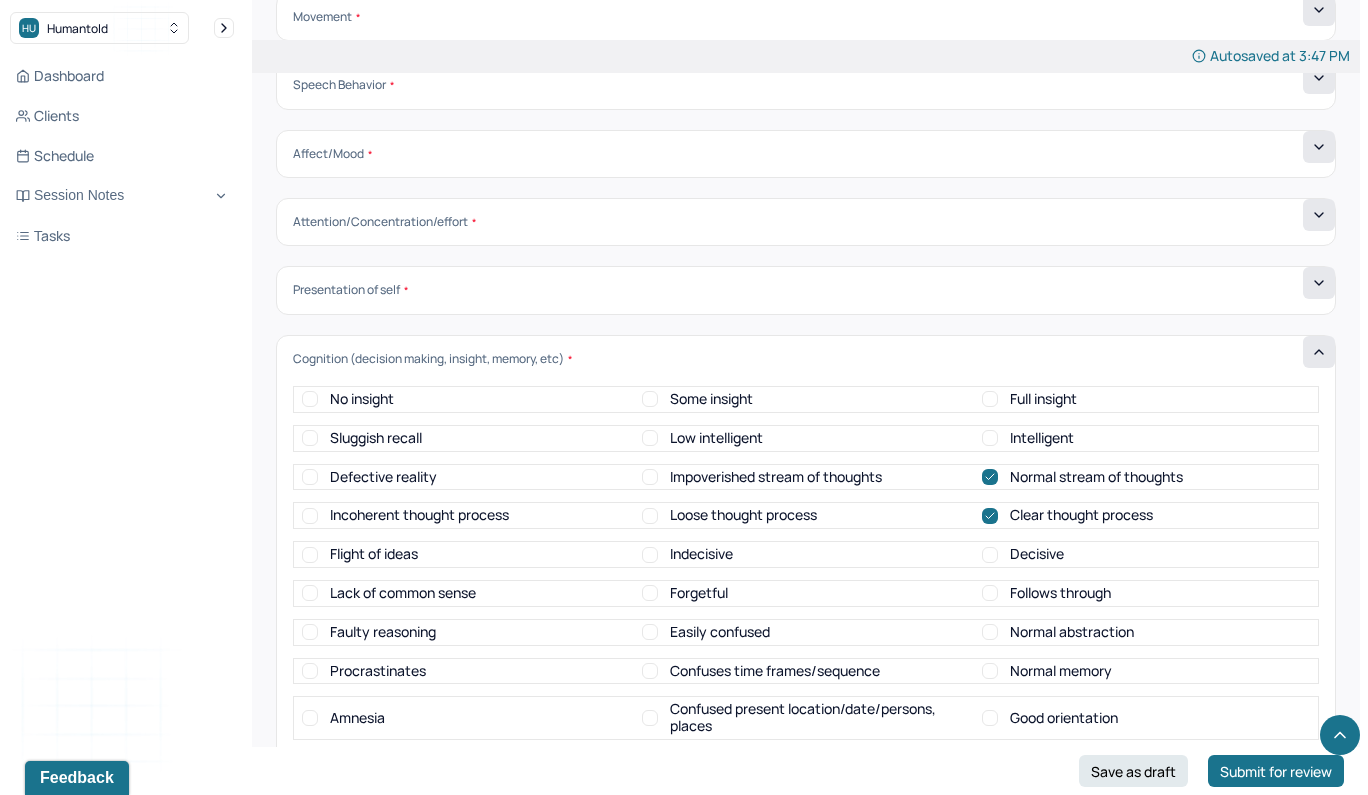 click on "Decisive" at bounding box center (990, 555) 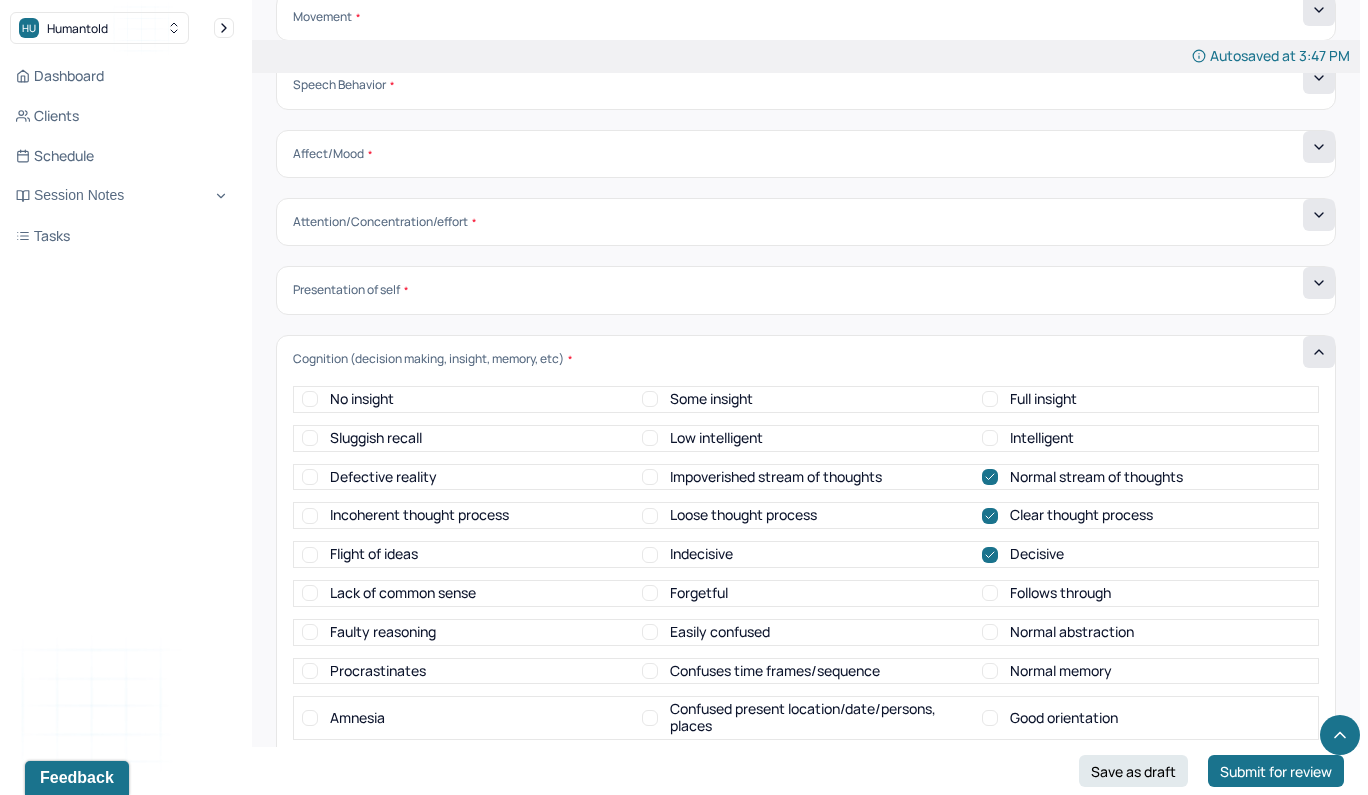 click on "Follows through" at bounding box center [990, 593] 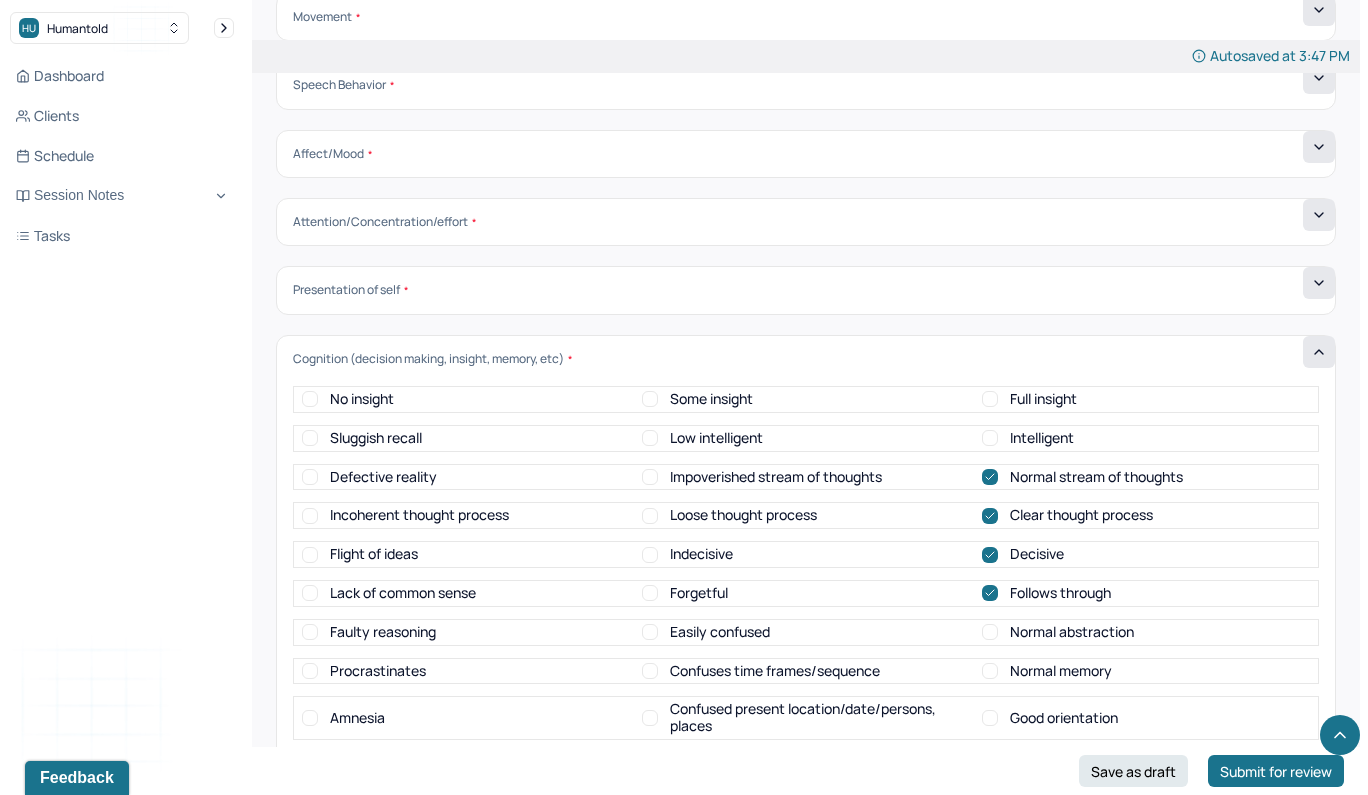 click on "Normal abstraction" at bounding box center (990, 632) 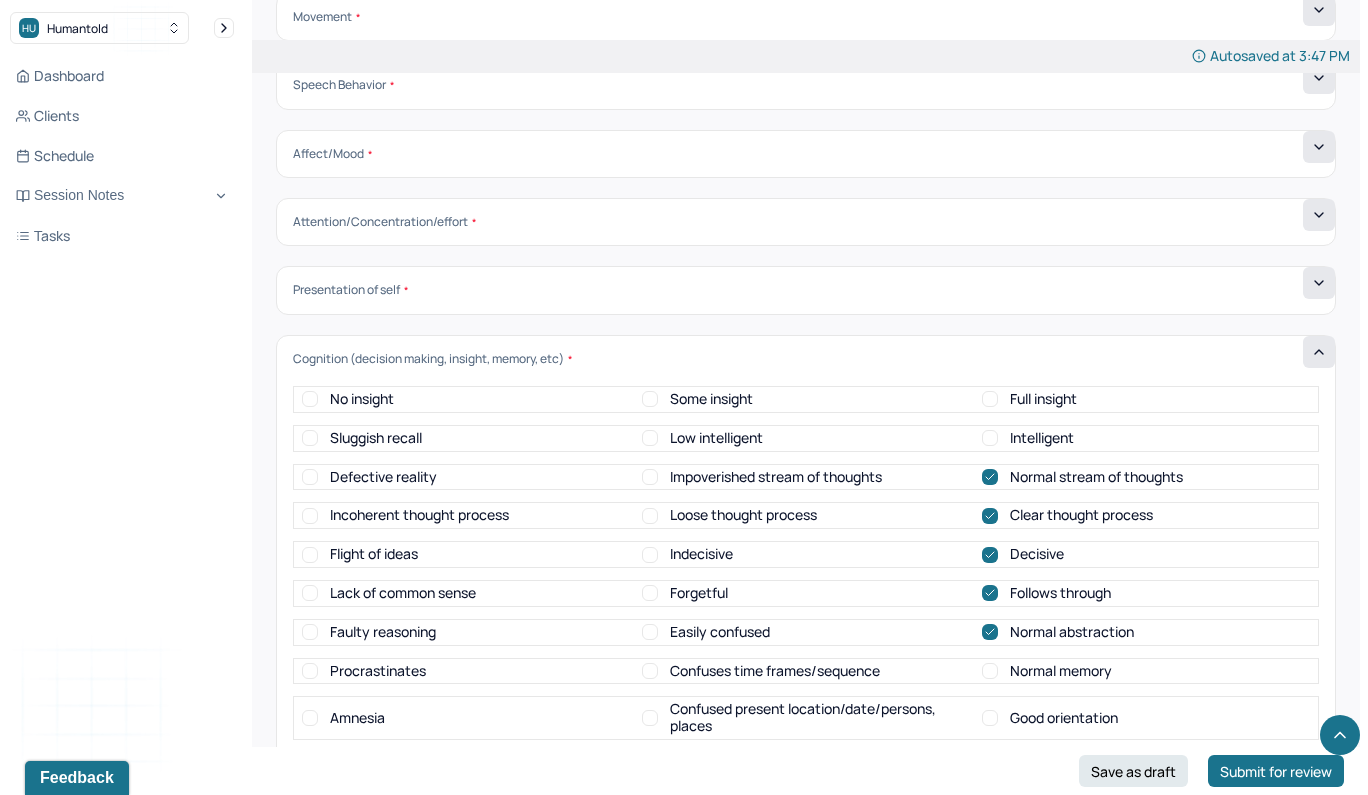 click on "Normal memory" at bounding box center [990, 671] 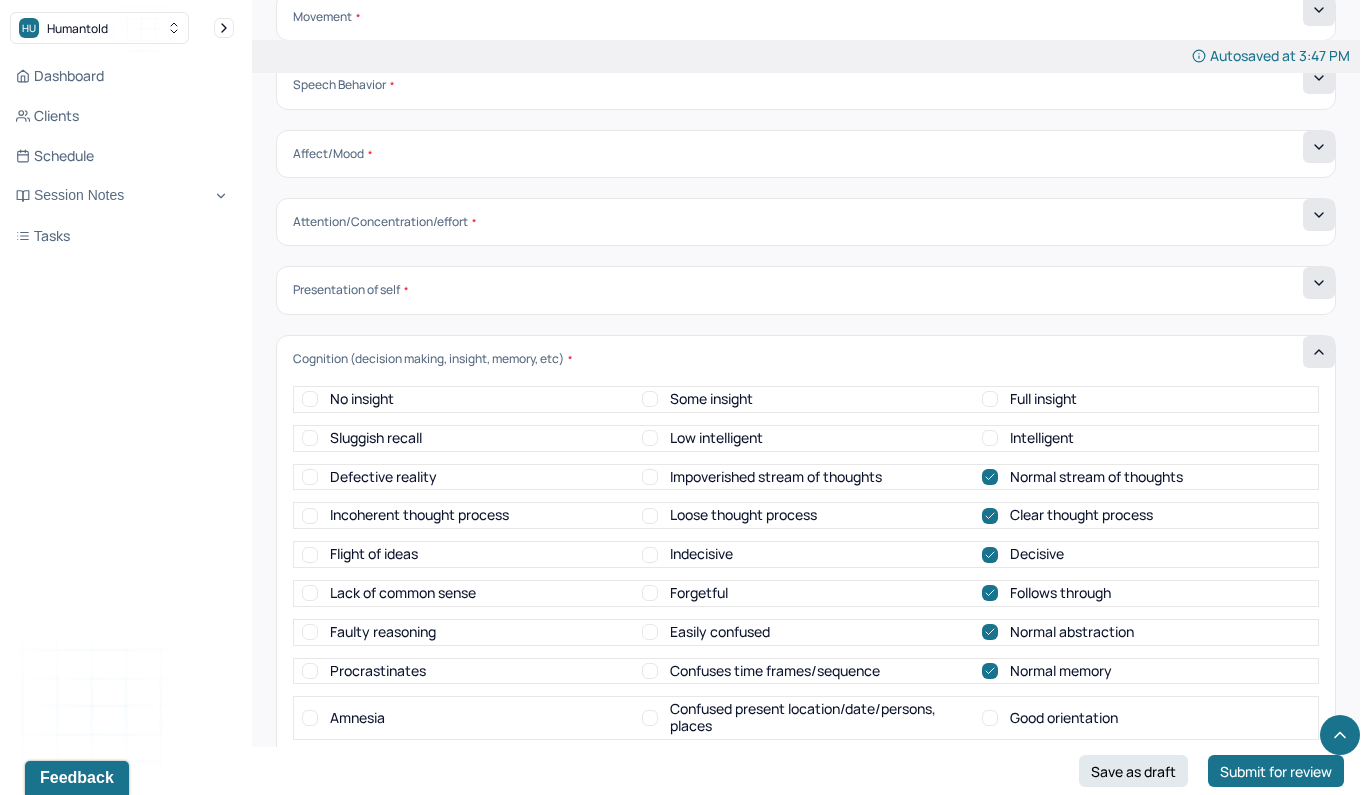 click on "Good orientation" at bounding box center (990, 718) 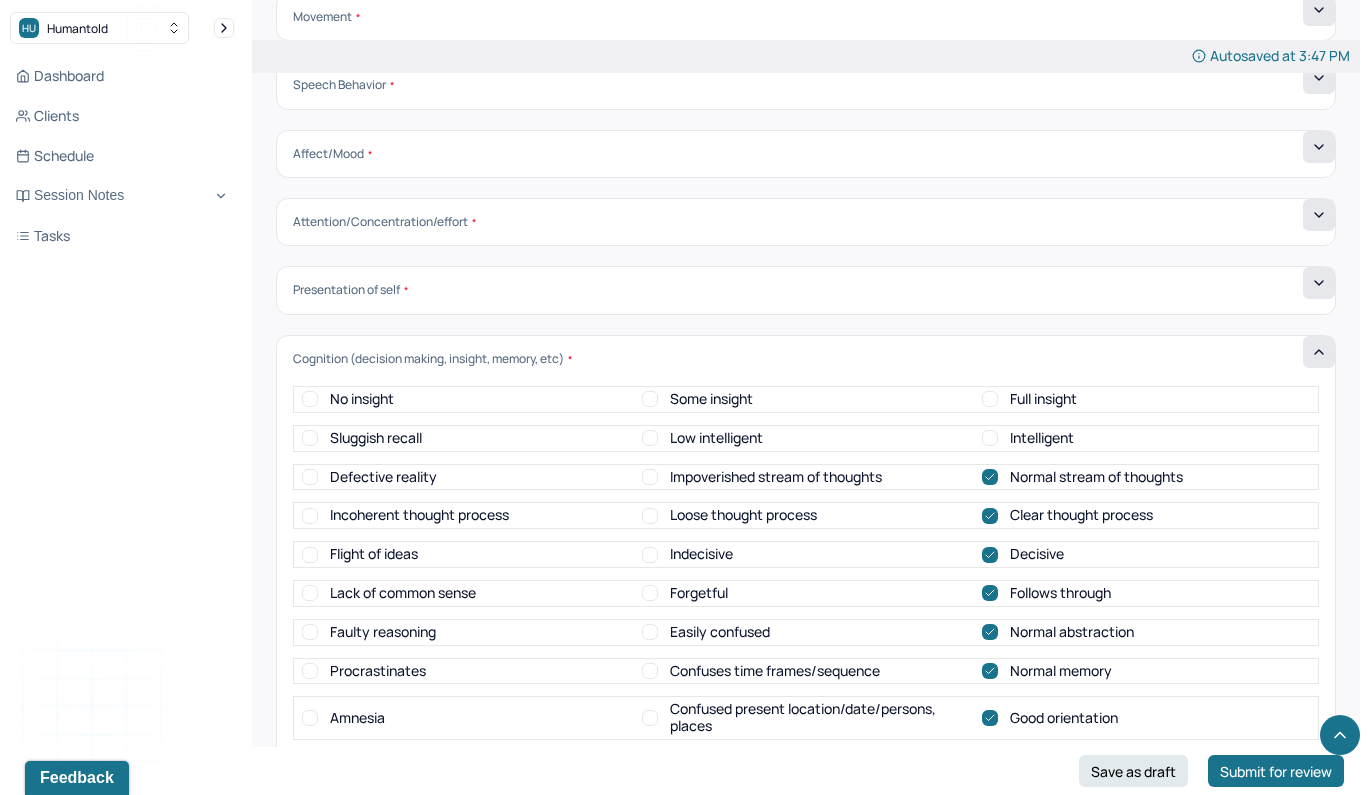 click on "Normal judgement" at bounding box center (990, 765) 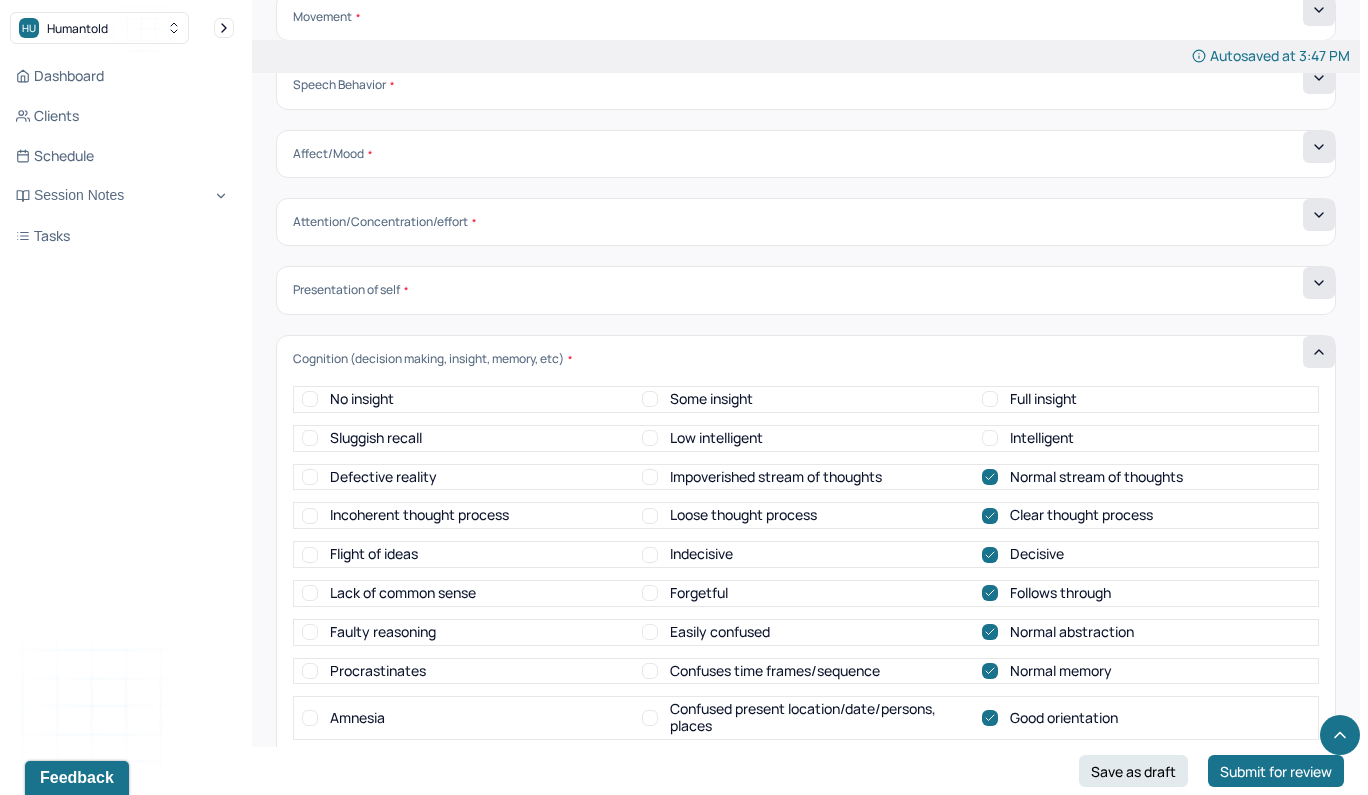 click on "Intact reality" at bounding box center (990, 804) 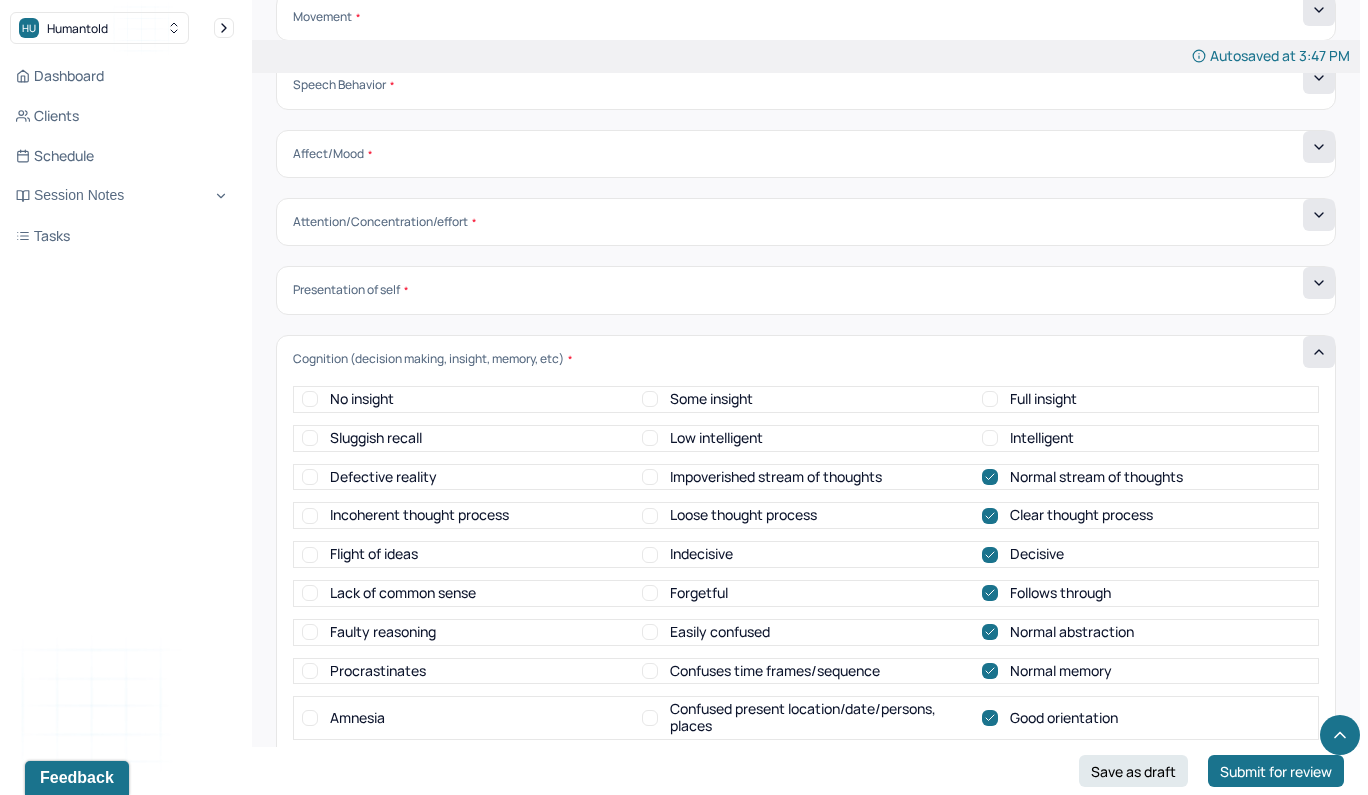 click 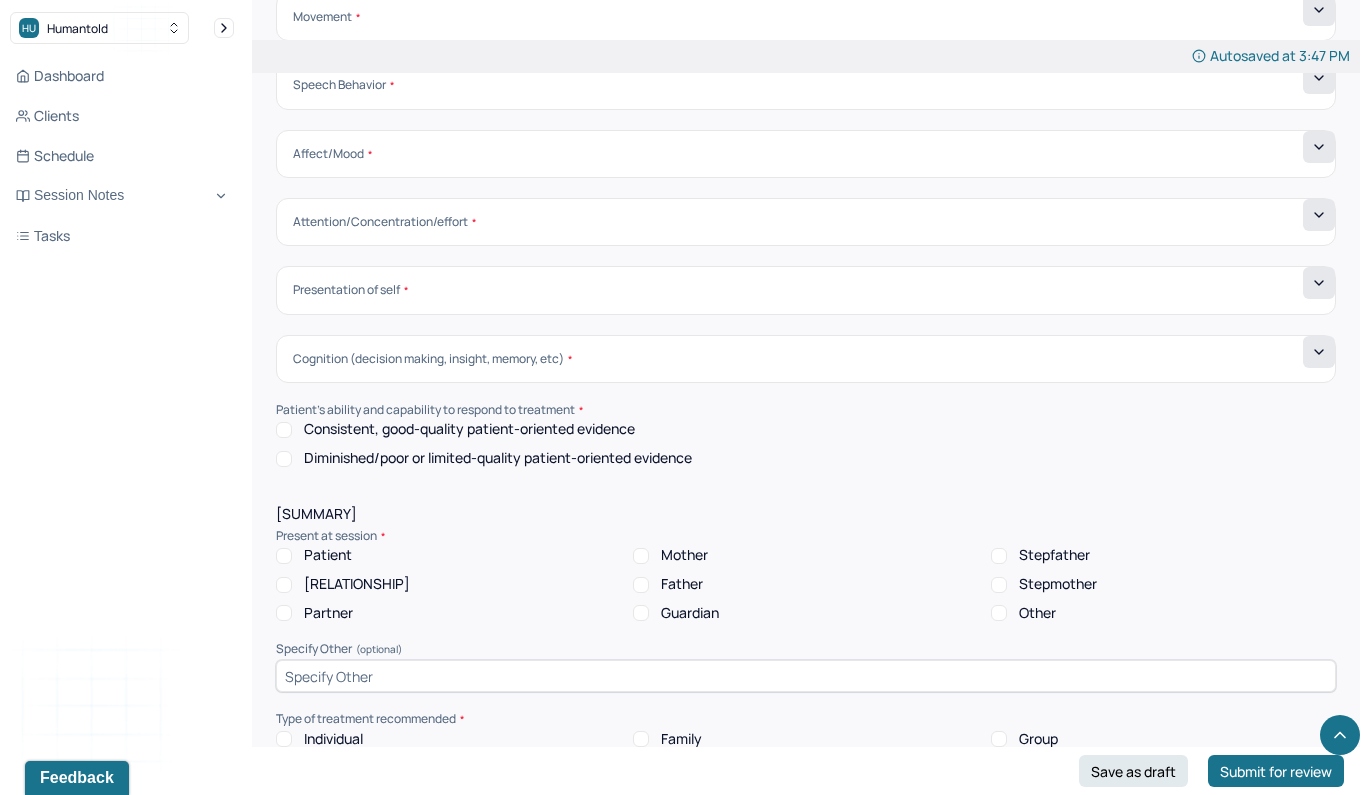click on "Consistent, good-quality patient-oriented evidence" at bounding box center (284, 430) 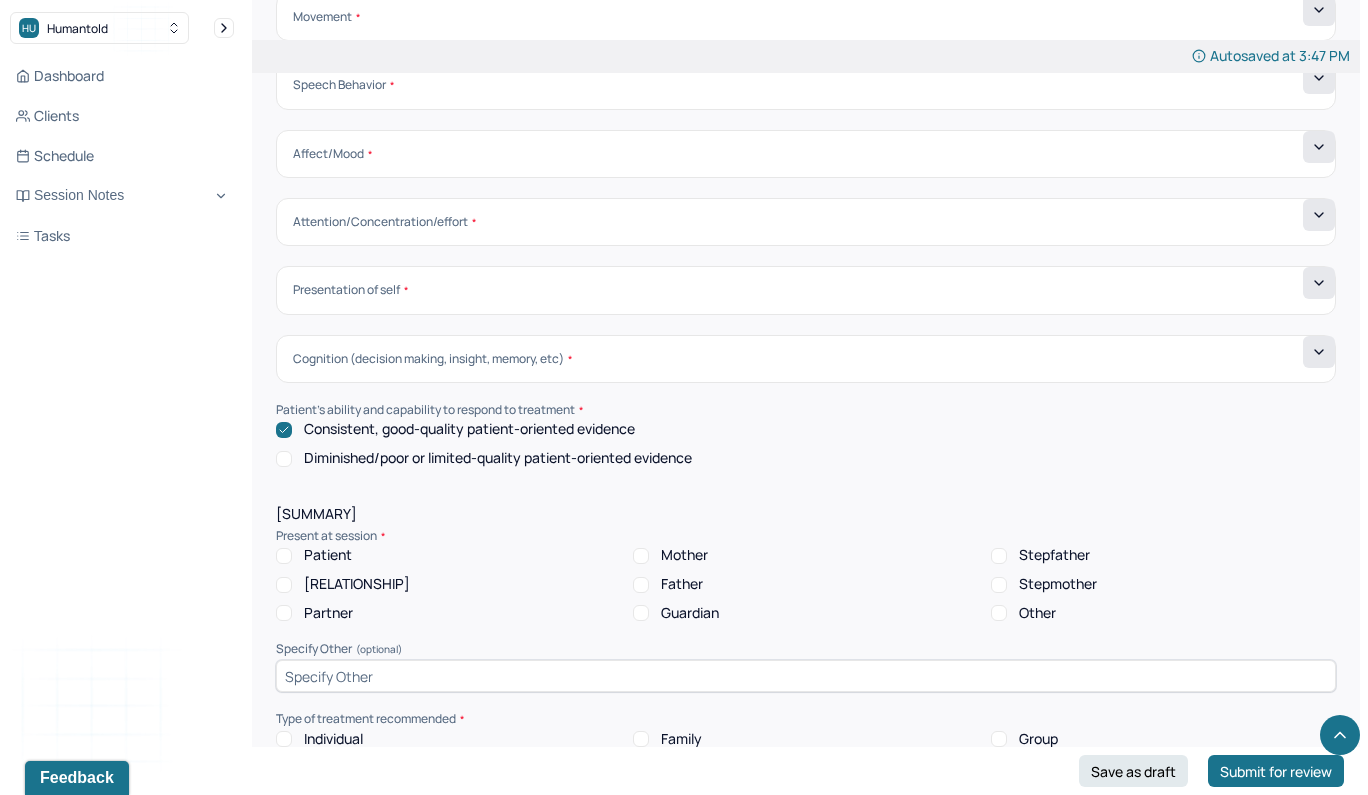 click on "Patient" at bounding box center (284, 556) 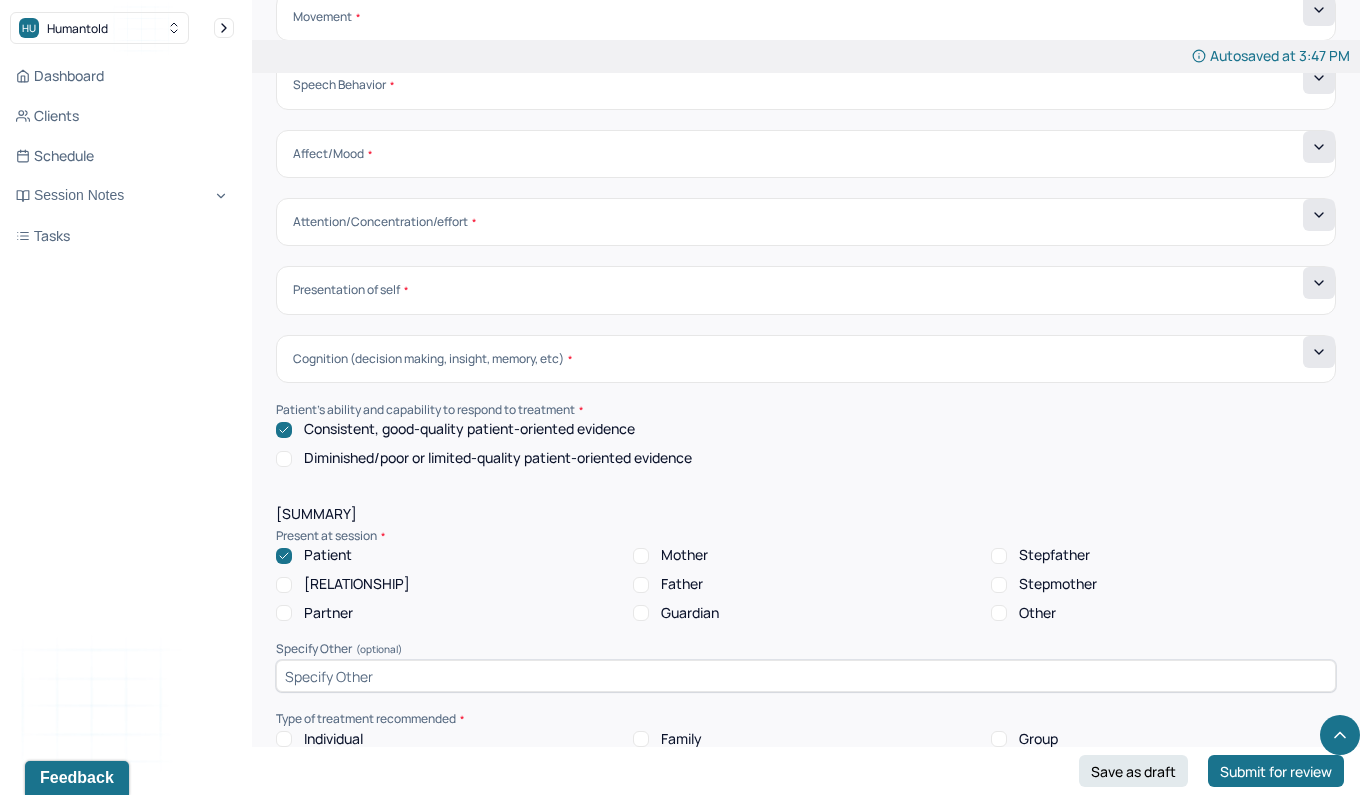 click on "Individual" at bounding box center (284, 739) 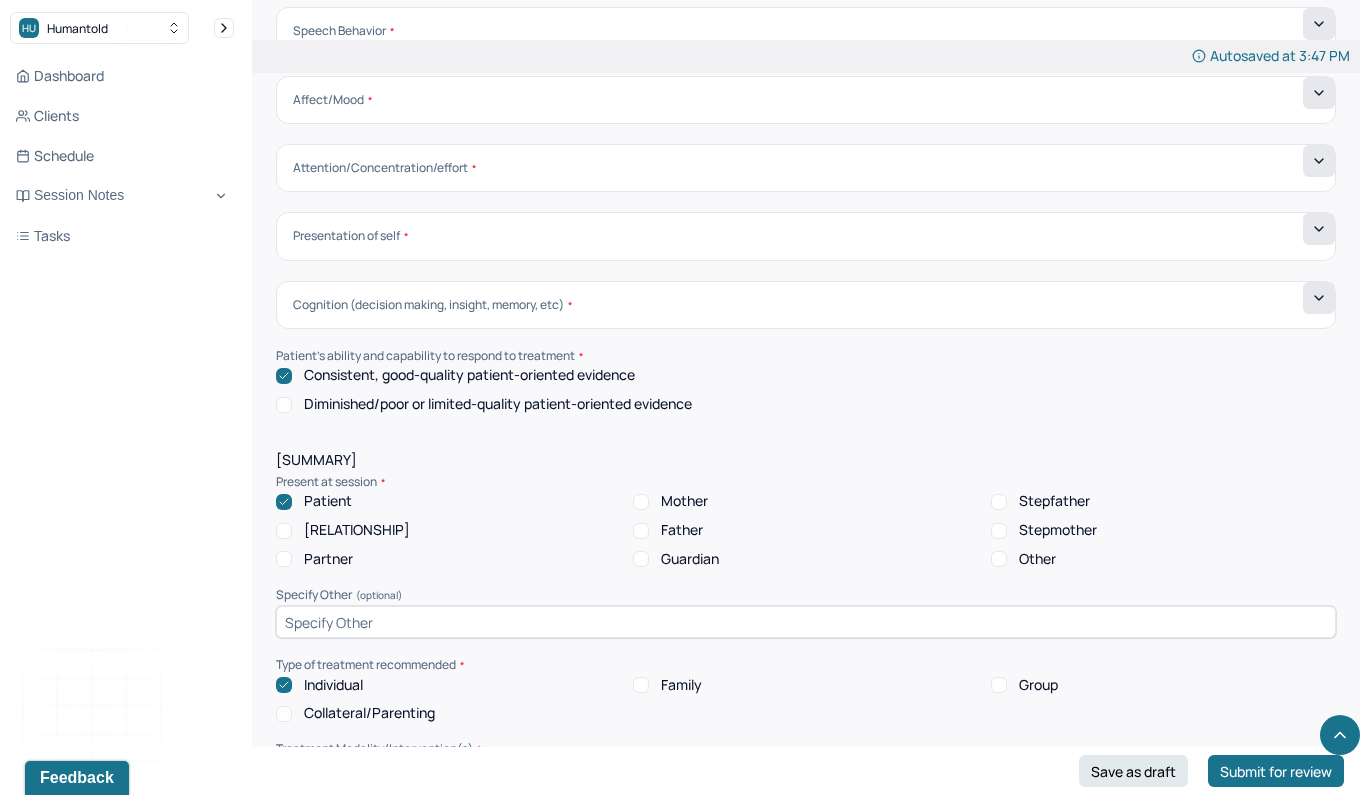 scroll, scrollTop: 6914, scrollLeft: 0, axis: vertical 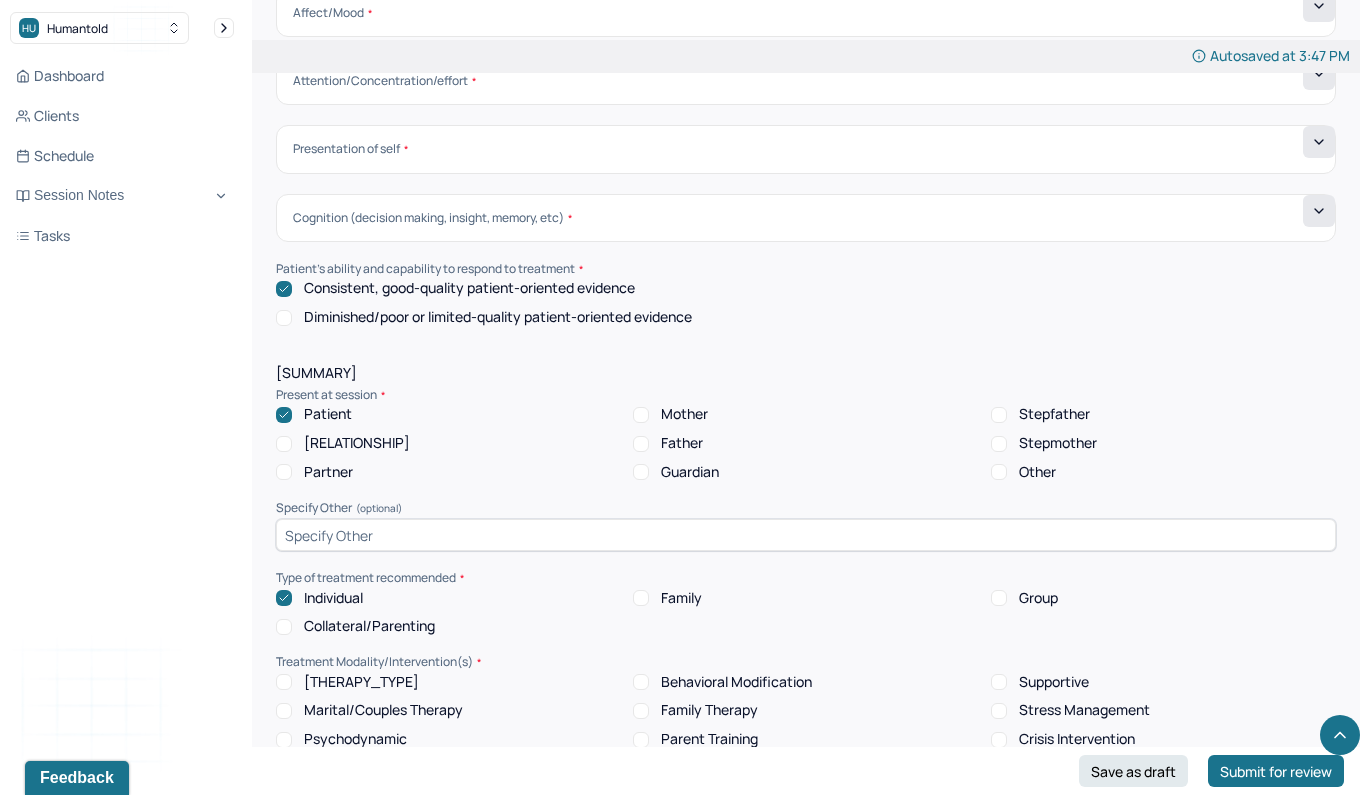click on "[THERAPY_TYPE]" at bounding box center (284, 682) 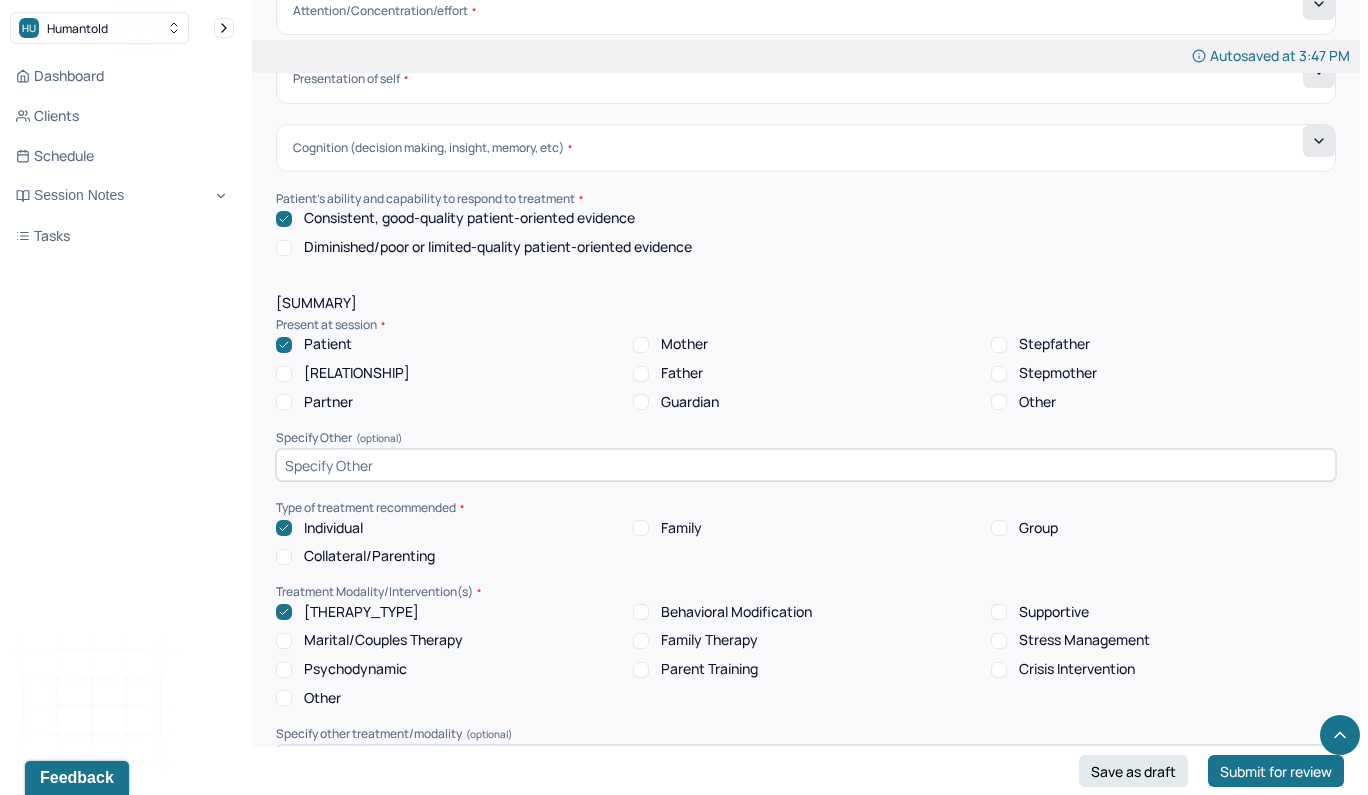 scroll, scrollTop: 7077, scrollLeft: 0, axis: vertical 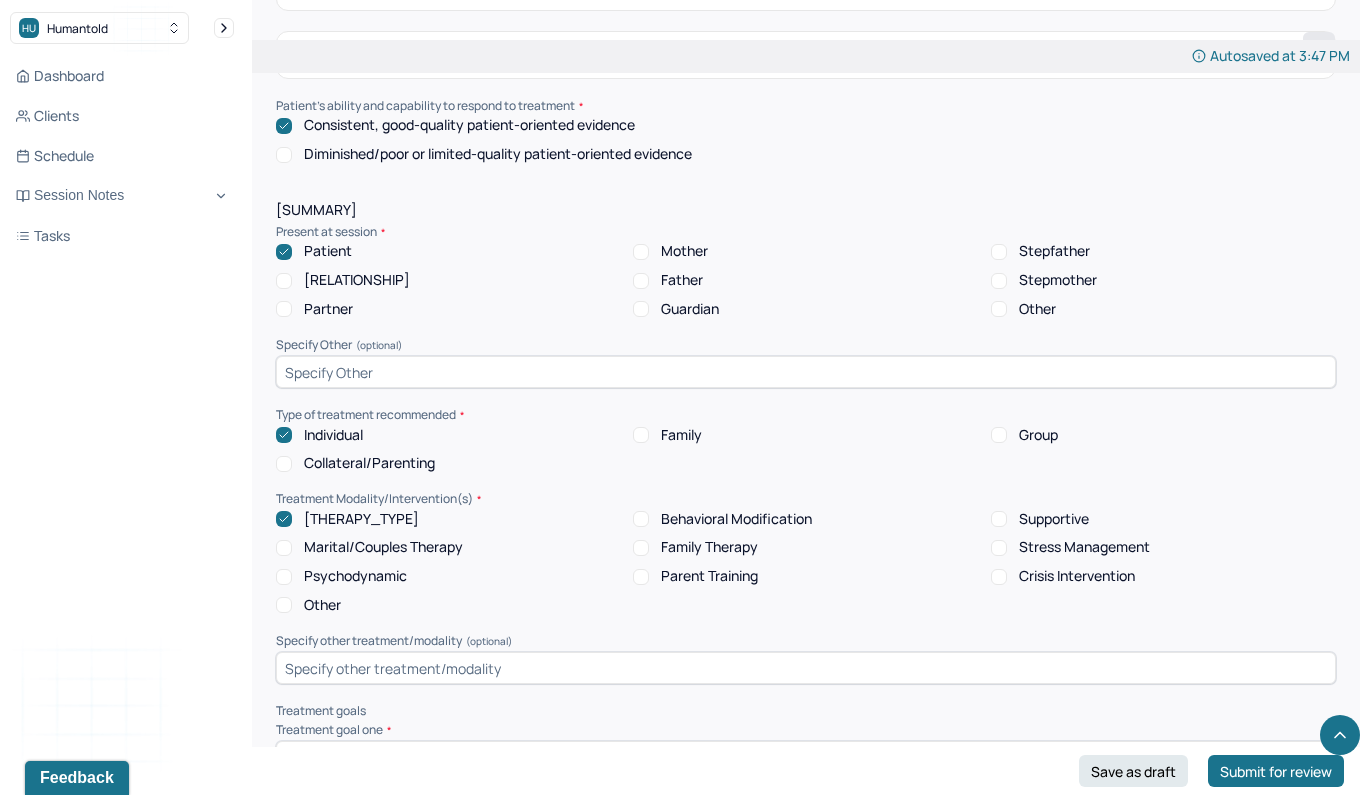 click on "Stress Management" at bounding box center (999, 548) 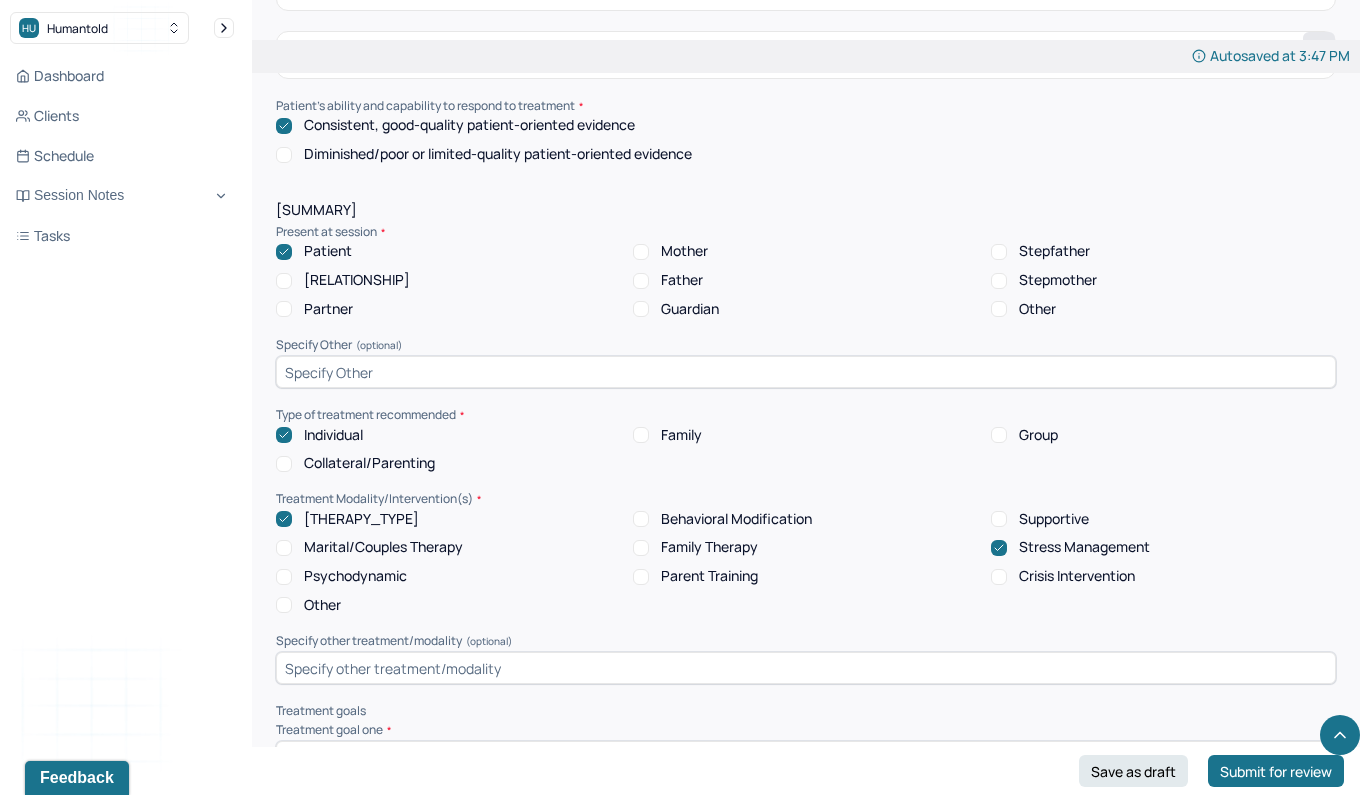 click on "Supportive" at bounding box center [999, 519] 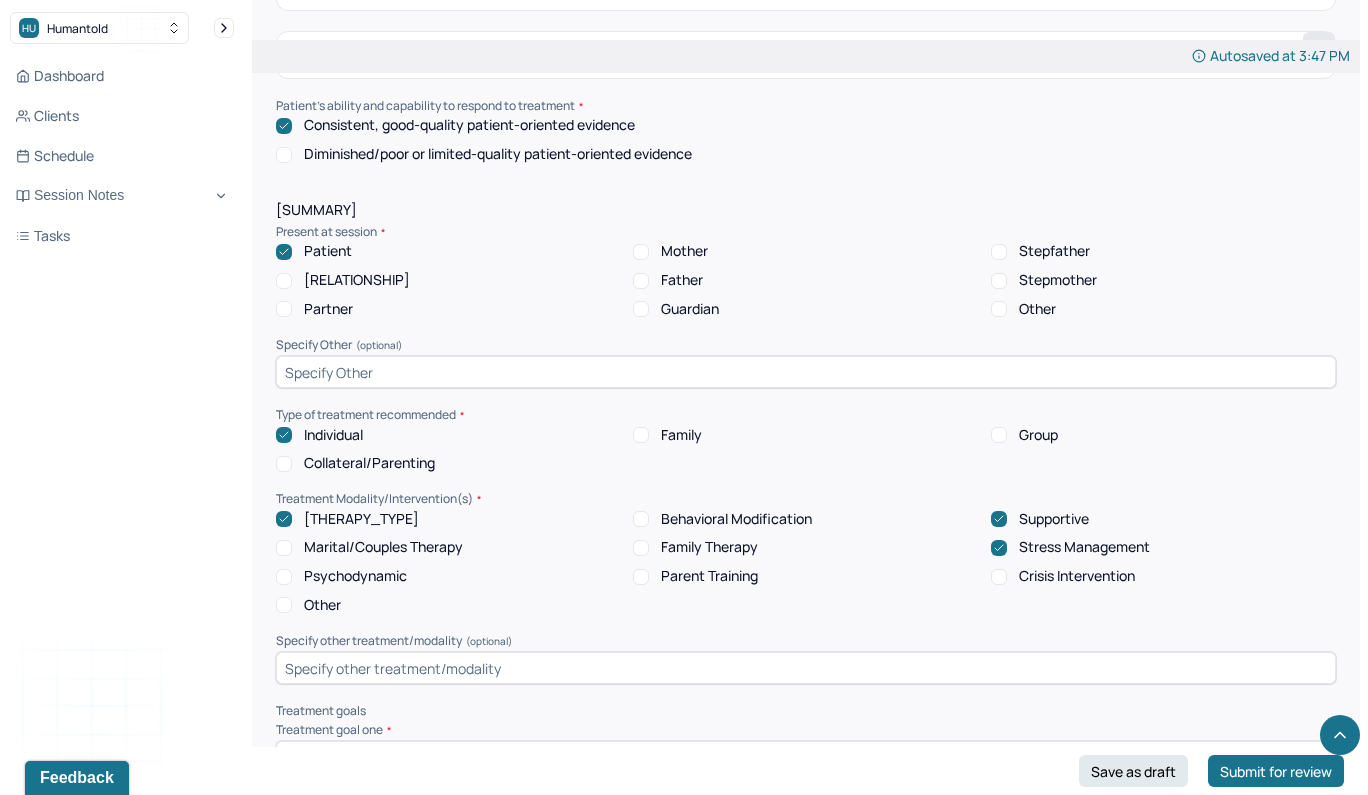 click on "Other" at bounding box center [284, 605] 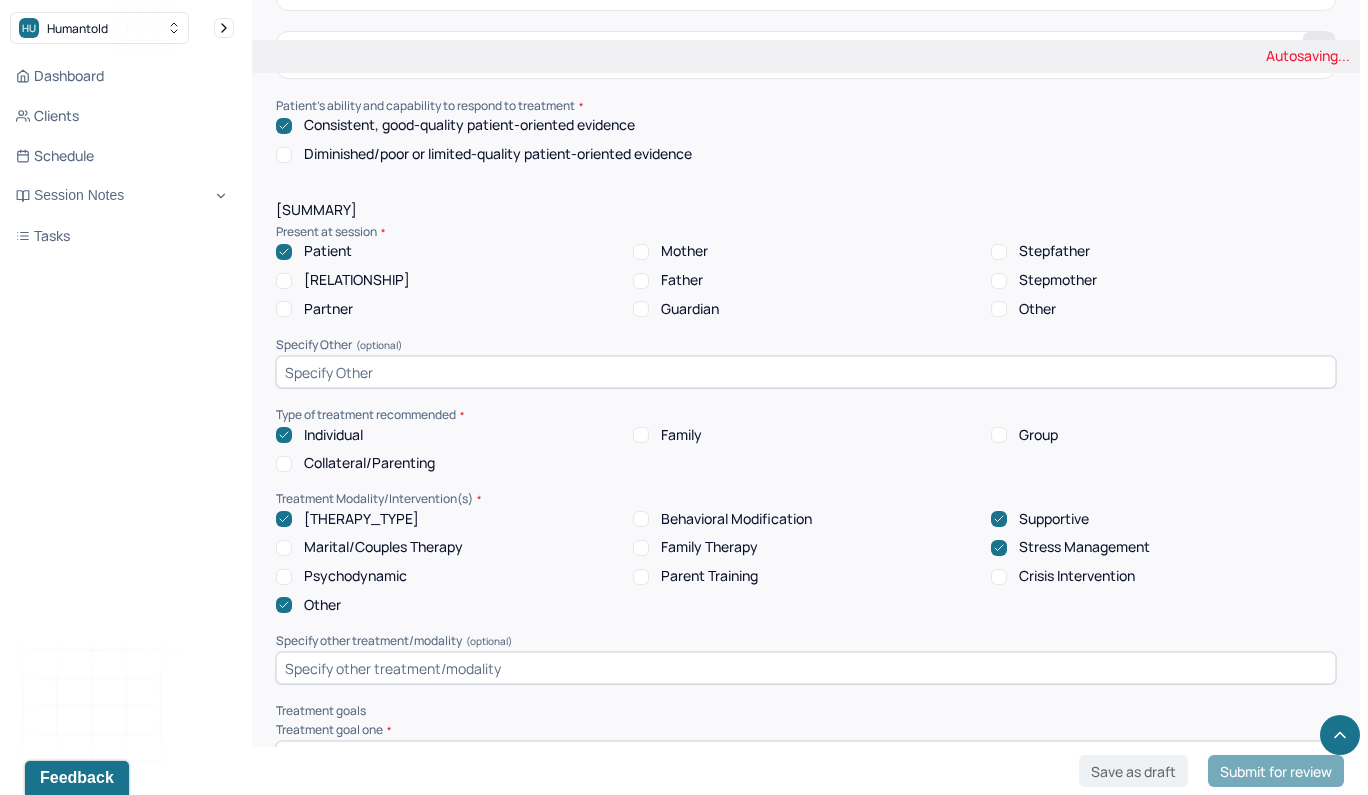 click at bounding box center (806, 668) 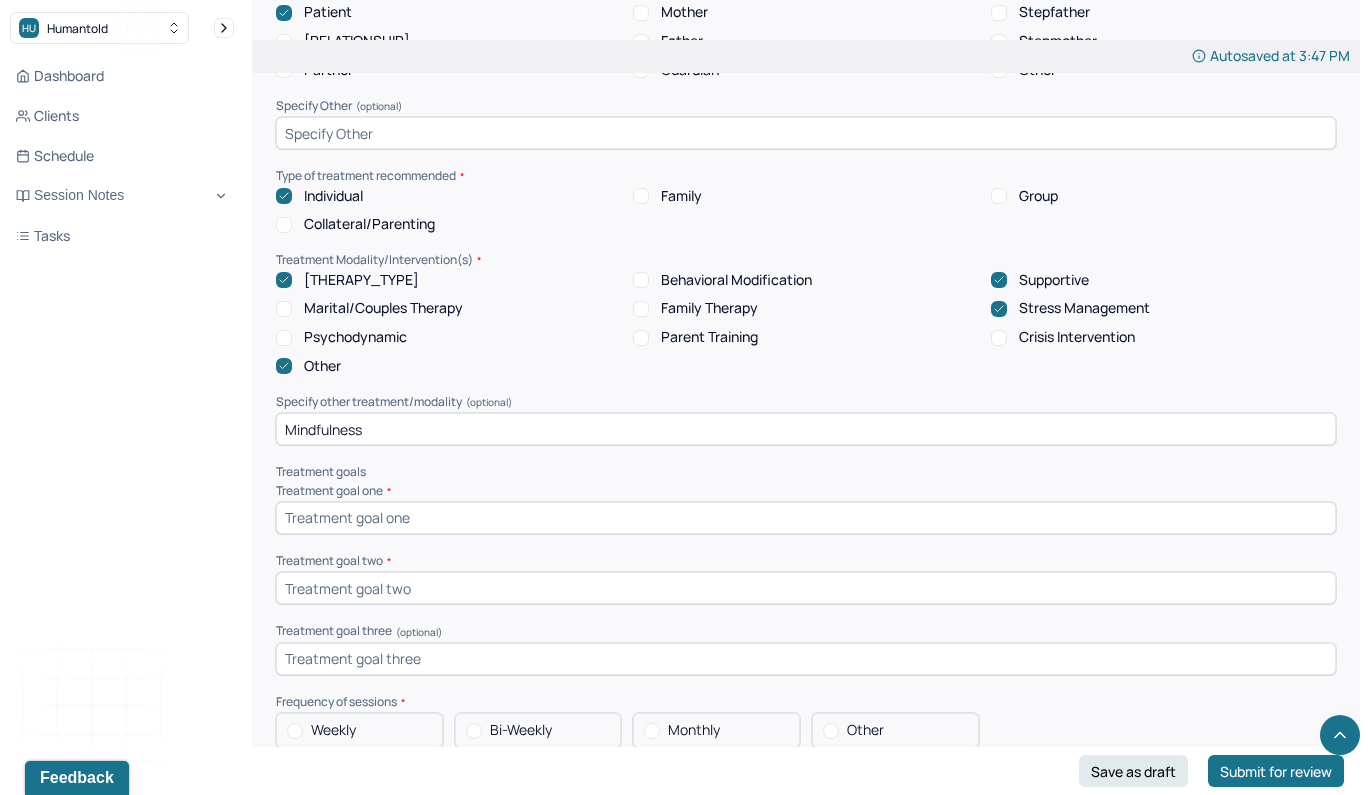 scroll, scrollTop: 7389, scrollLeft: 0, axis: vertical 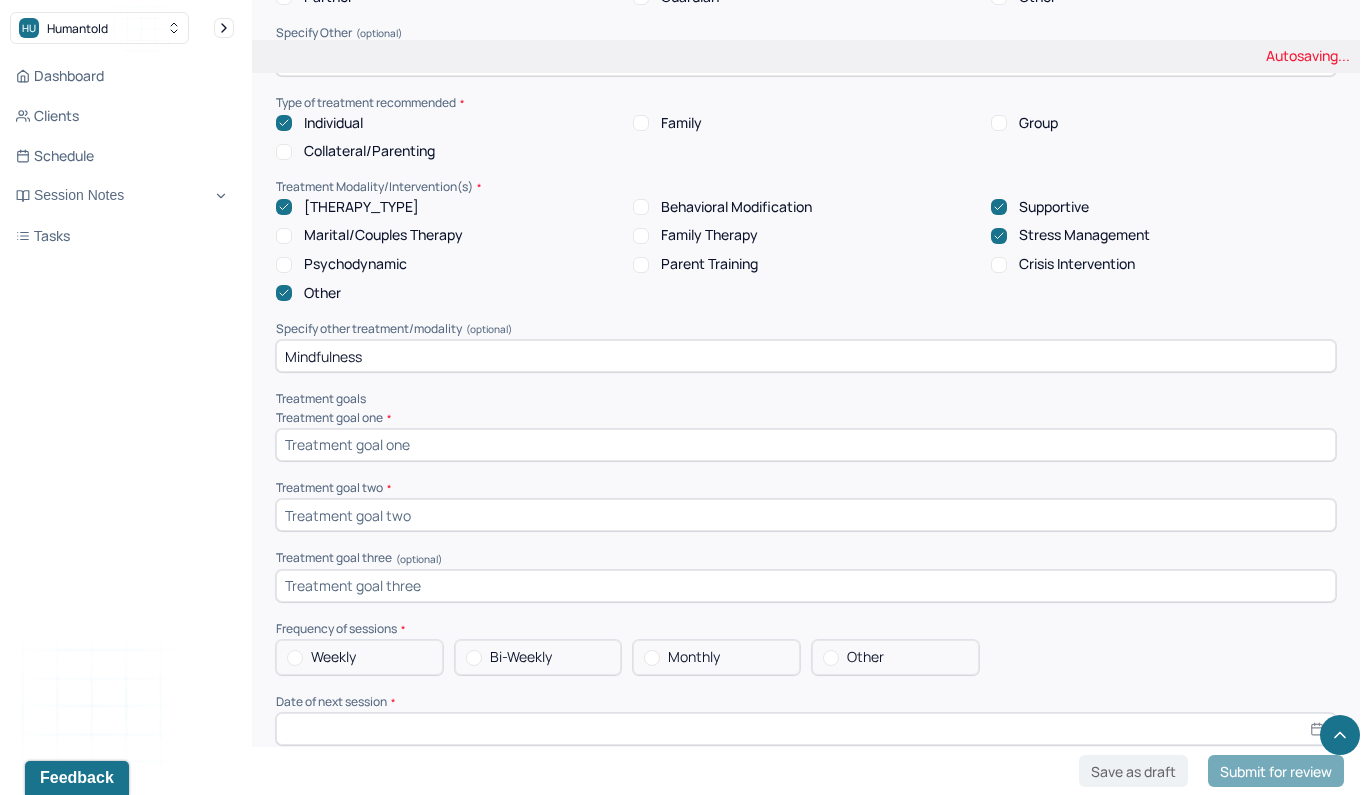 type on "Mindfulness" 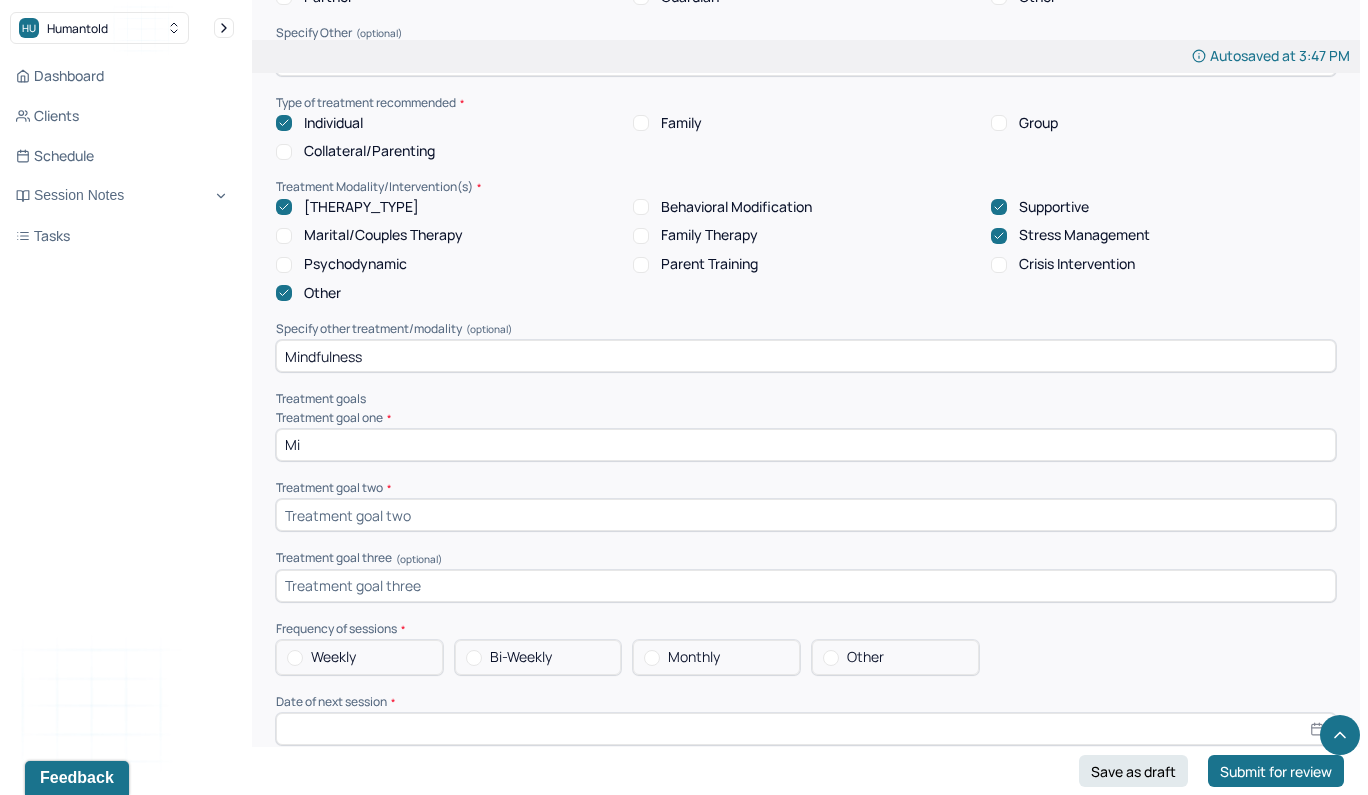 type on "M" 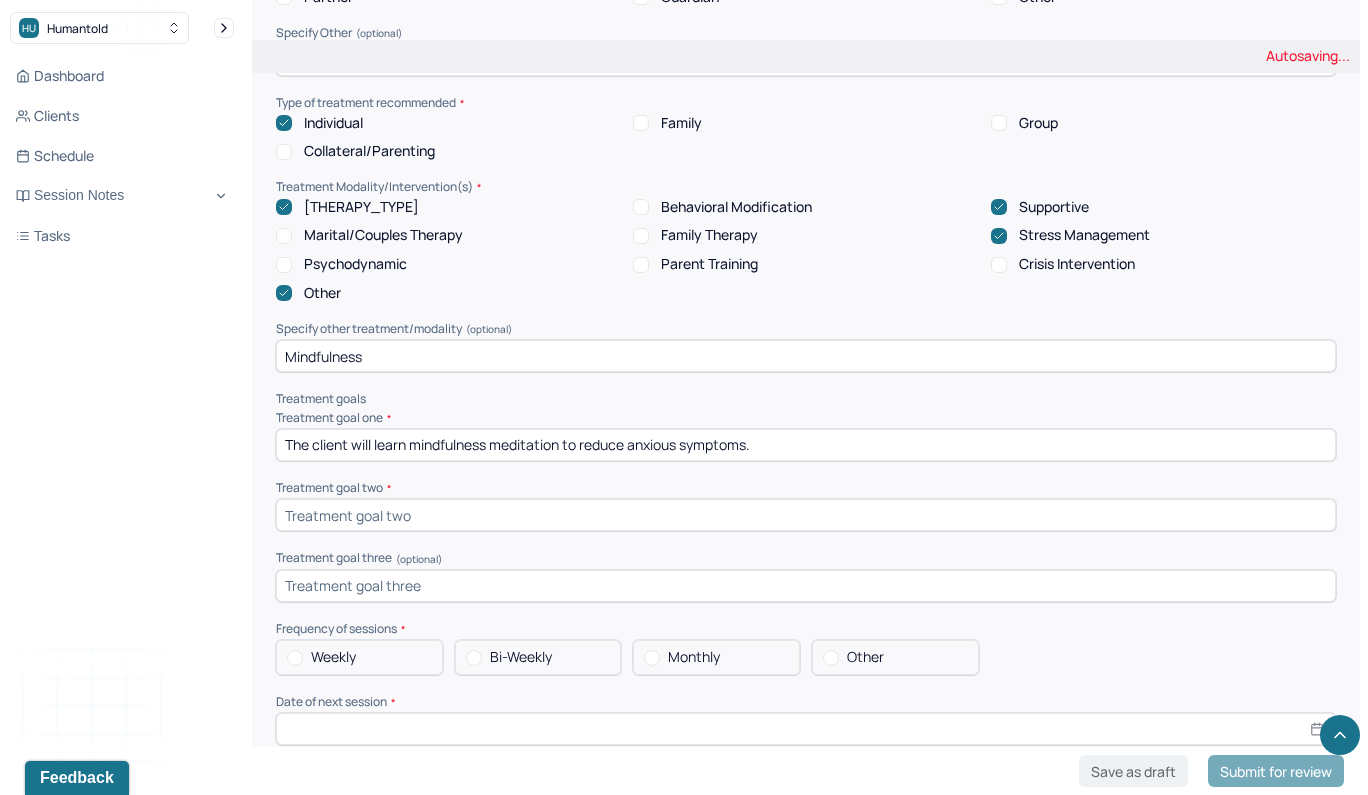 scroll, scrollTop: 7539, scrollLeft: 0, axis: vertical 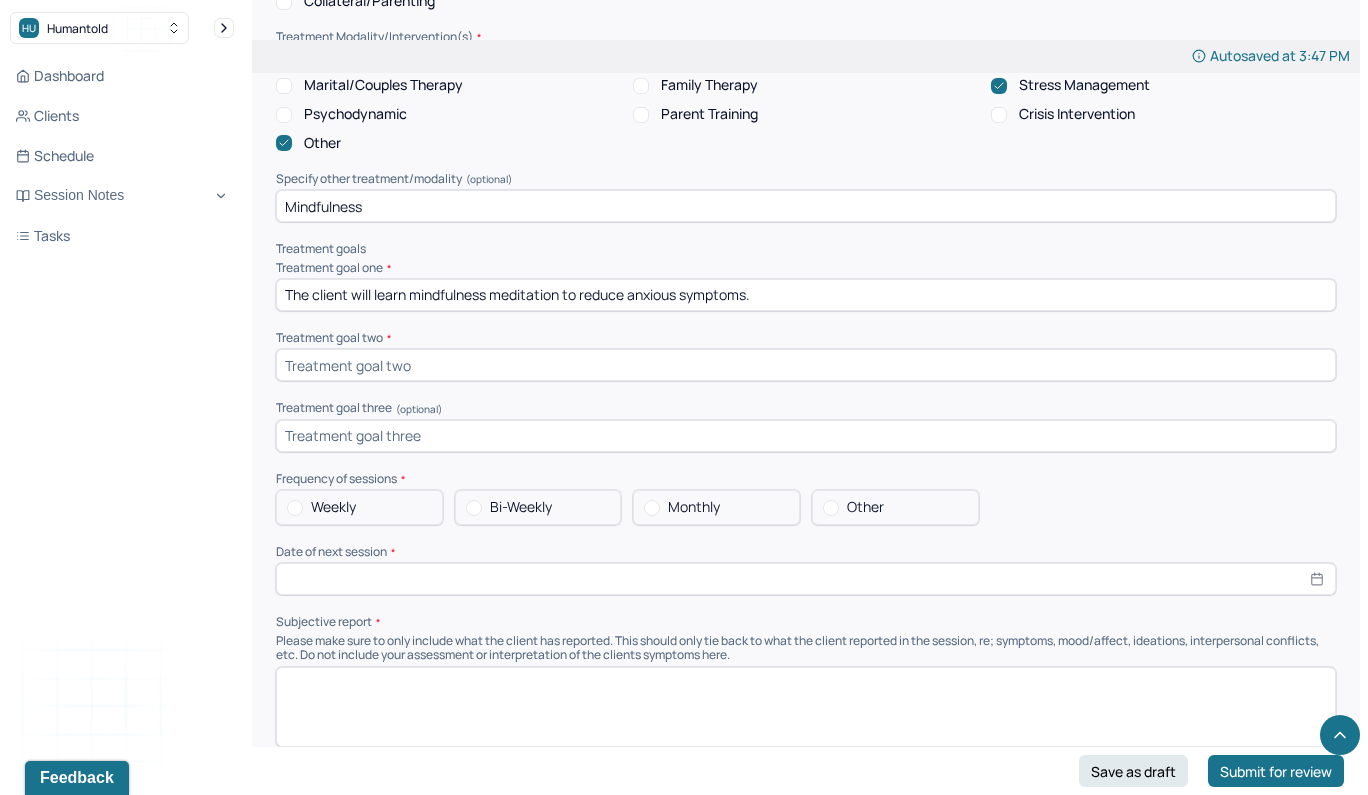 type on "The client will learn mindfulness meditation to reduce anxious symptoms." 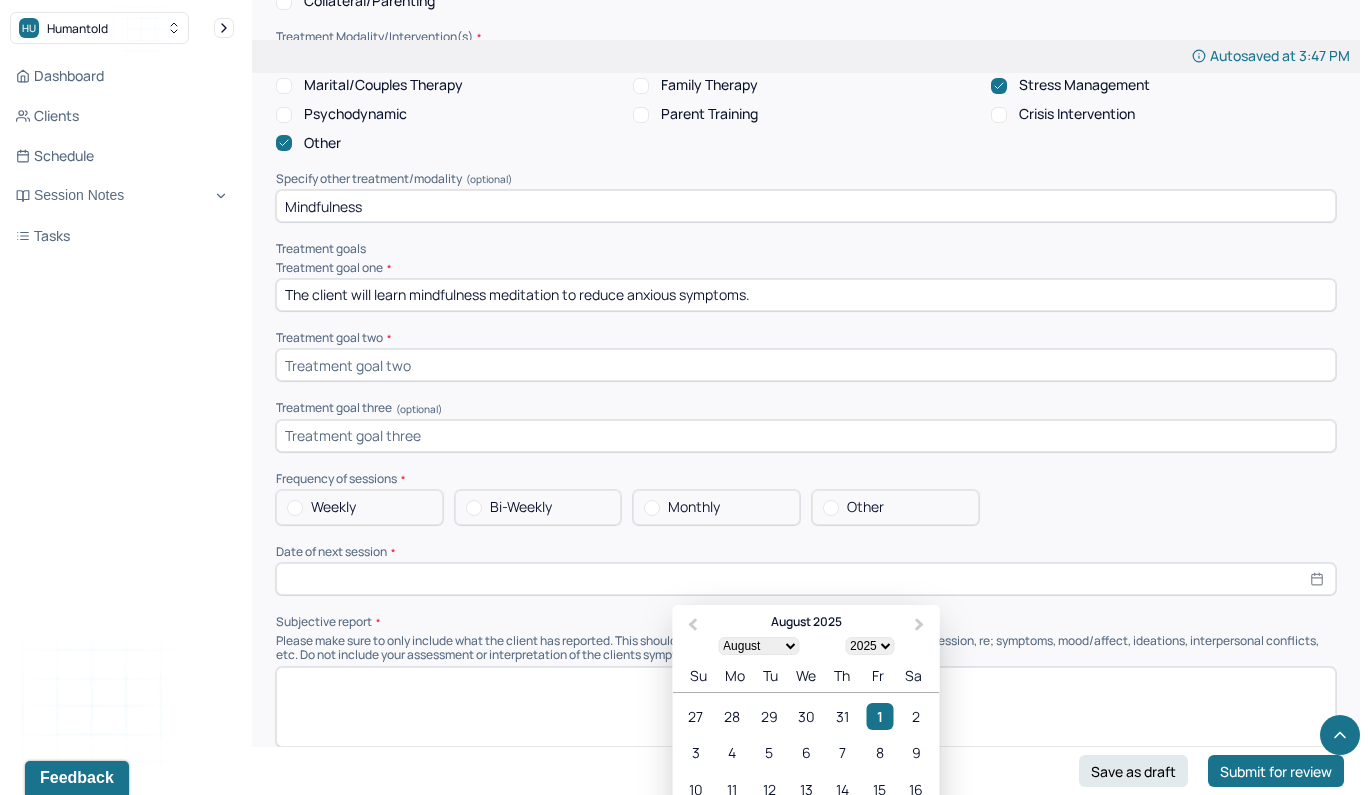 click at bounding box center [806, 579] 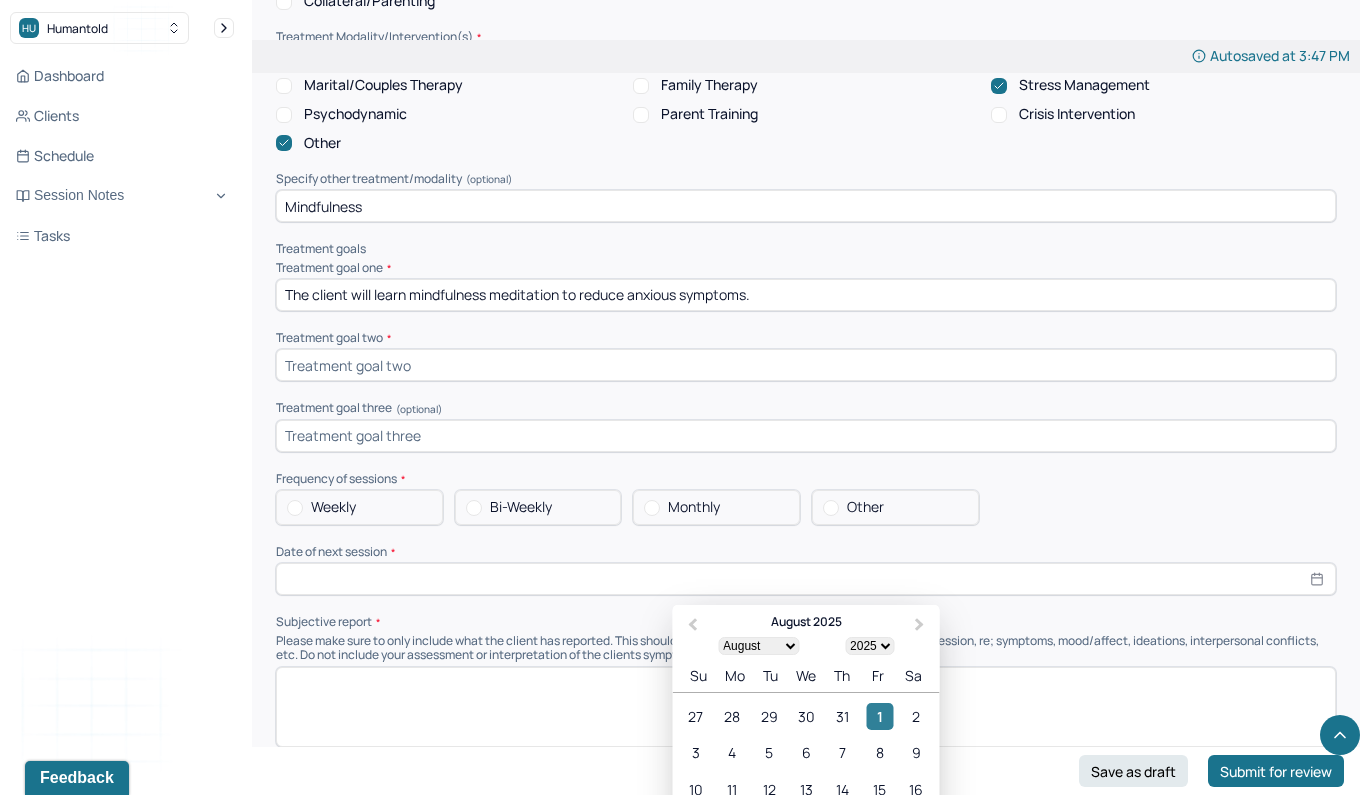 click on "1" at bounding box center [879, 716] 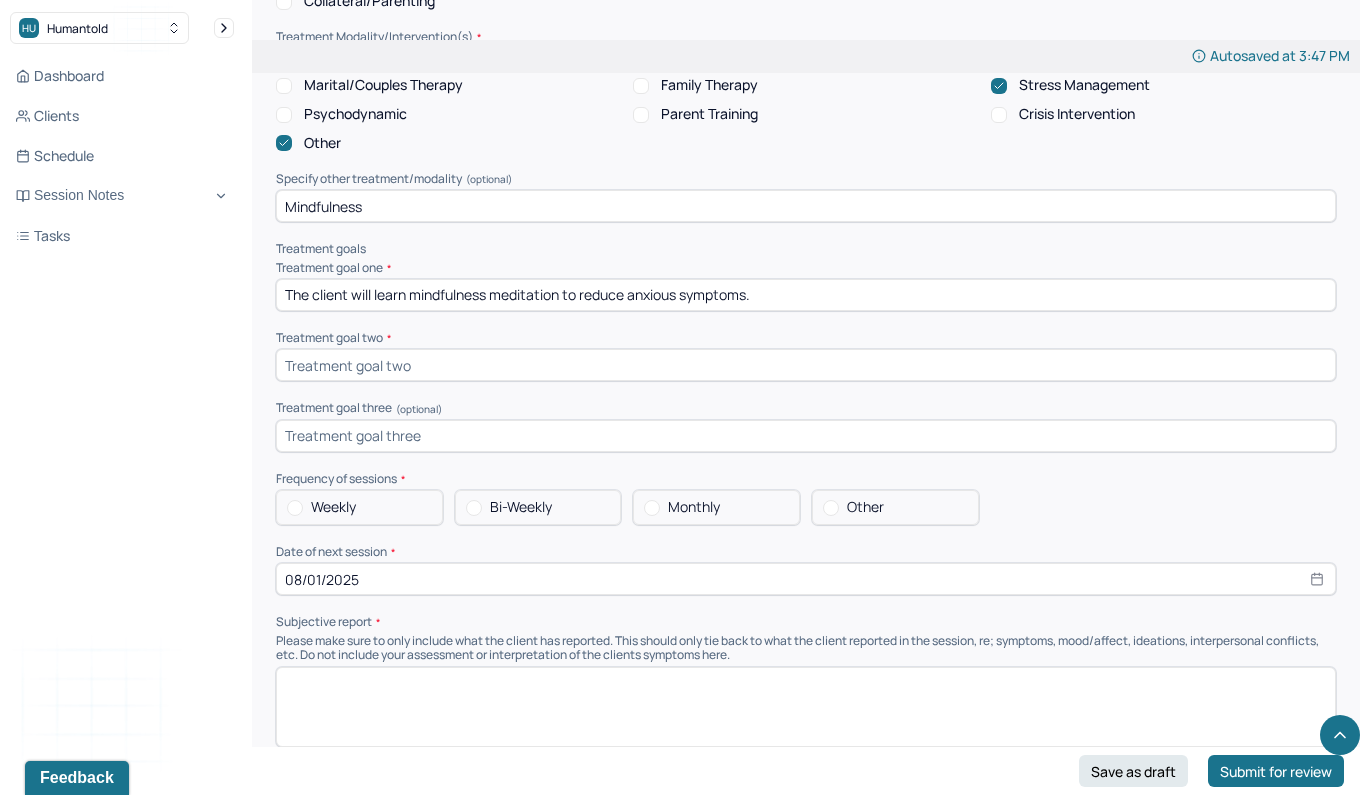 type on "08/01/2025" 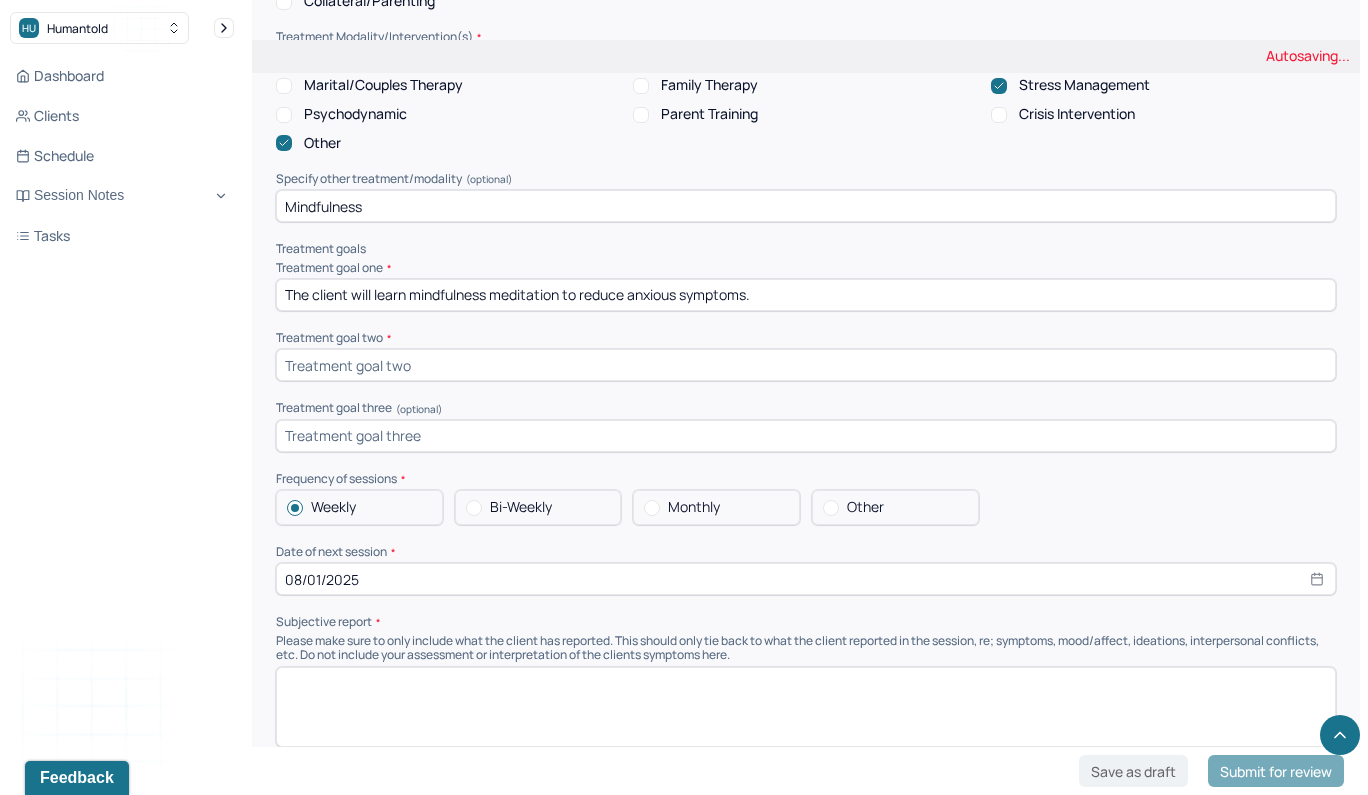 click at bounding box center [806, 436] 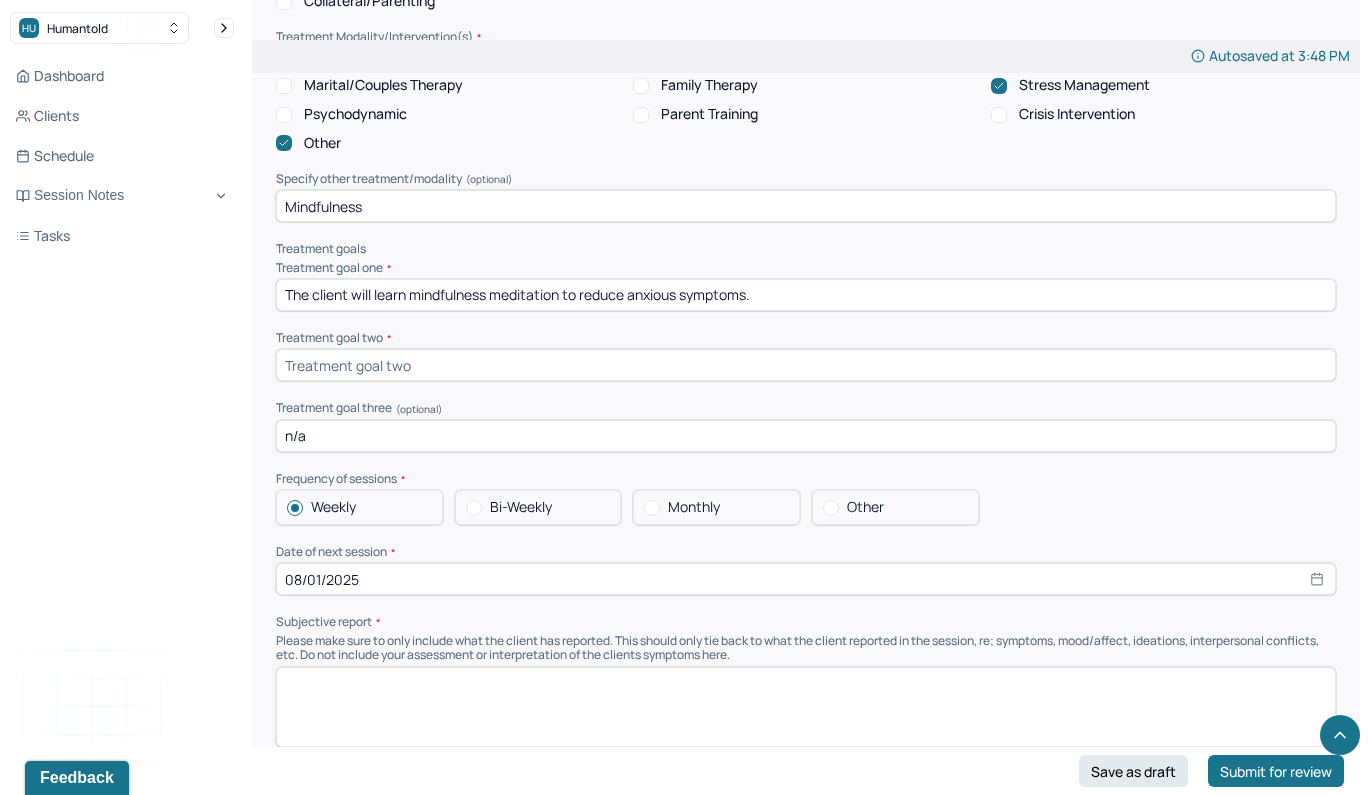 type on "n/a" 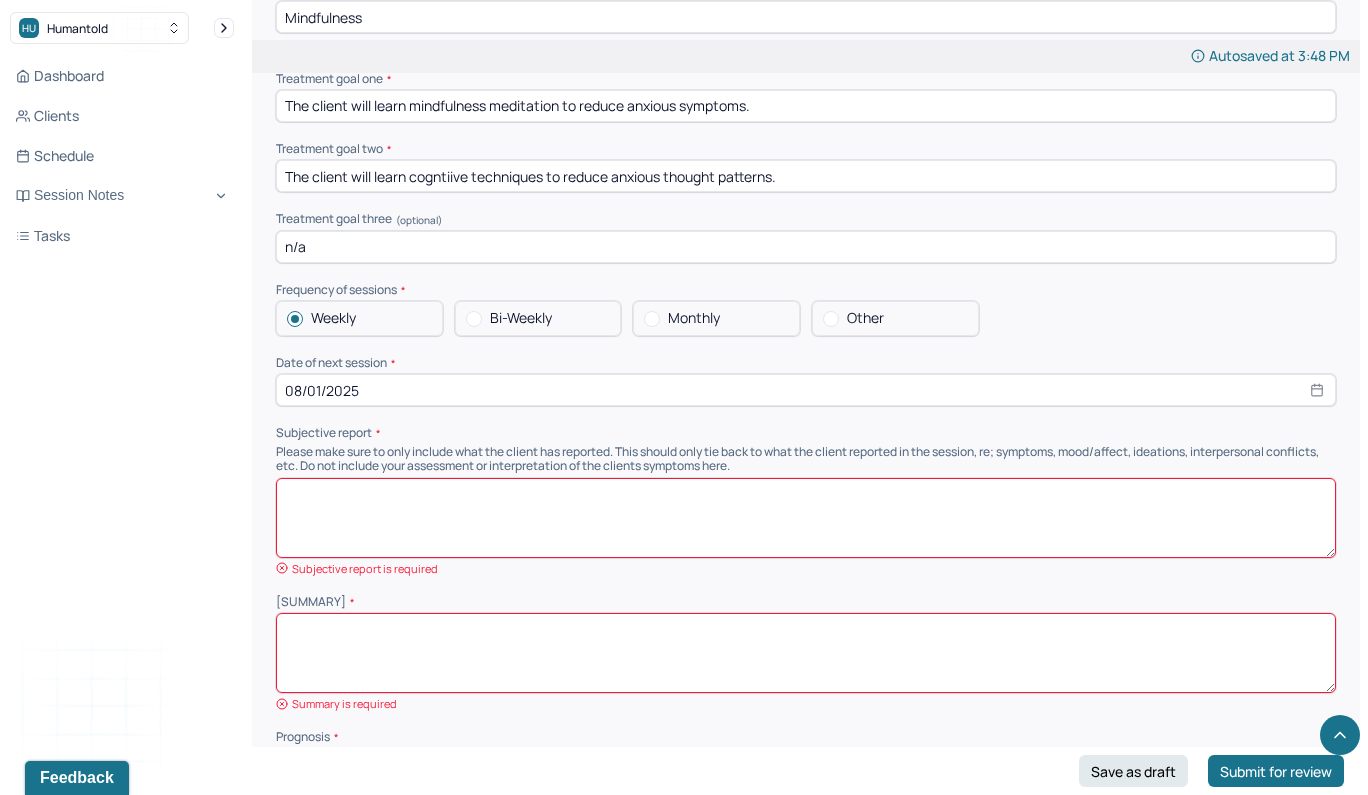 scroll, scrollTop: 7729, scrollLeft: 0, axis: vertical 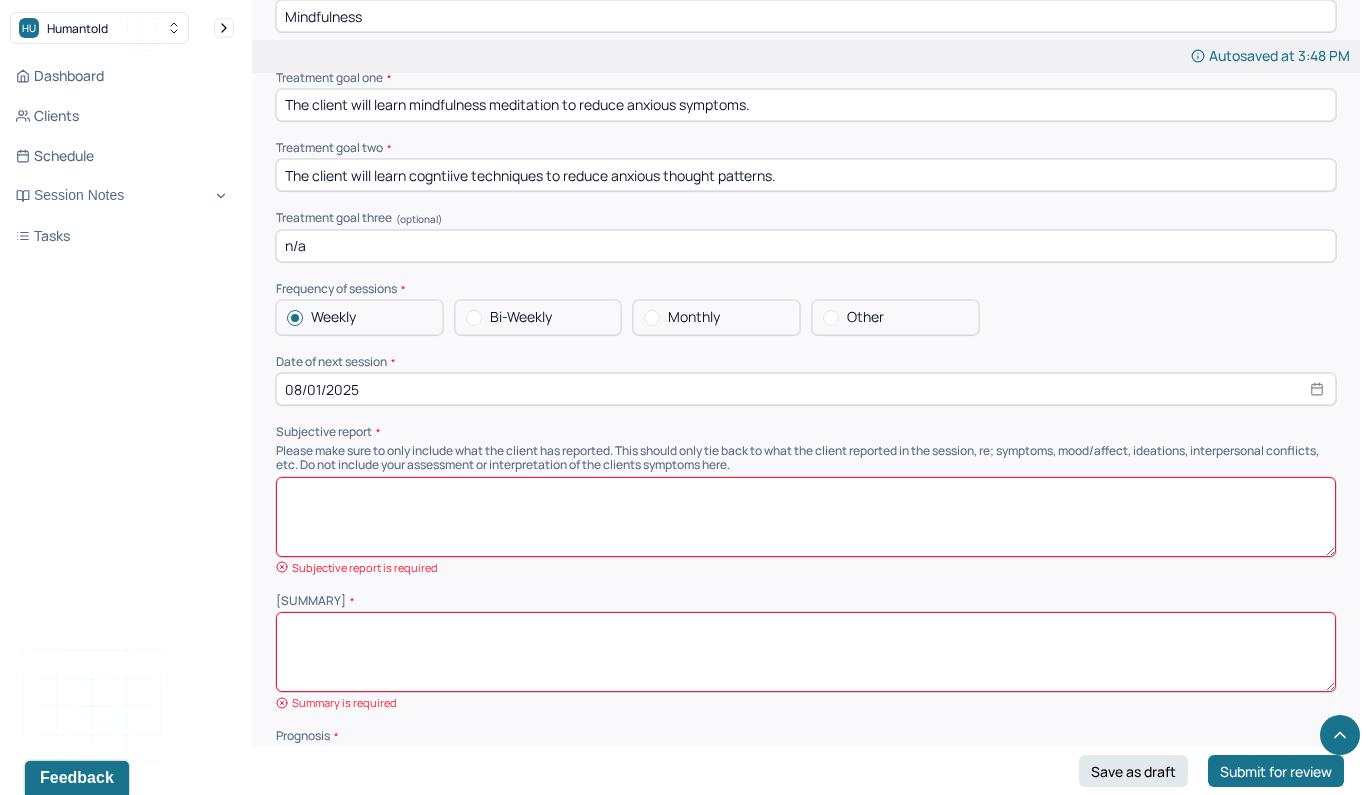 type on "The client will learn cogntiive techniques to reduce anxious thought patterns." 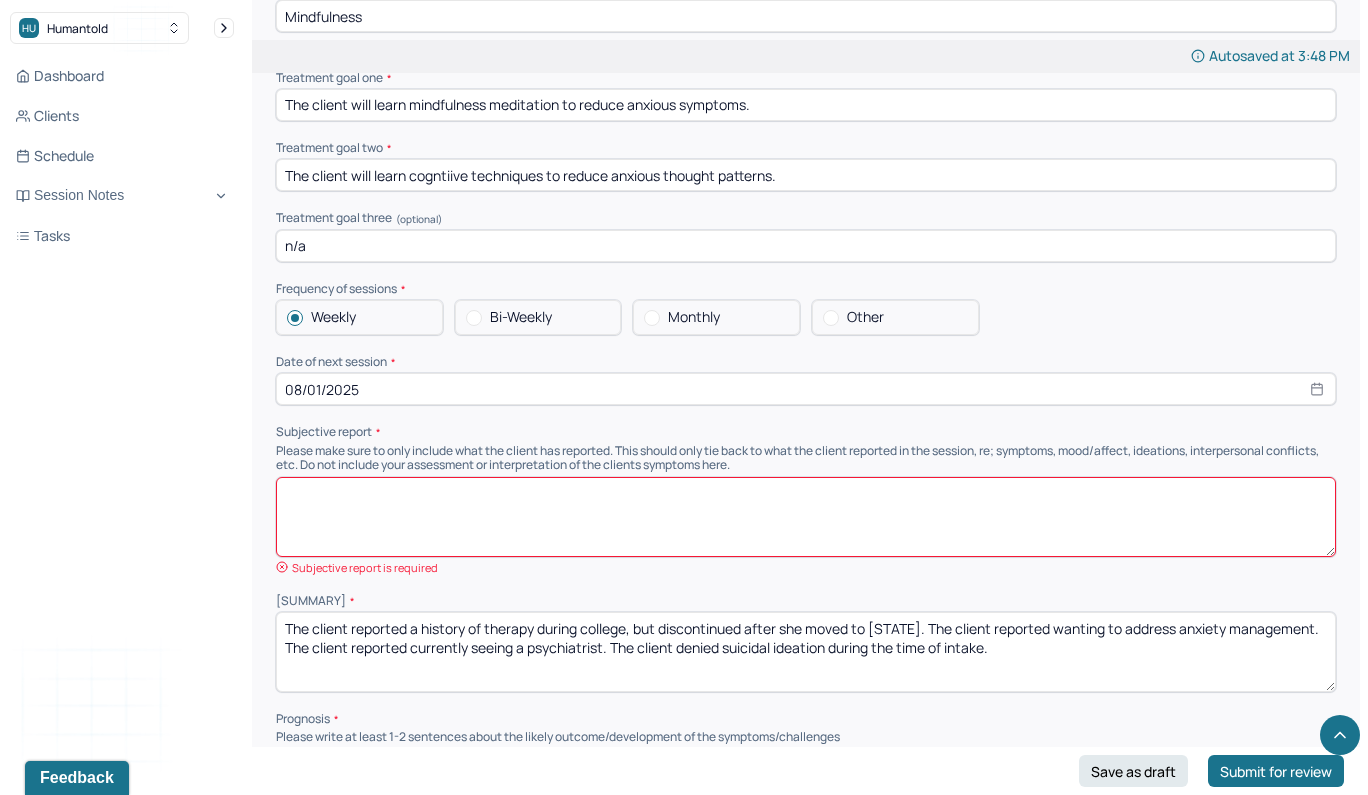 type on "The client reported a history of therapy during college, but discontinued after she moved to [STATE]. The client reported wanting to address anxiety management. The client reported currently seeing a psychiatrist. The client denied suicidal ideation during the time of intake." 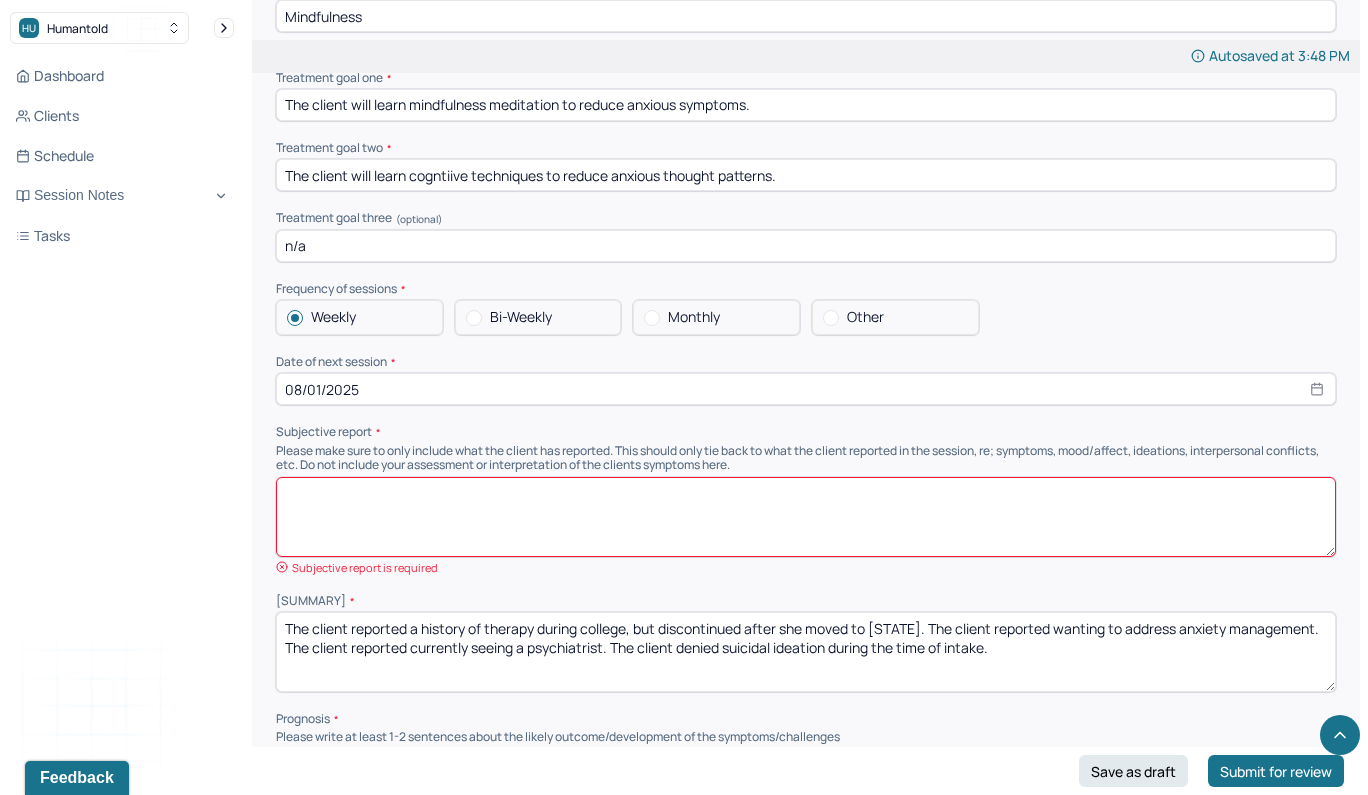 click at bounding box center [806, 517] 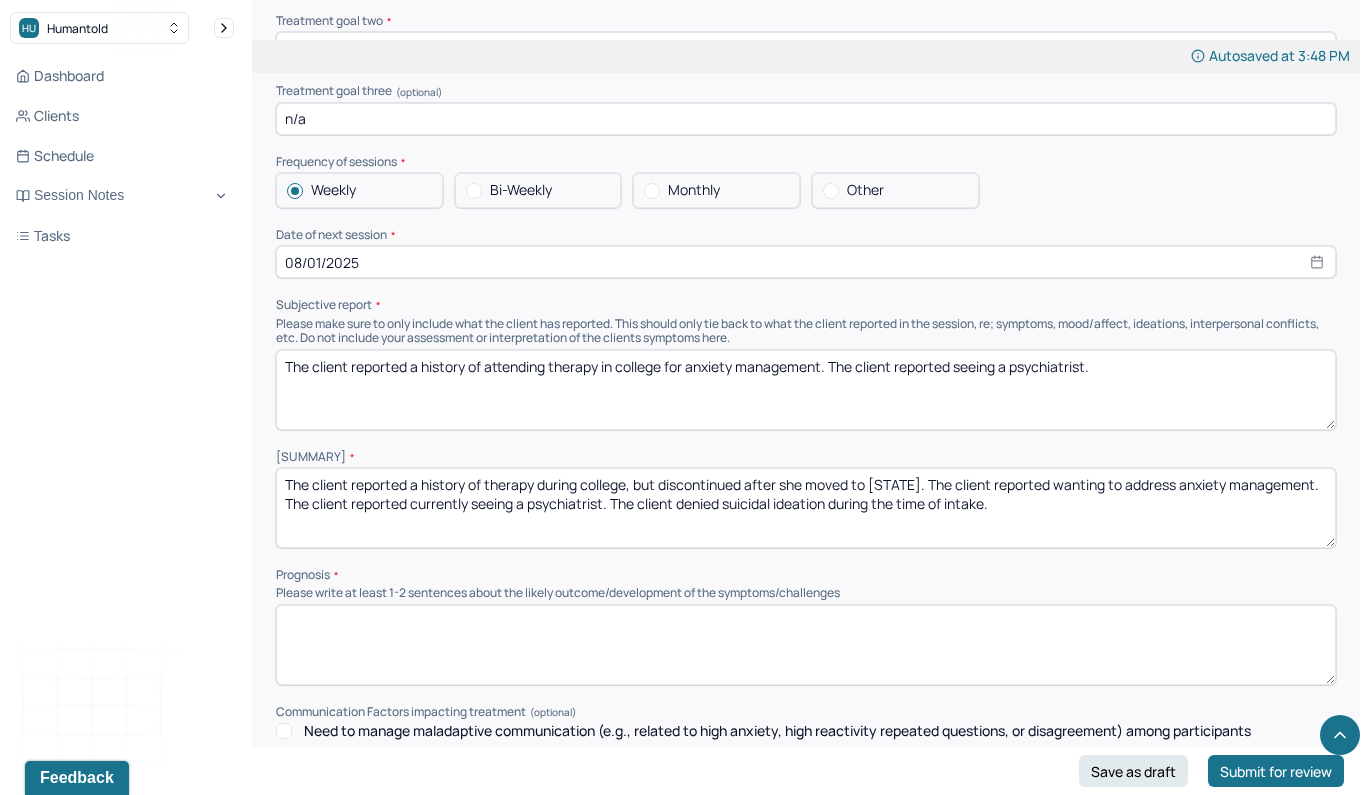 scroll, scrollTop: 7974, scrollLeft: 0, axis: vertical 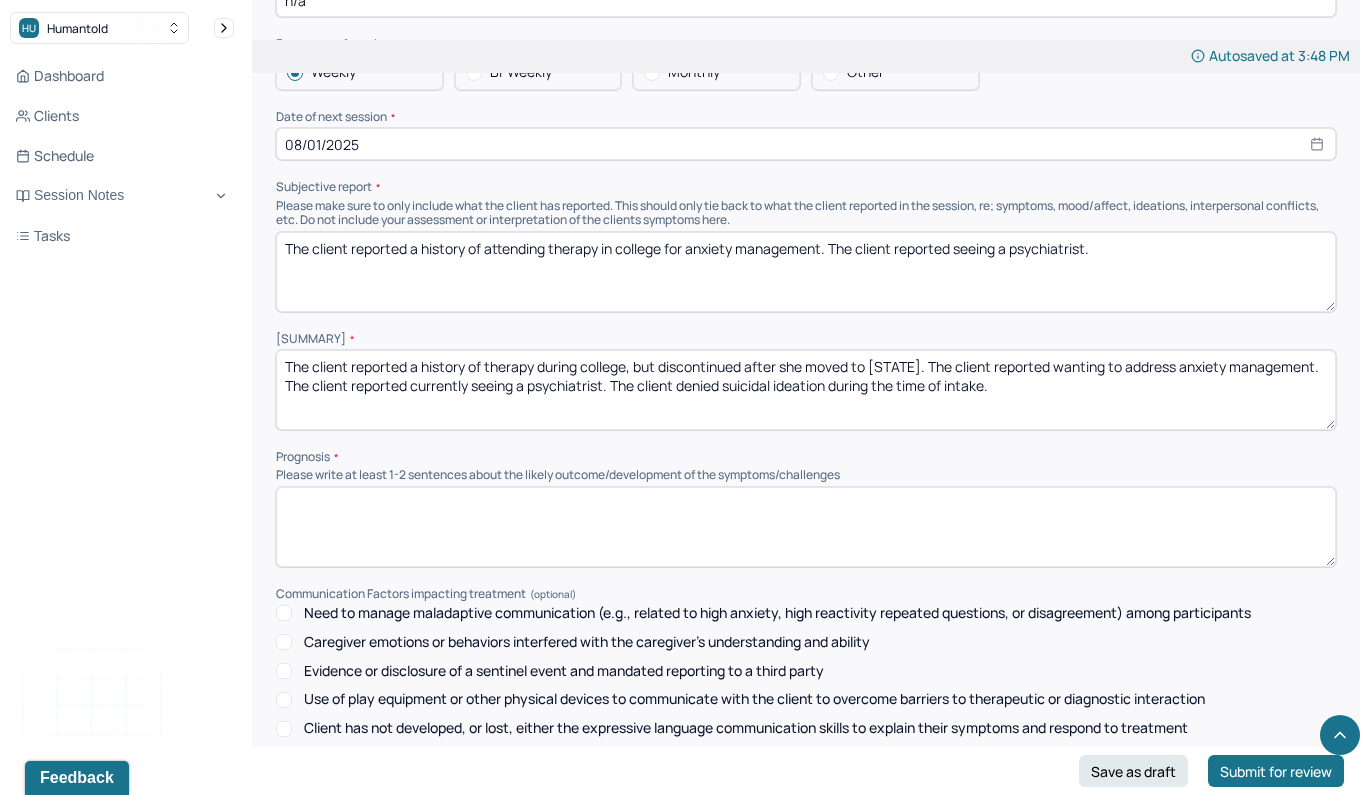 type on "The client reported a history of attending therapy in college for anxiety management. The client reported seeing a psychiatrist." 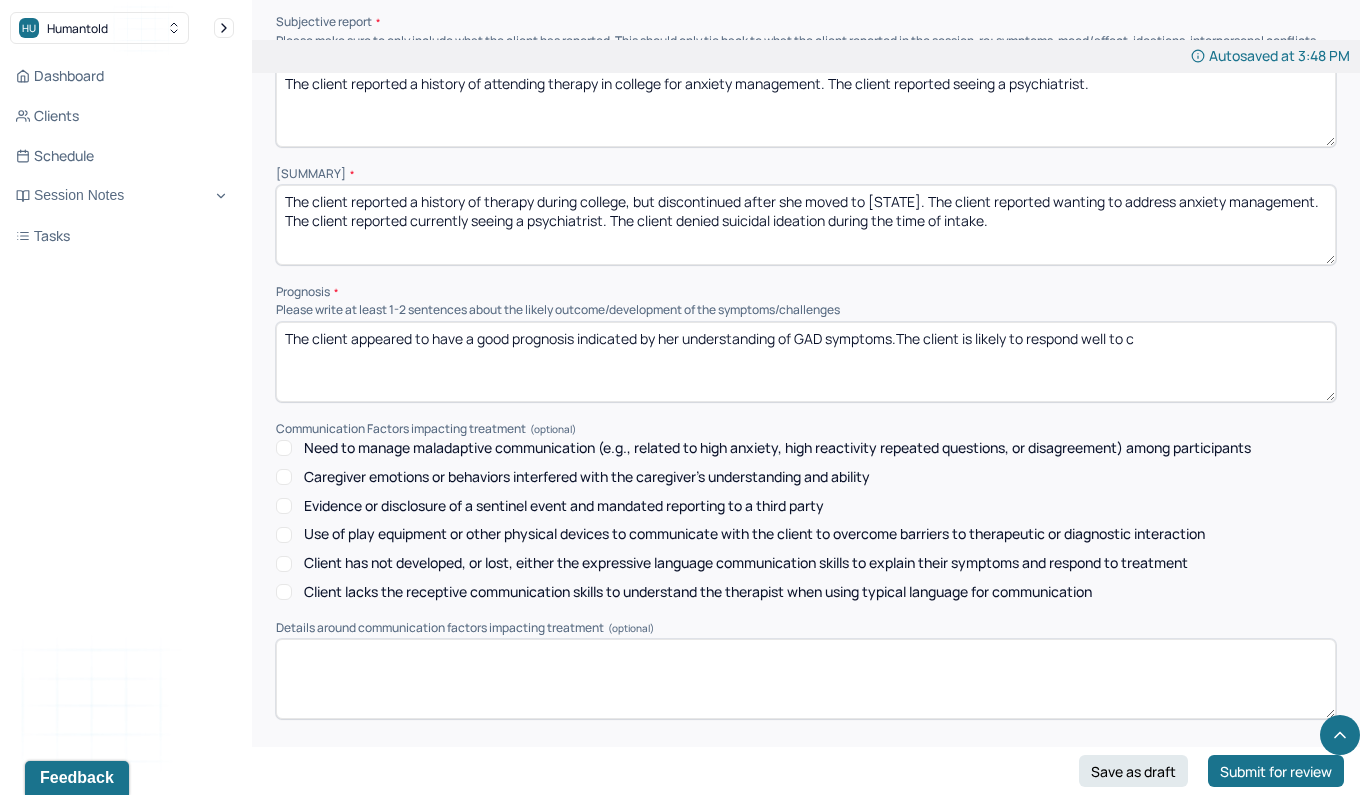 scroll, scrollTop: 8137, scrollLeft: 0, axis: vertical 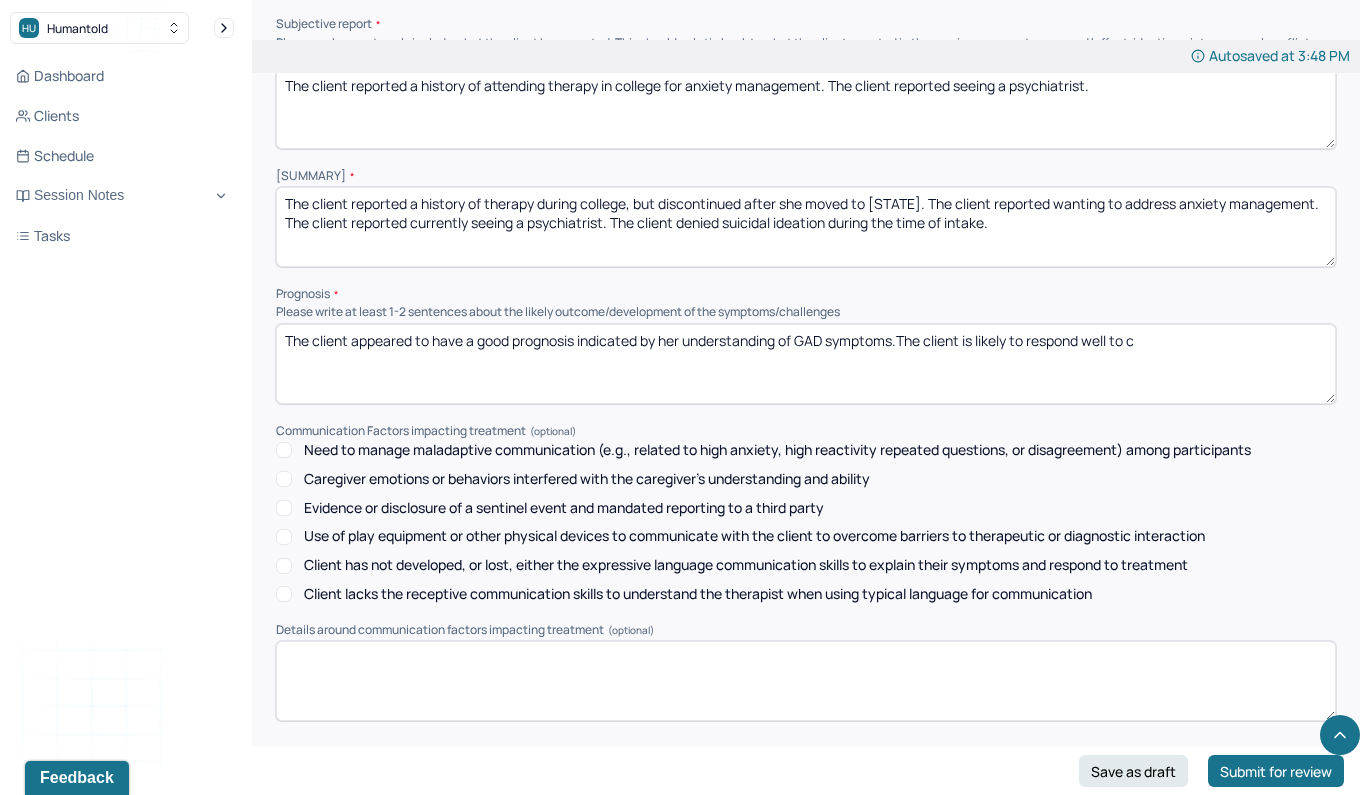 type on "The client appeared to have a good prognosis indicated by her understanding of GAD symptoms.The client is likely to respond well to c" 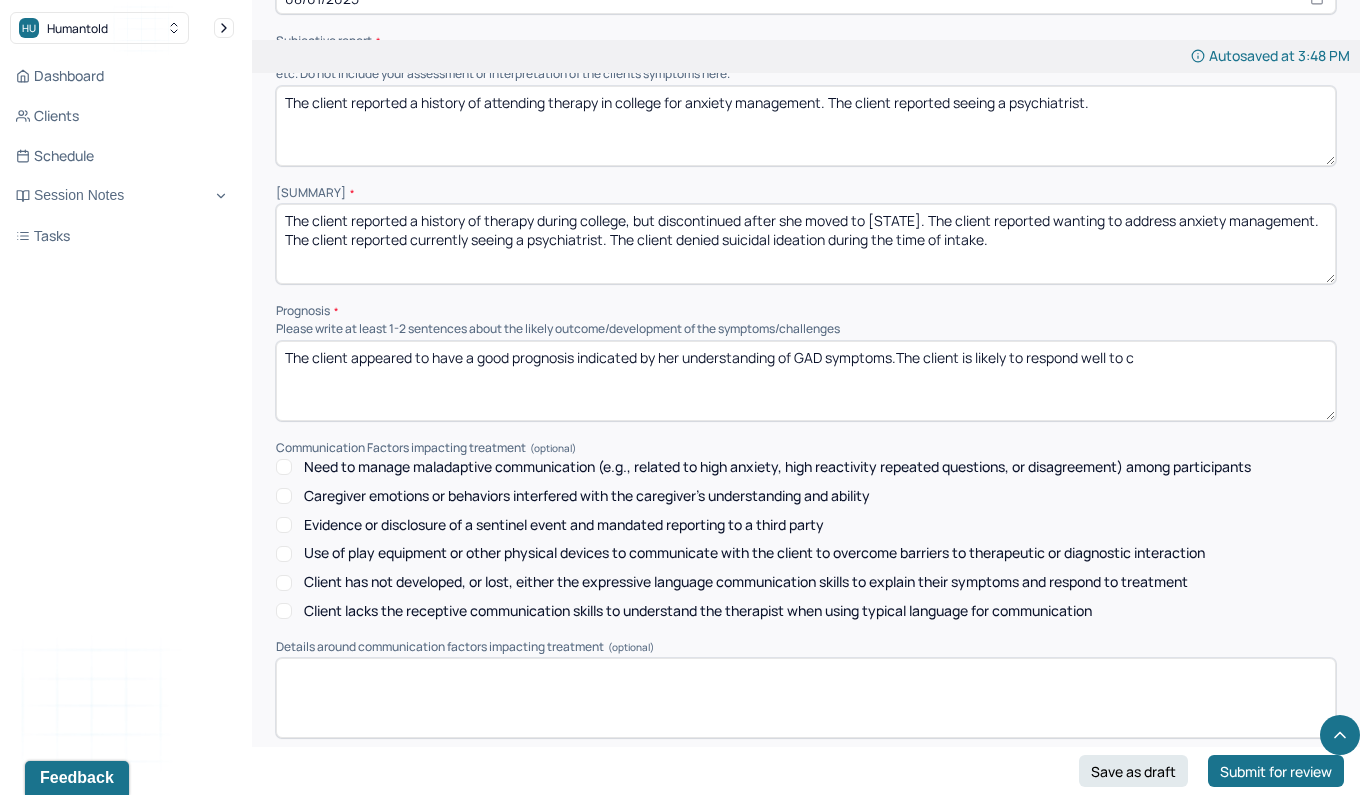 type on "MTD" 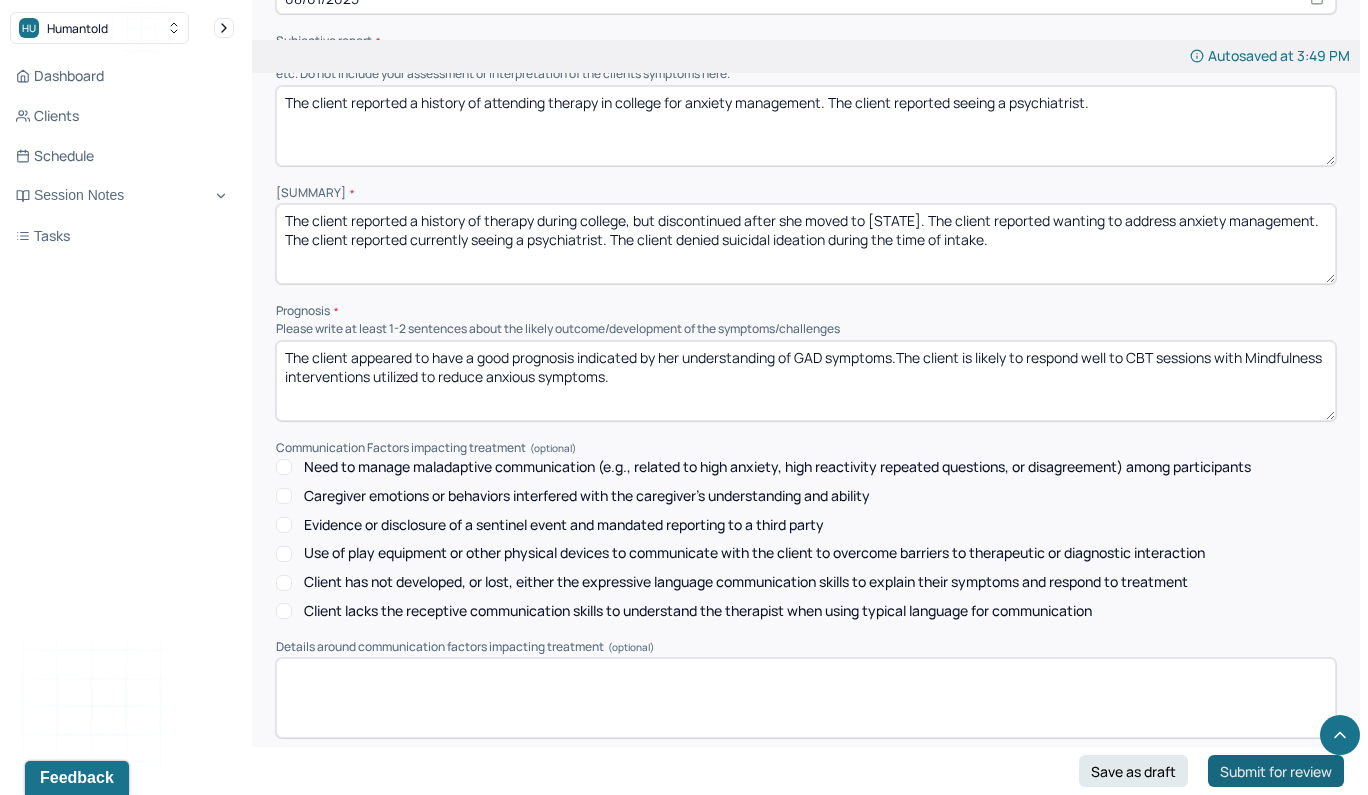 type on "The client appeared to have a good prognosis indicated by her understanding of GAD symptoms.The client is likely to respond well to CBT sessions with Mindfulness interventions utilized to reduce anxious symptoms." 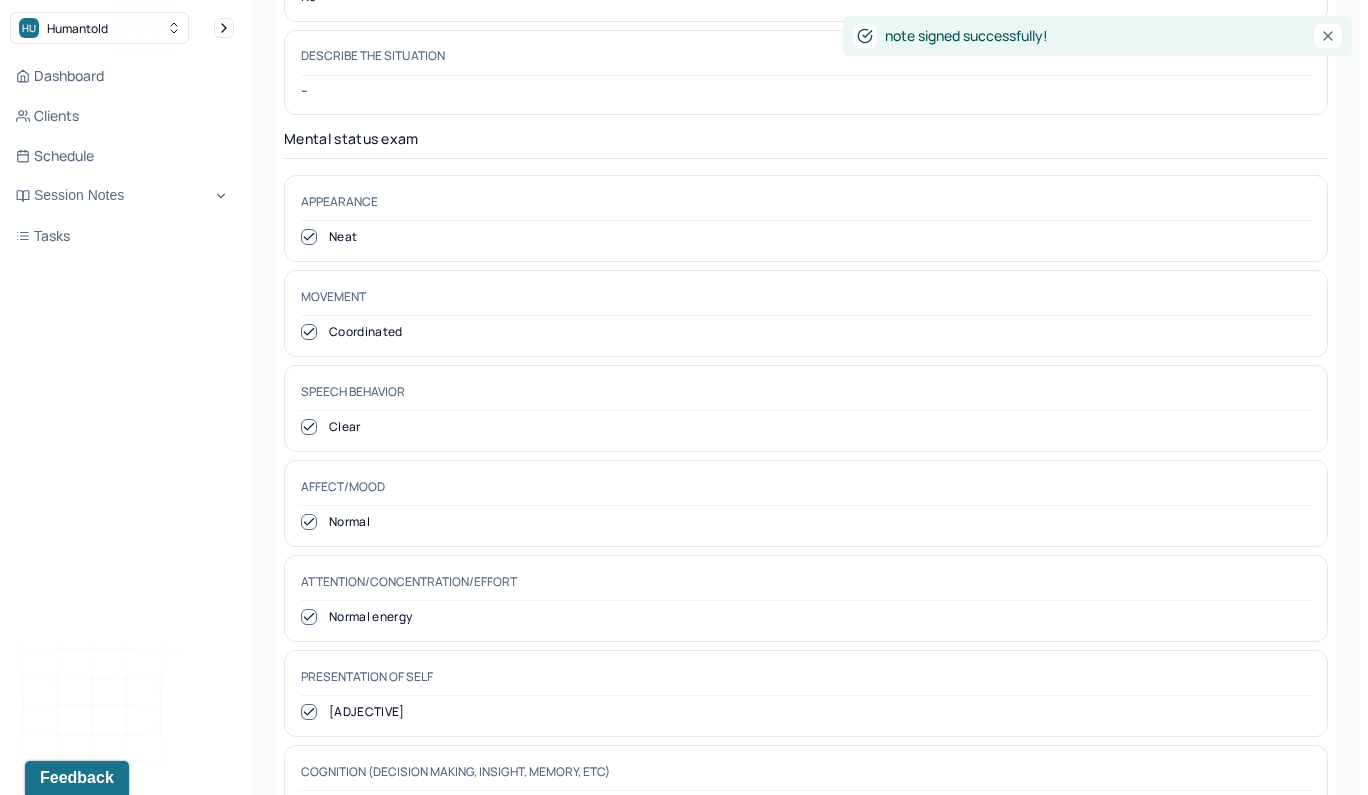 scroll, scrollTop: 0, scrollLeft: 0, axis: both 